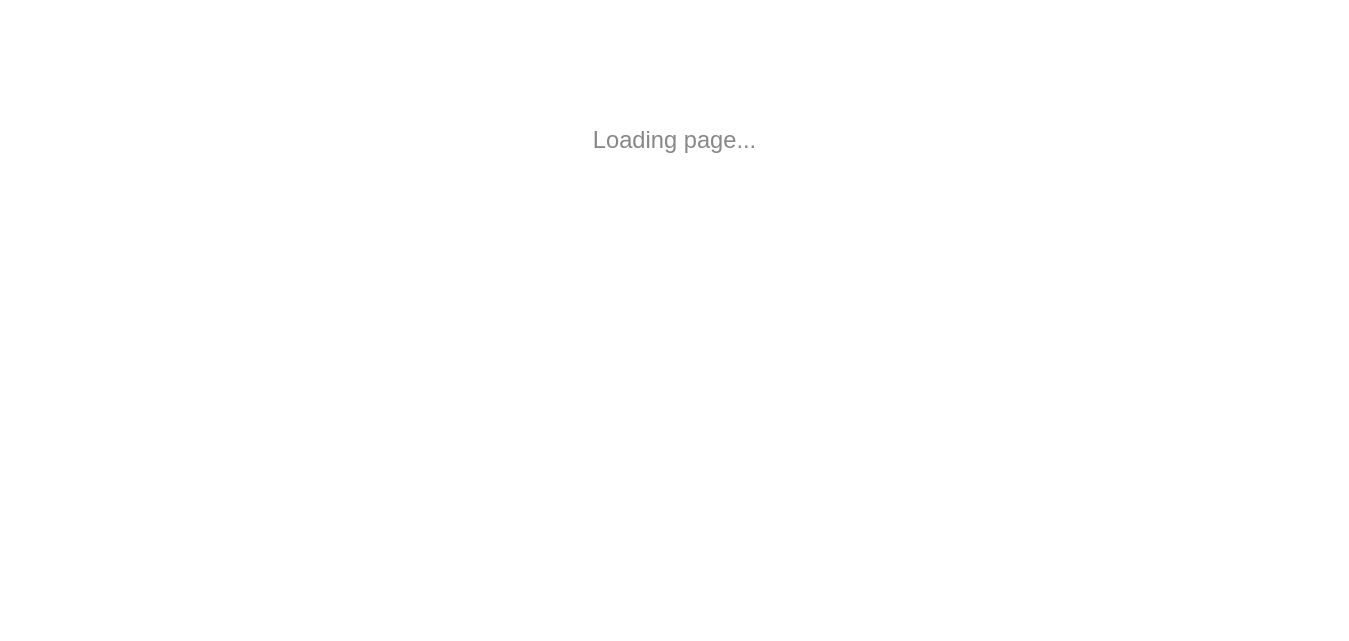 scroll, scrollTop: 0, scrollLeft: 0, axis: both 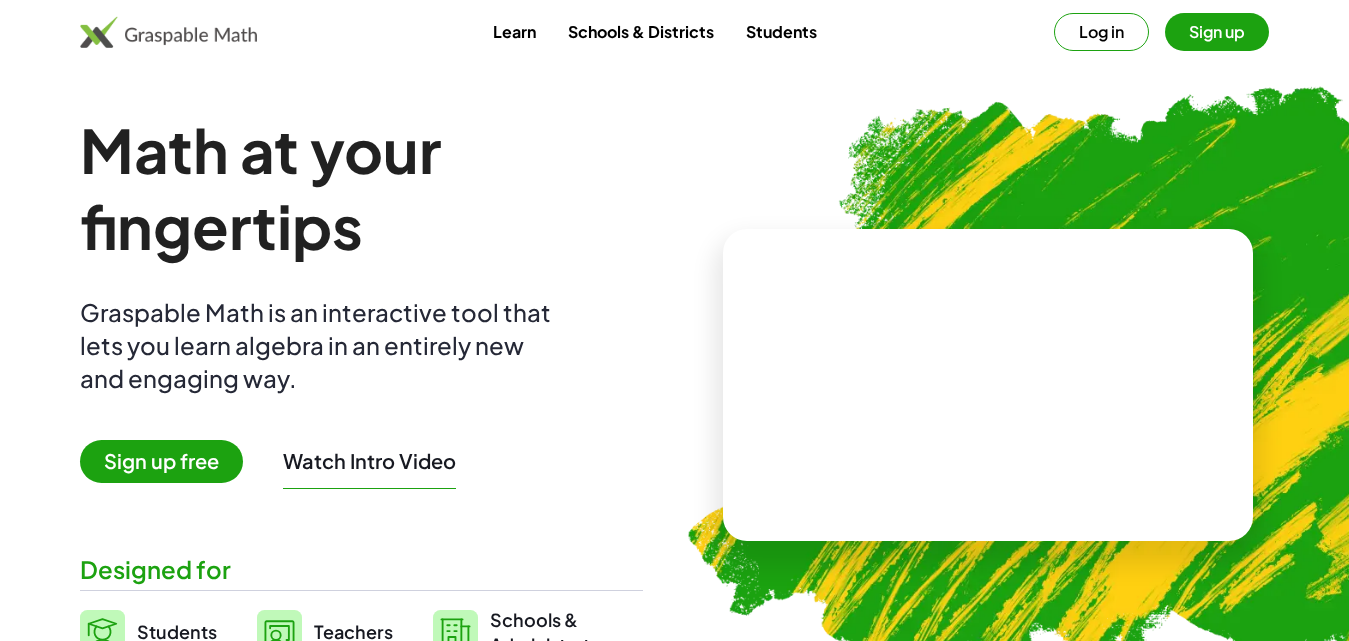 click on "Log in" at bounding box center [1101, 32] 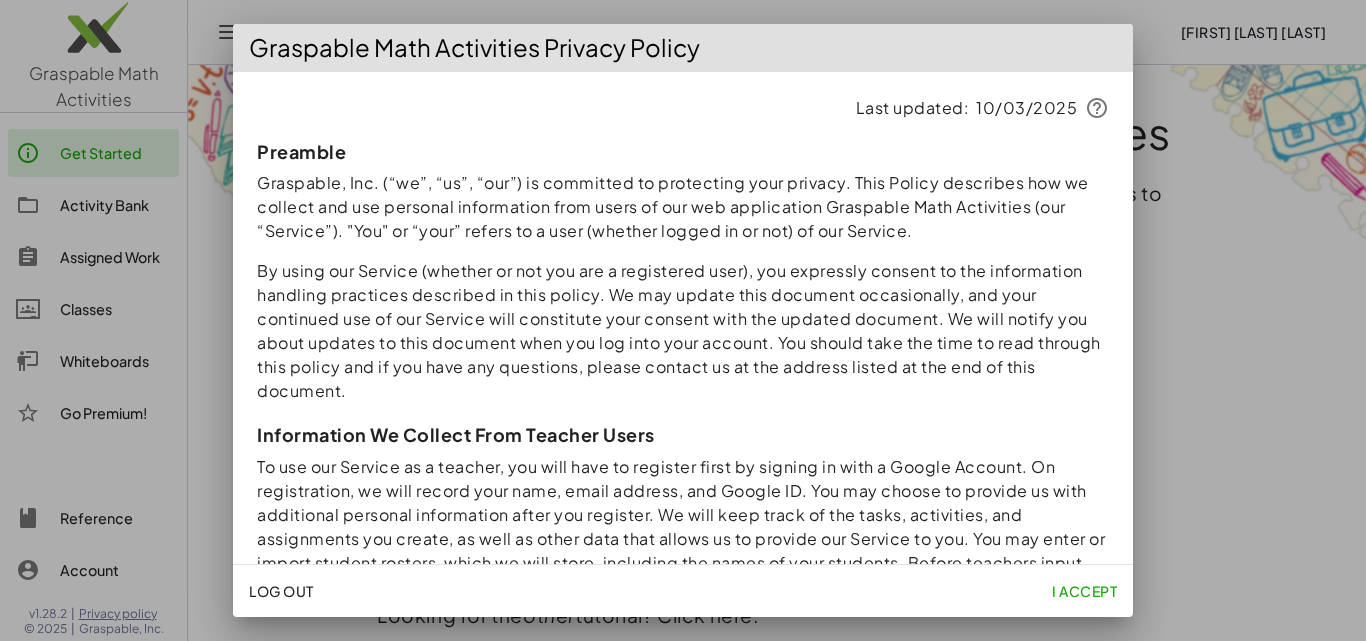 click on "I accept" 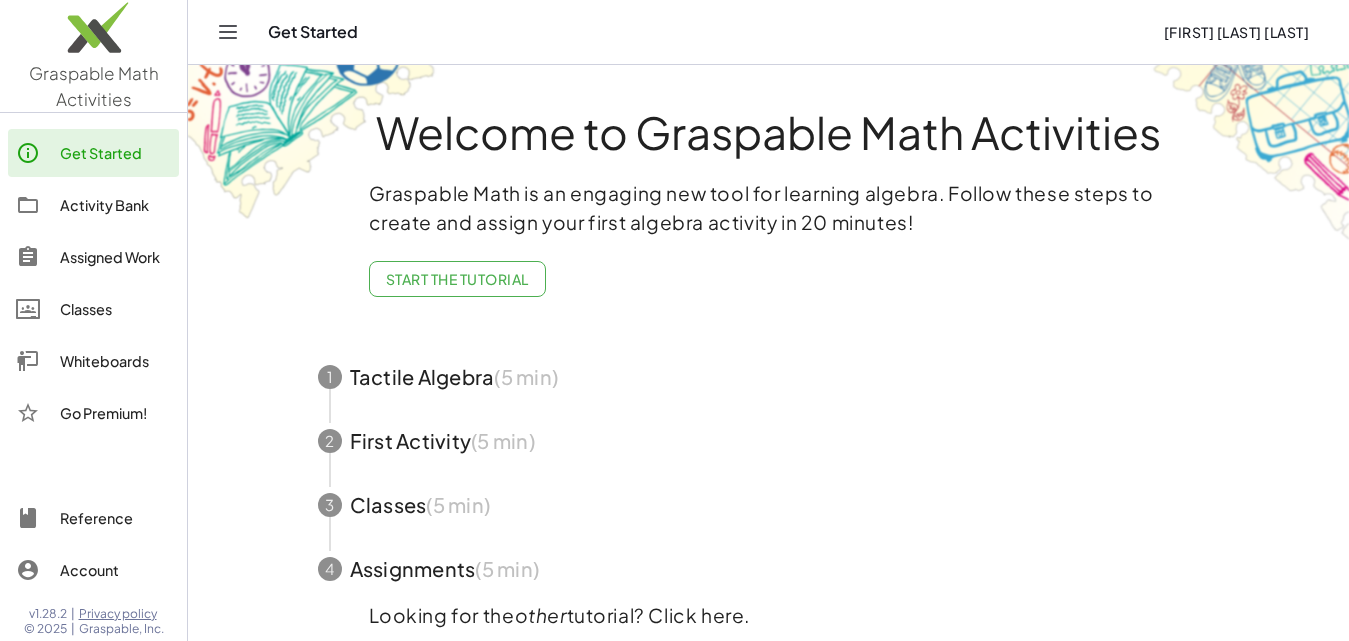 scroll, scrollTop: 17, scrollLeft: 0, axis: vertical 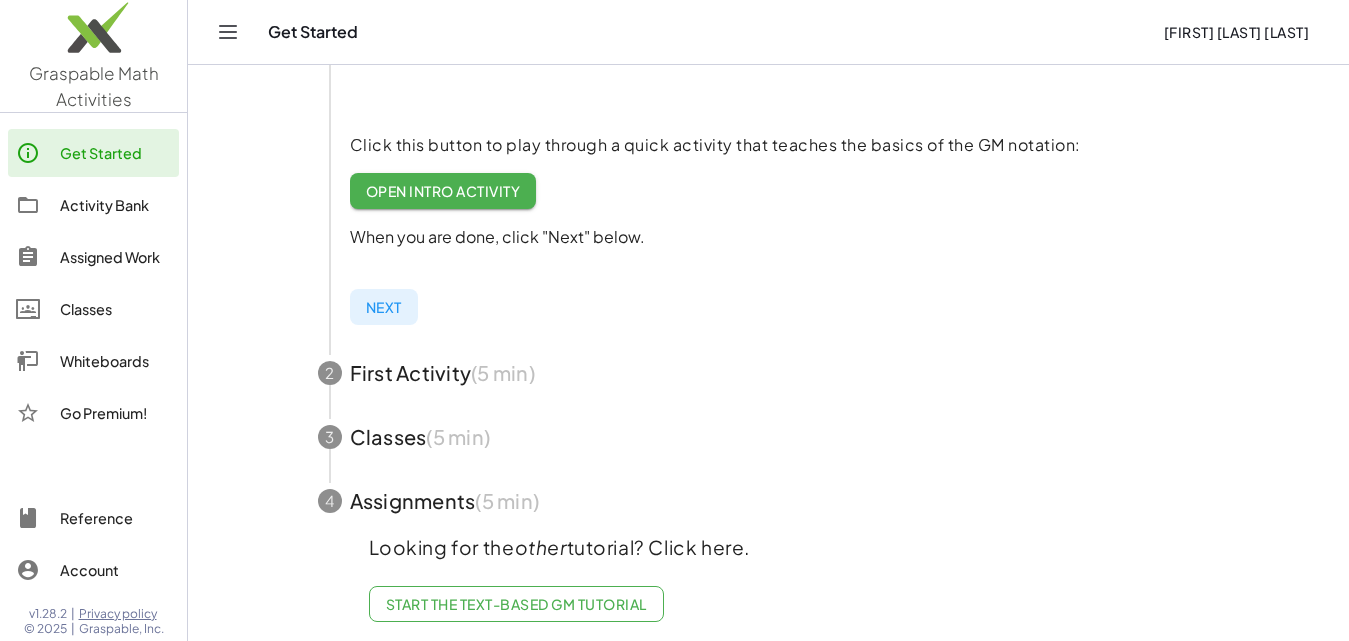 click at bounding box center (769, 373) 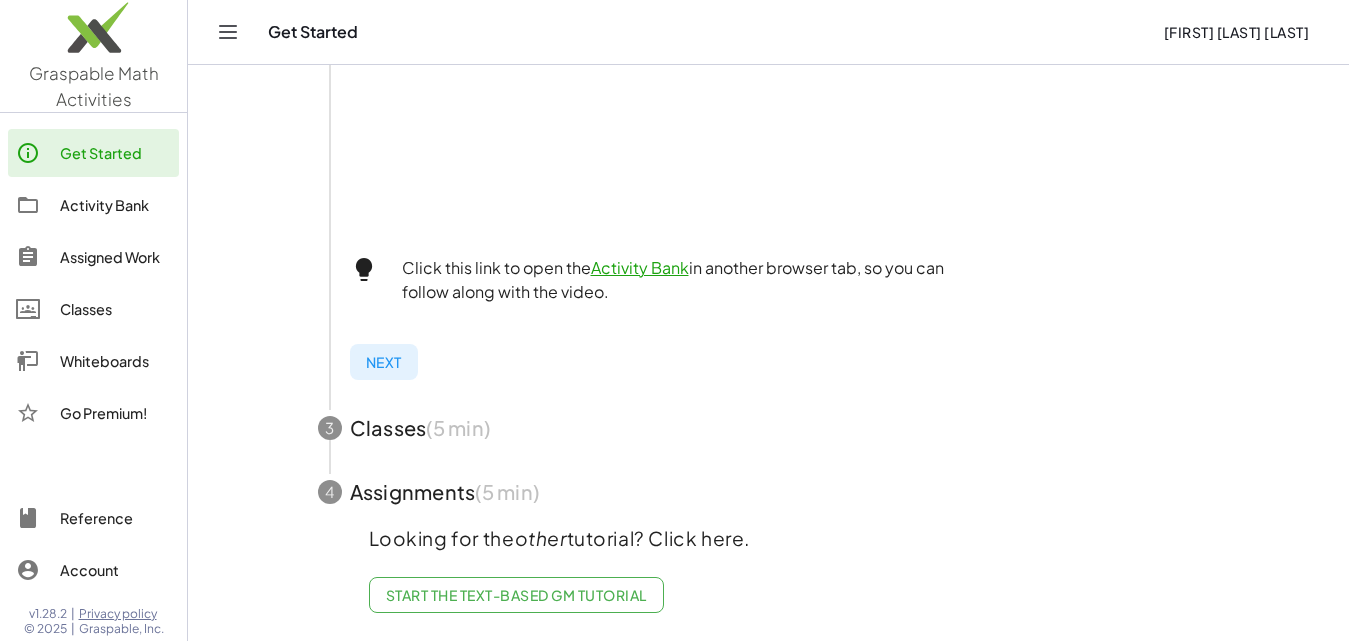 click at bounding box center (769, 428) 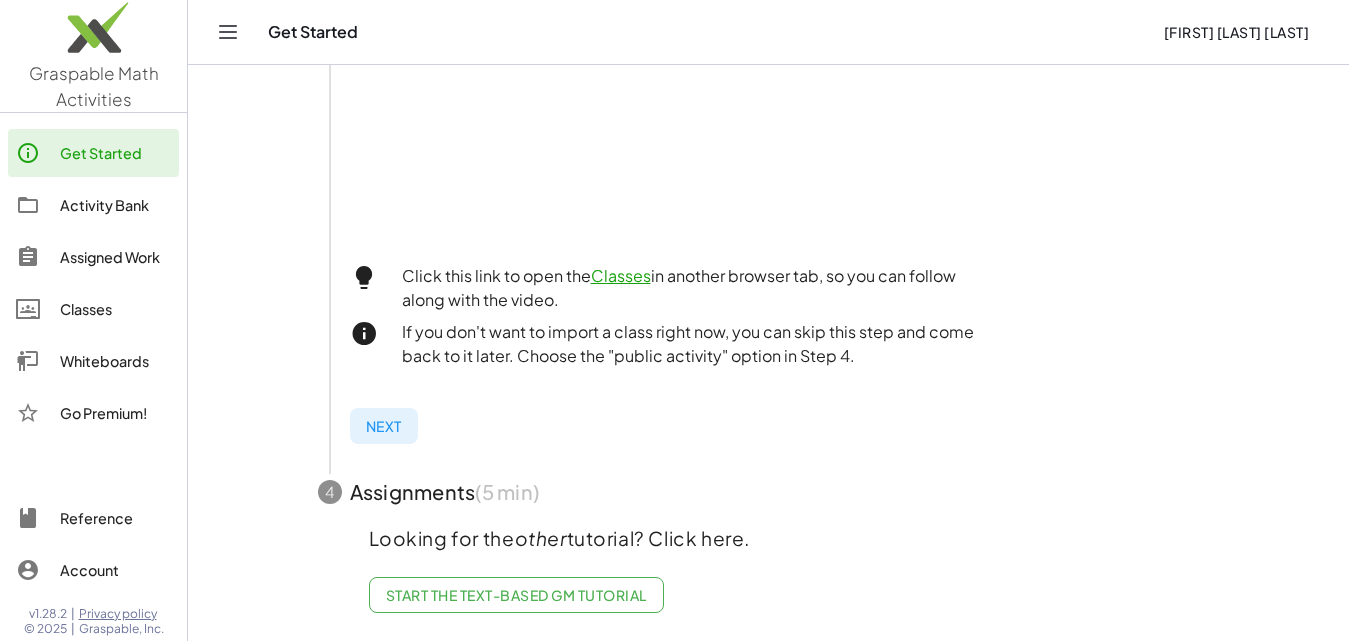 scroll, scrollTop: 743, scrollLeft: 0, axis: vertical 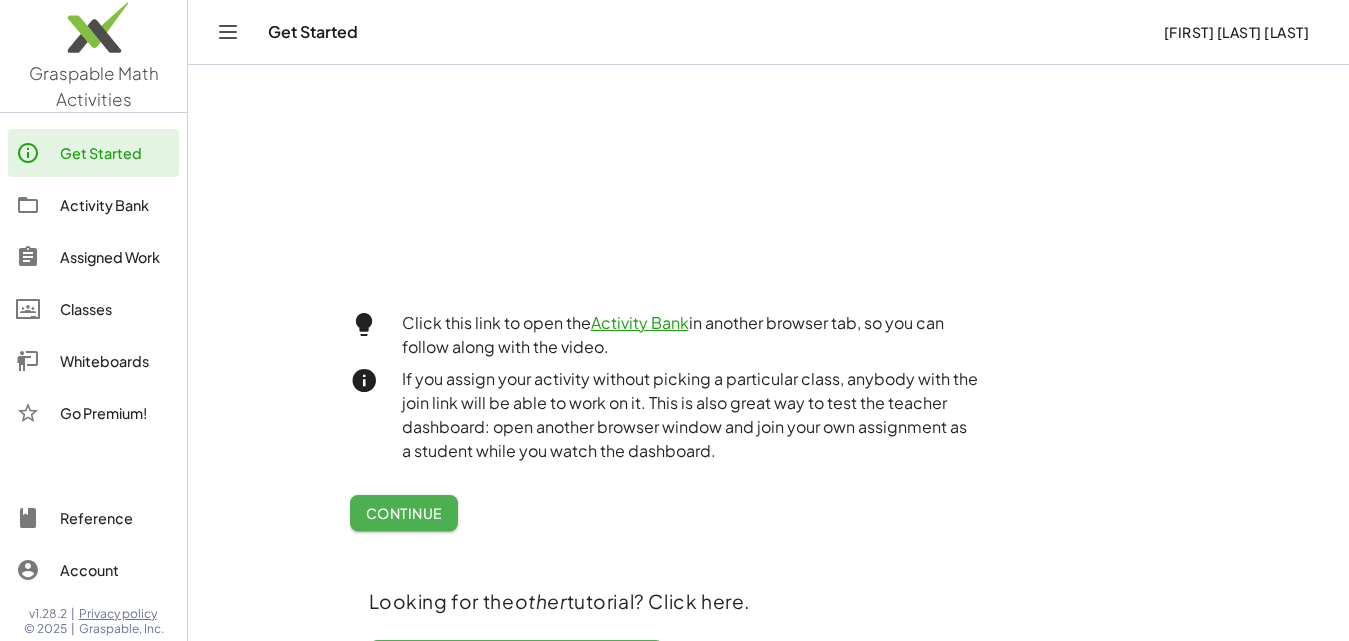 click on "Activity Bank" 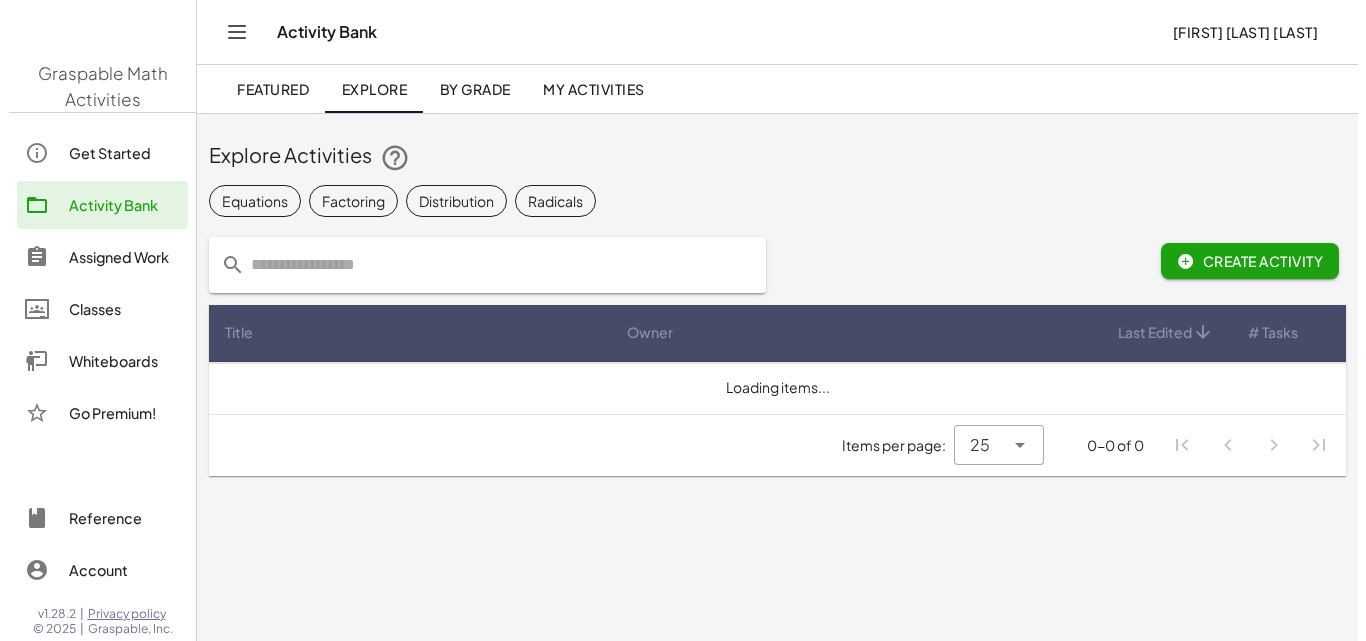 scroll, scrollTop: 0, scrollLeft: 0, axis: both 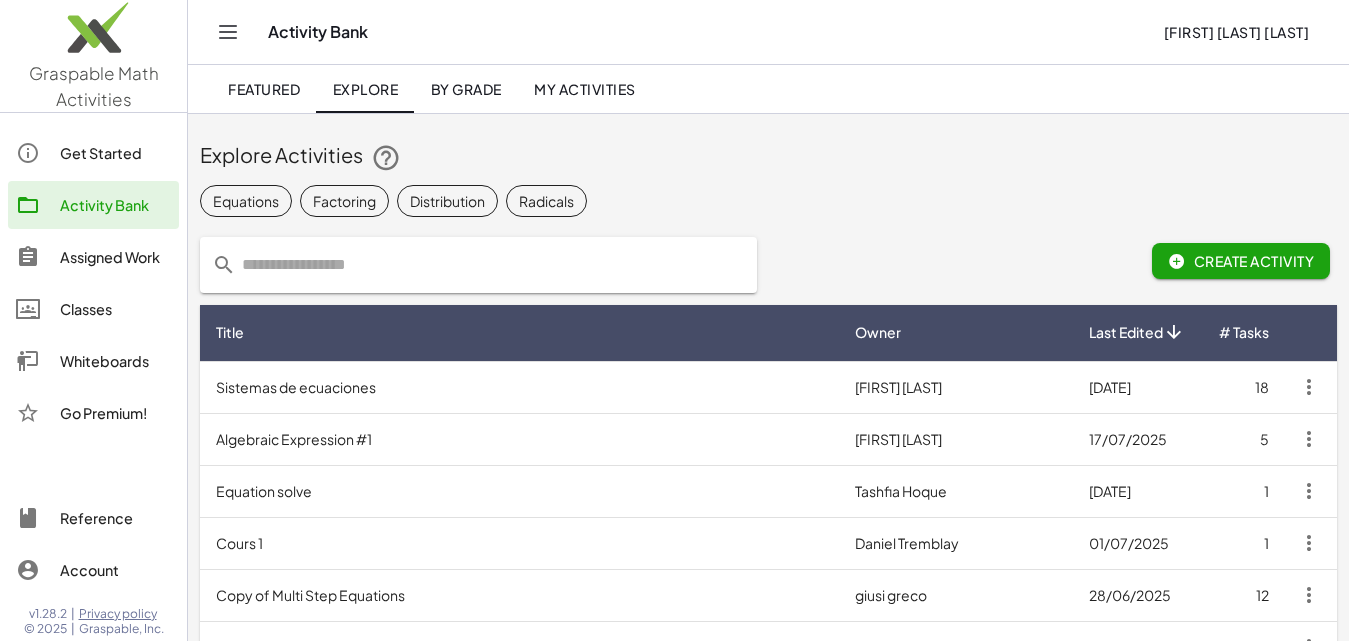 click on "Create Activity" 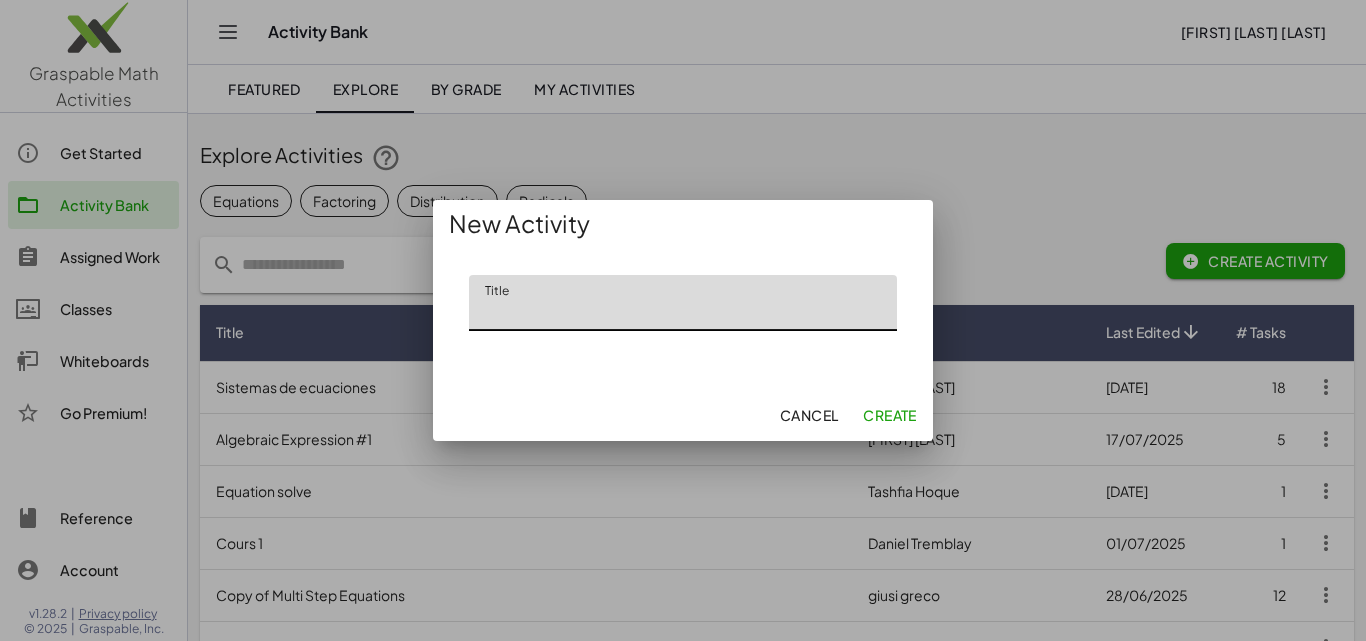 click on "Title" 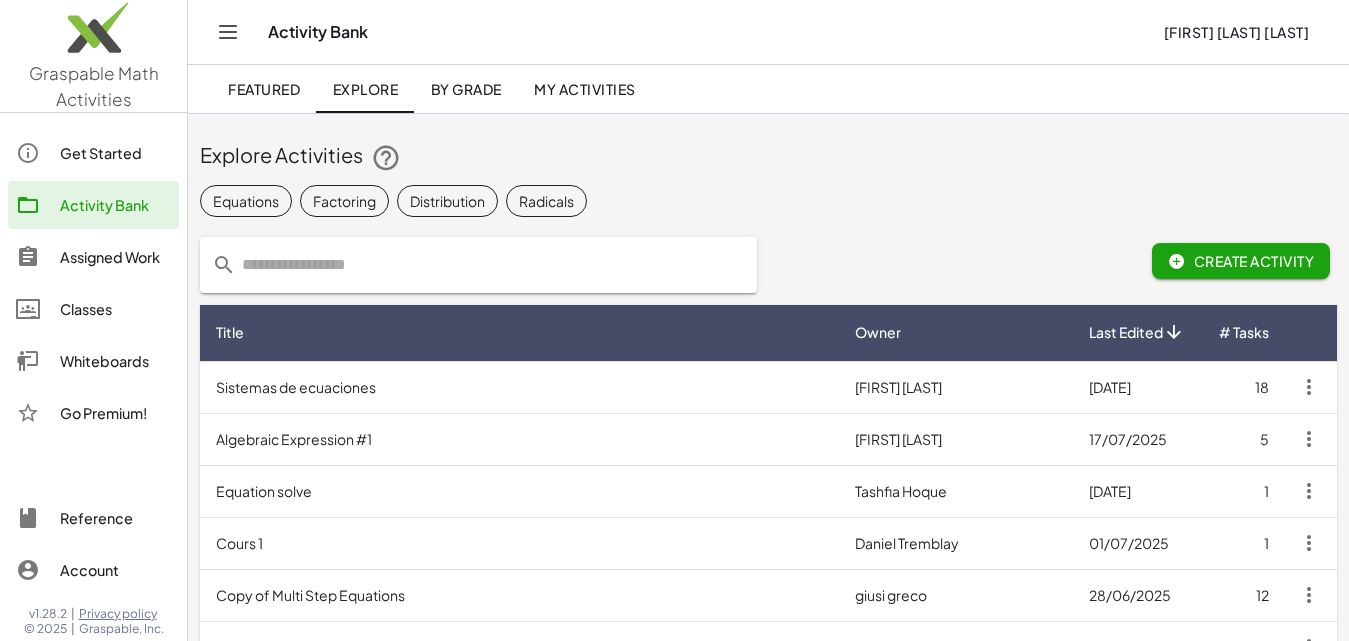 click on "My Activities" 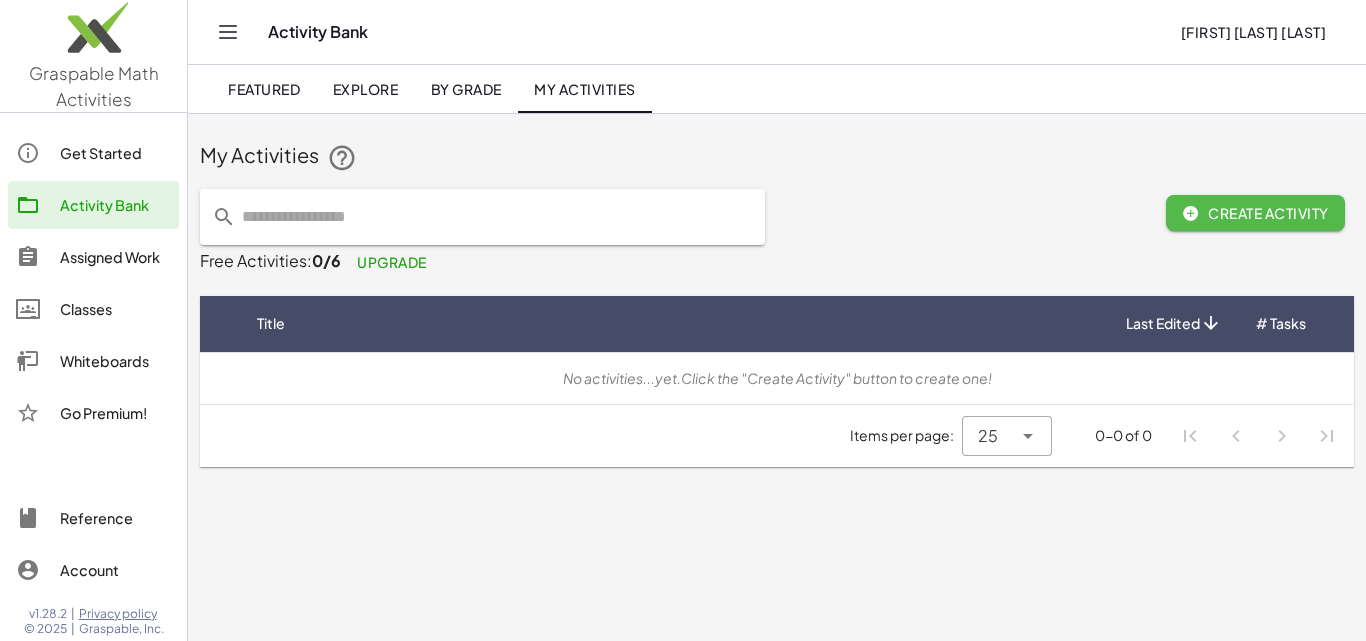 click on "Create Activity" at bounding box center (1255, 213) 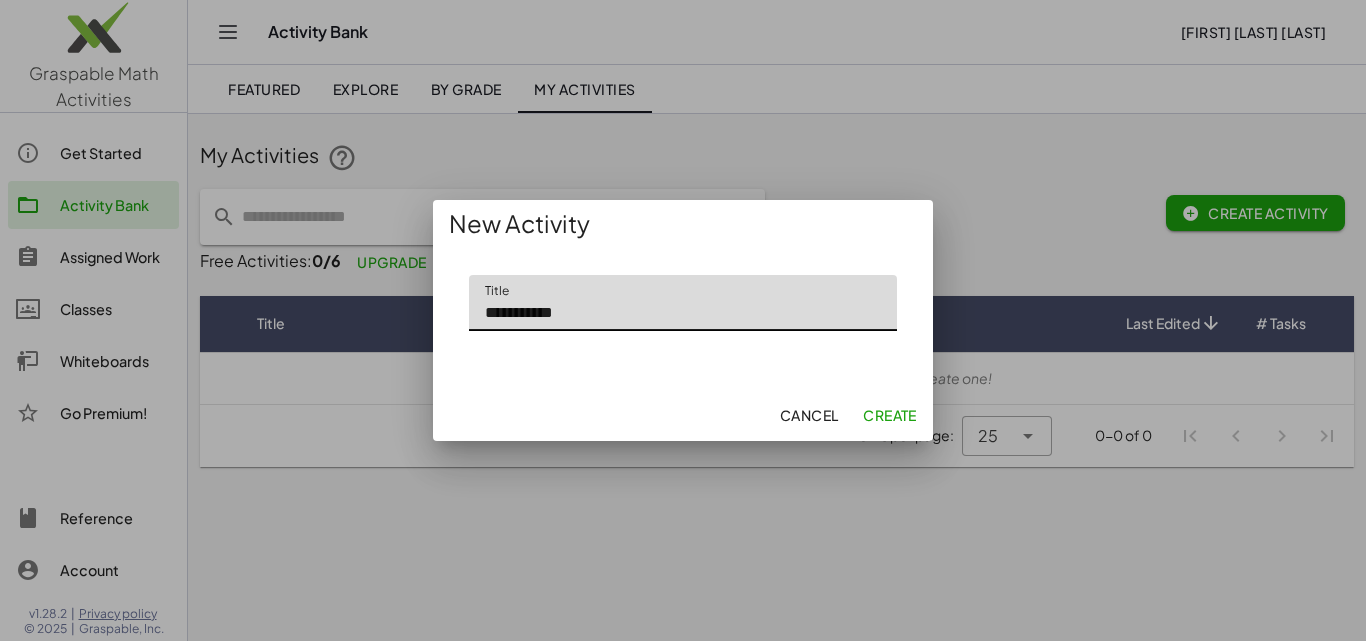 type on "**********" 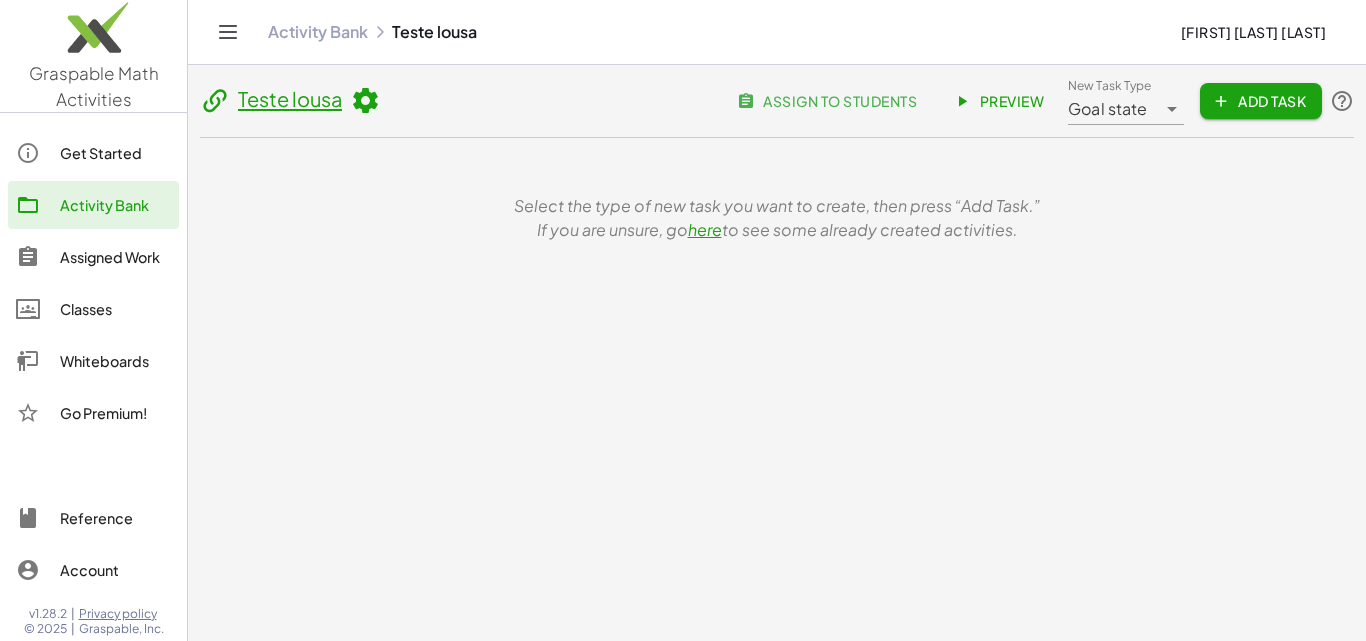 click on "Teste lousa" at bounding box center (290, 98) 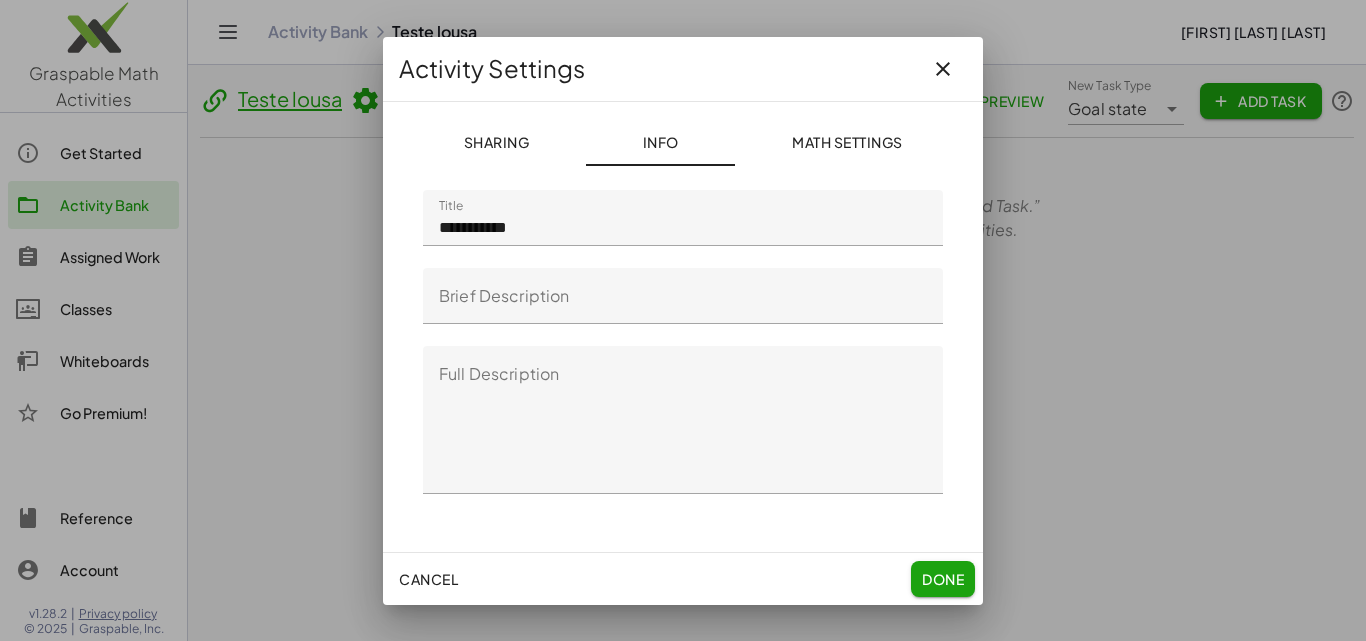 click at bounding box center (943, 69) 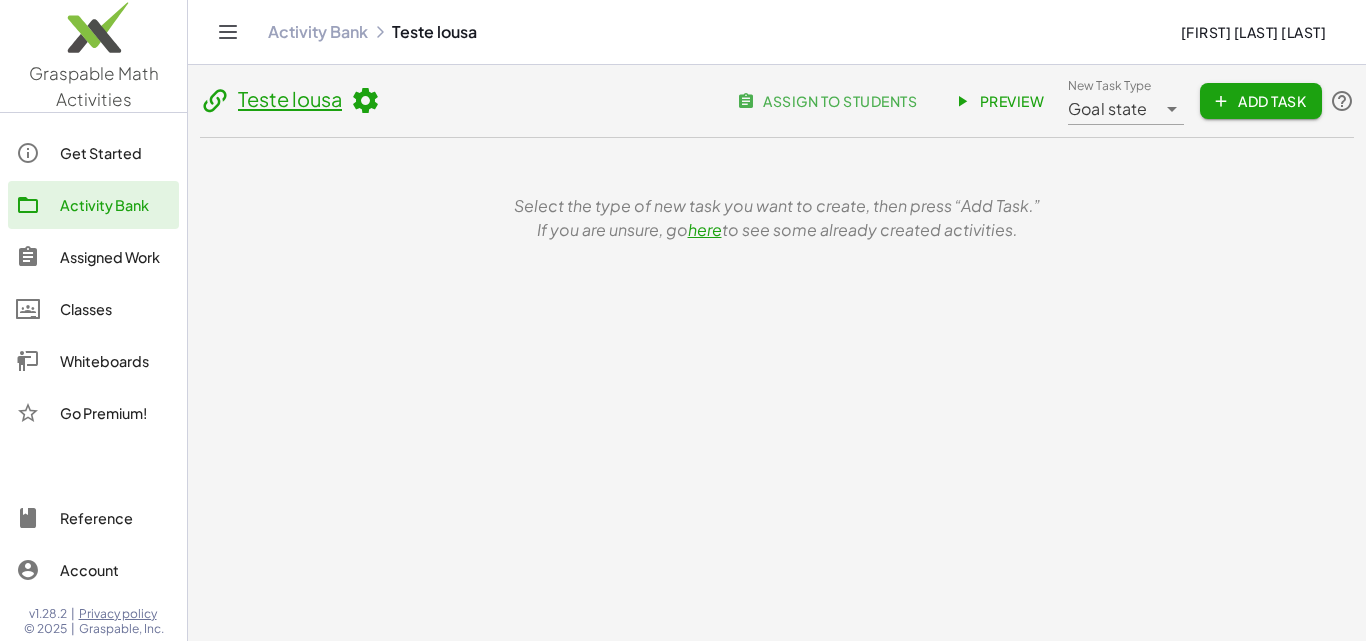 click at bounding box center [365, 101] 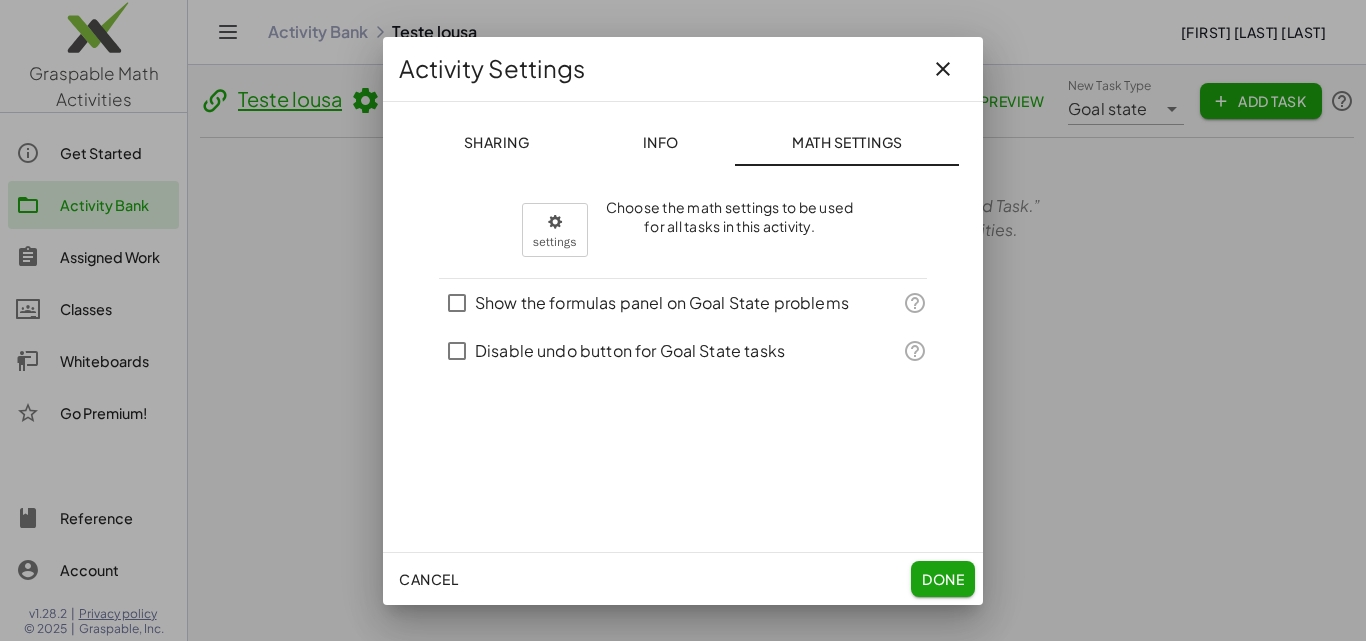 click on "Cancel" 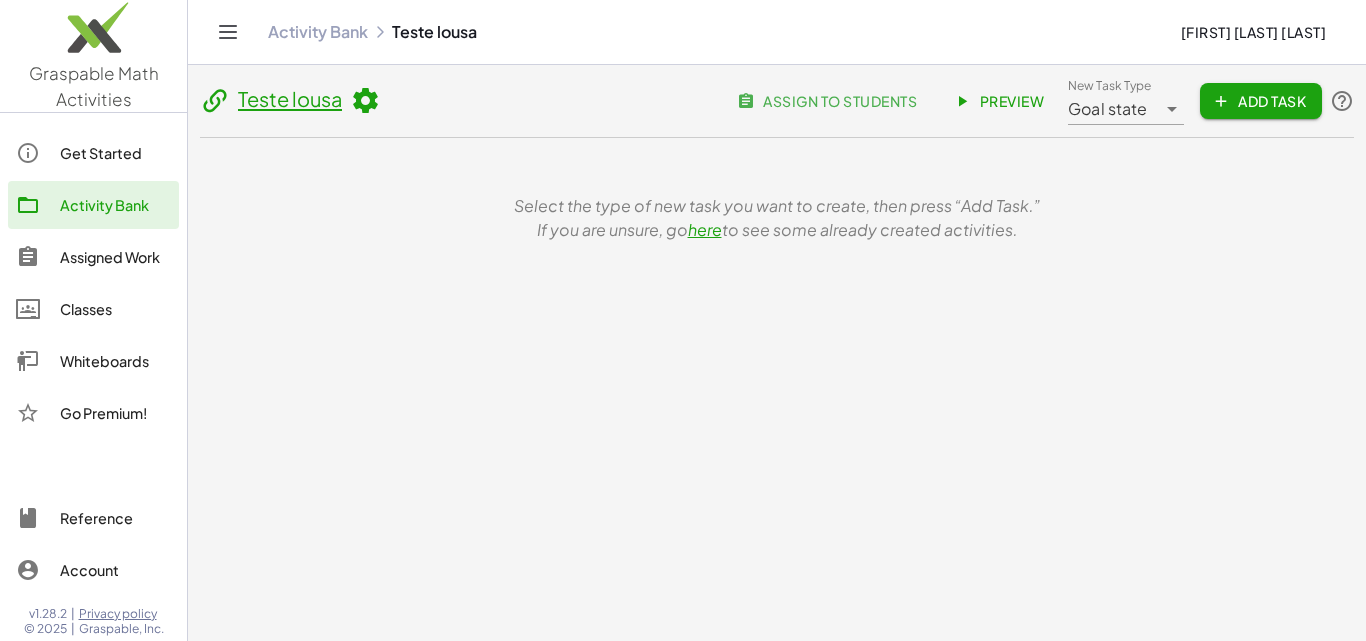 click on "Whiteboards" 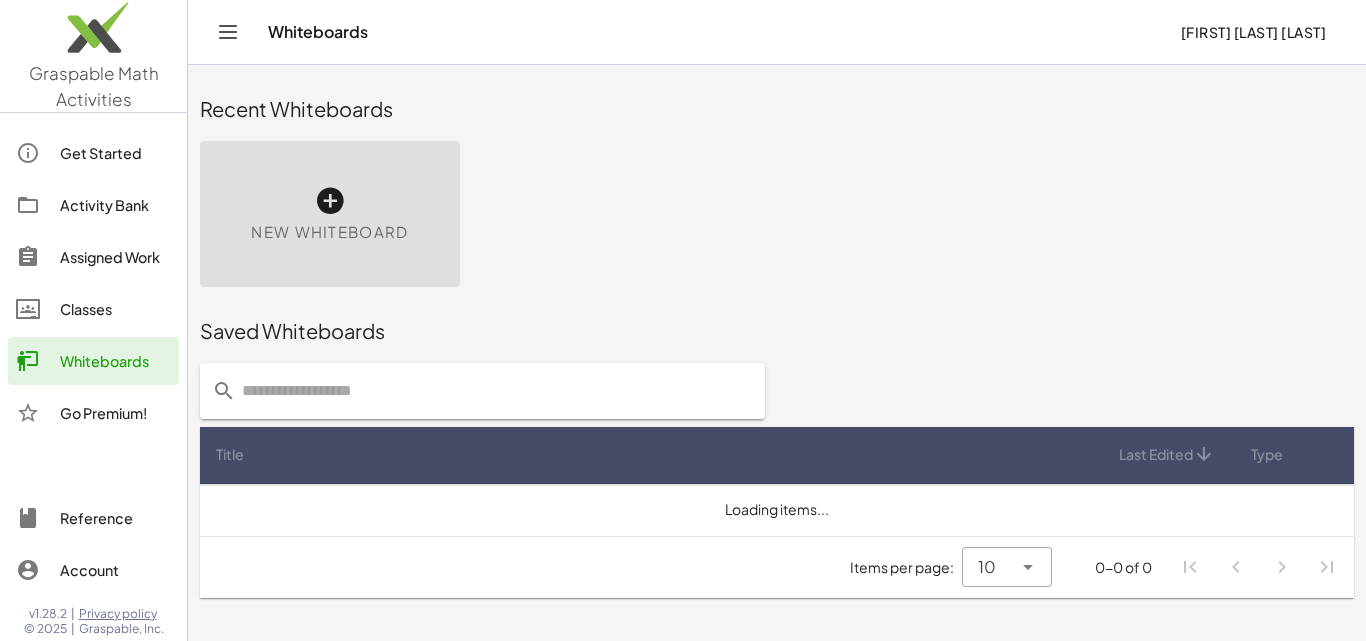 click on "New Whiteboard" at bounding box center [330, 214] 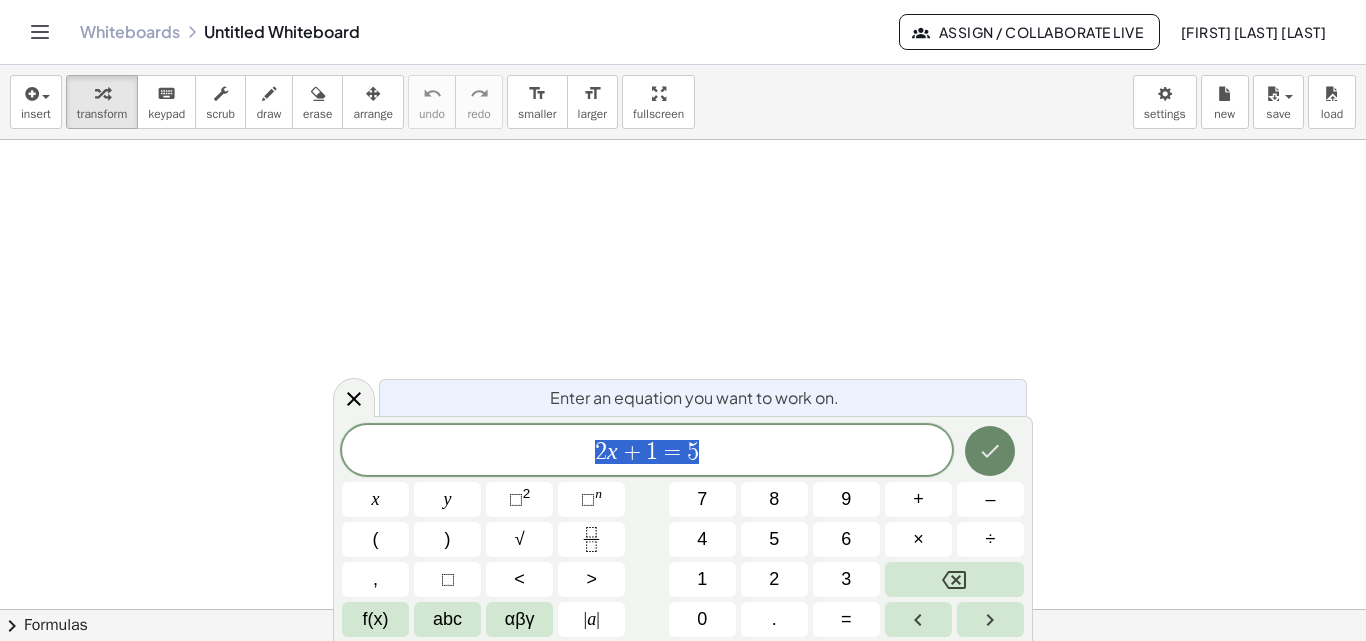 click at bounding box center [990, 451] 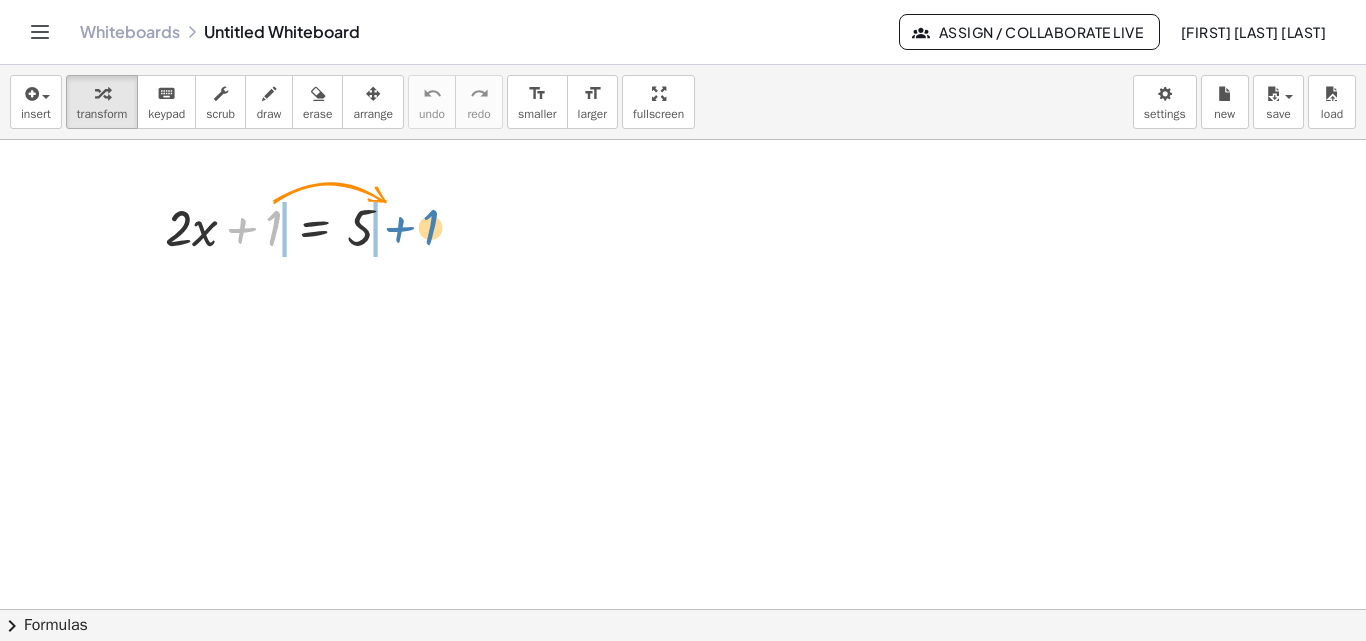 drag, startPoint x: 272, startPoint y: 225, endPoint x: 429, endPoint y: 224, distance: 157.00319 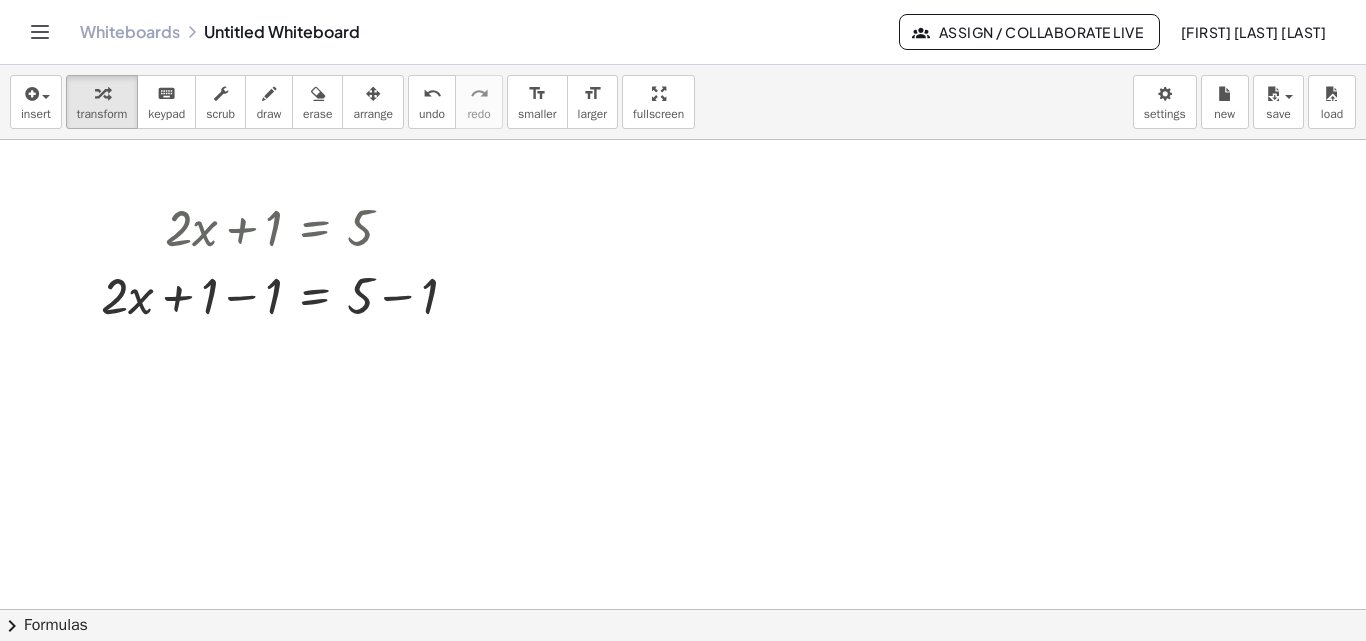 drag, startPoint x: 803, startPoint y: 277, endPoint x: 588, endPoint y: 262, distance: 215.52261 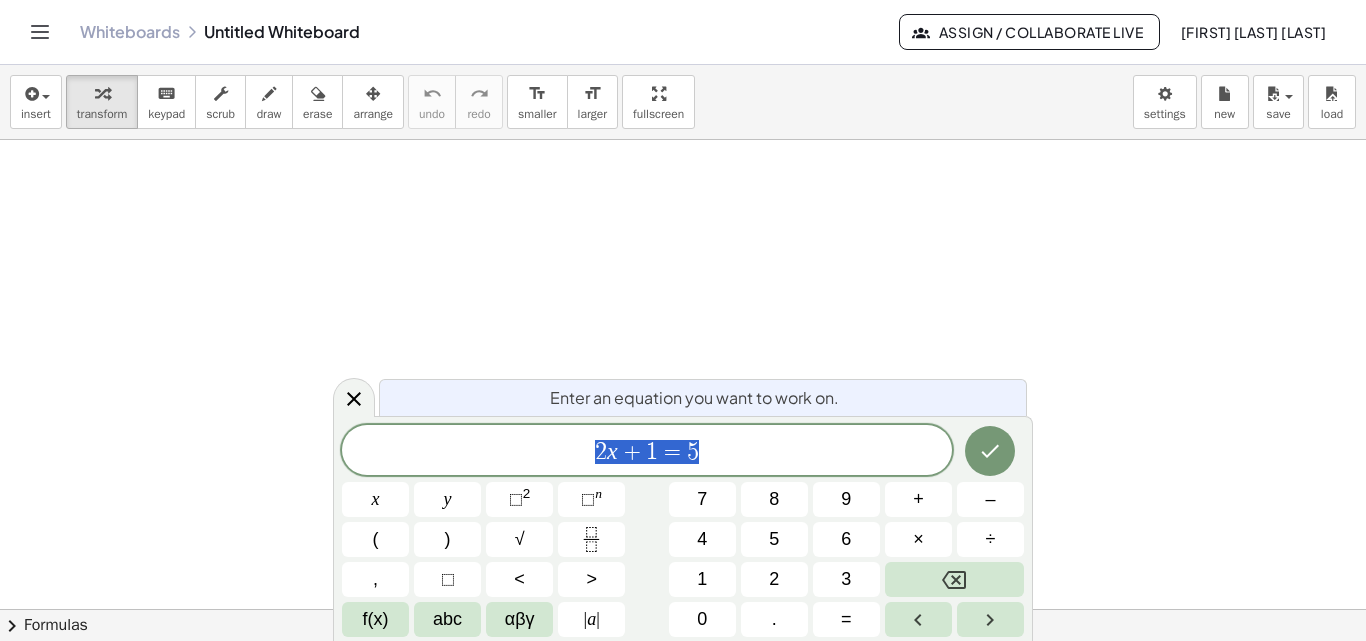 scroll, scrollTop: 0, scrollLeft: 0, axis: both 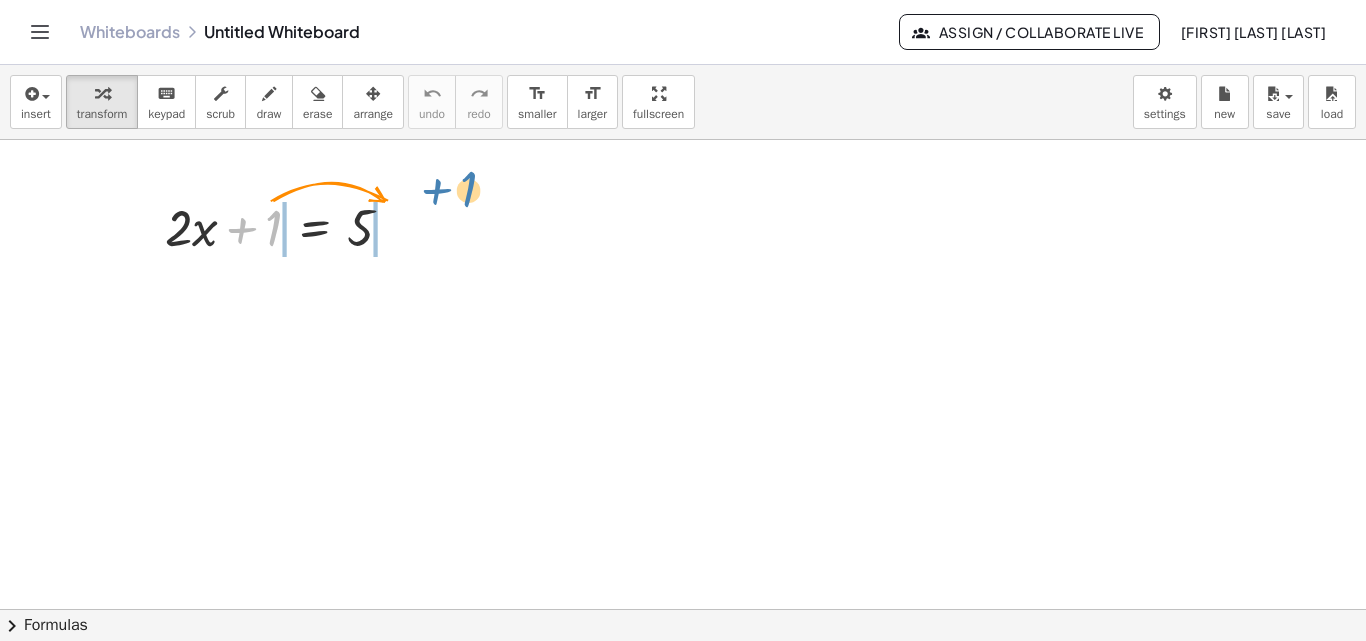 drag, startPoint x: 270, startPoint y: 223, endPoint x: 470, endPoint y: 194, distance: 202.09157 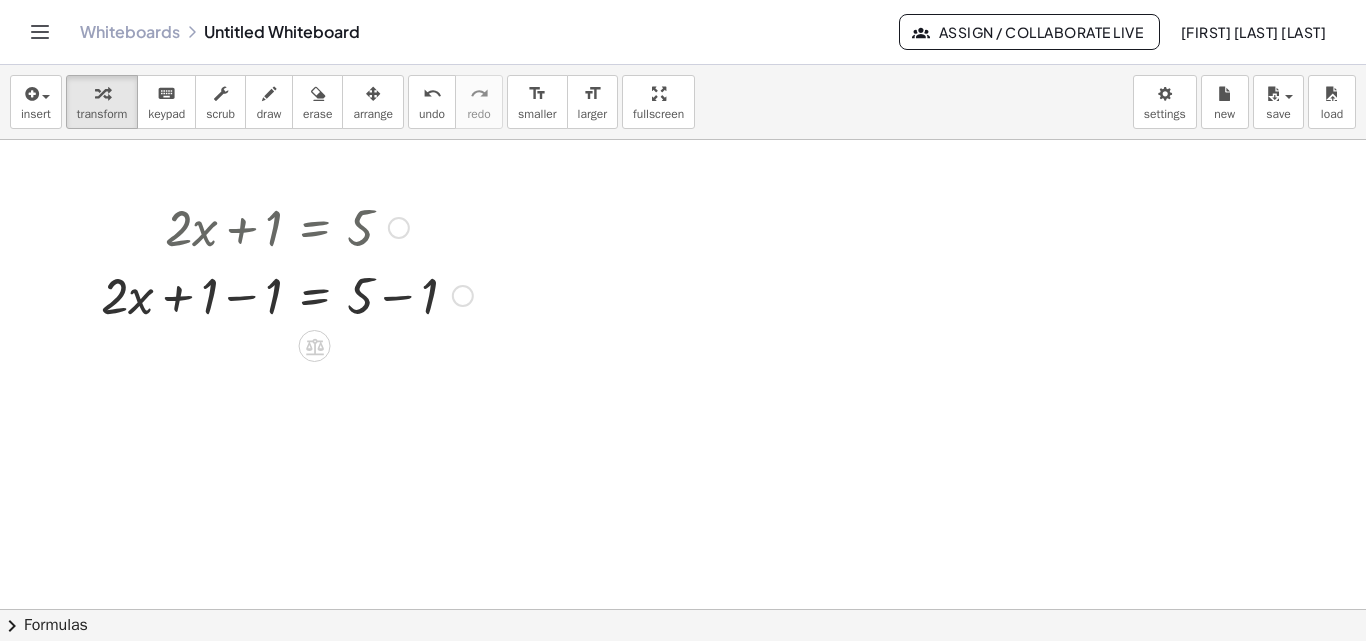 click at bounding box center (287, 294) 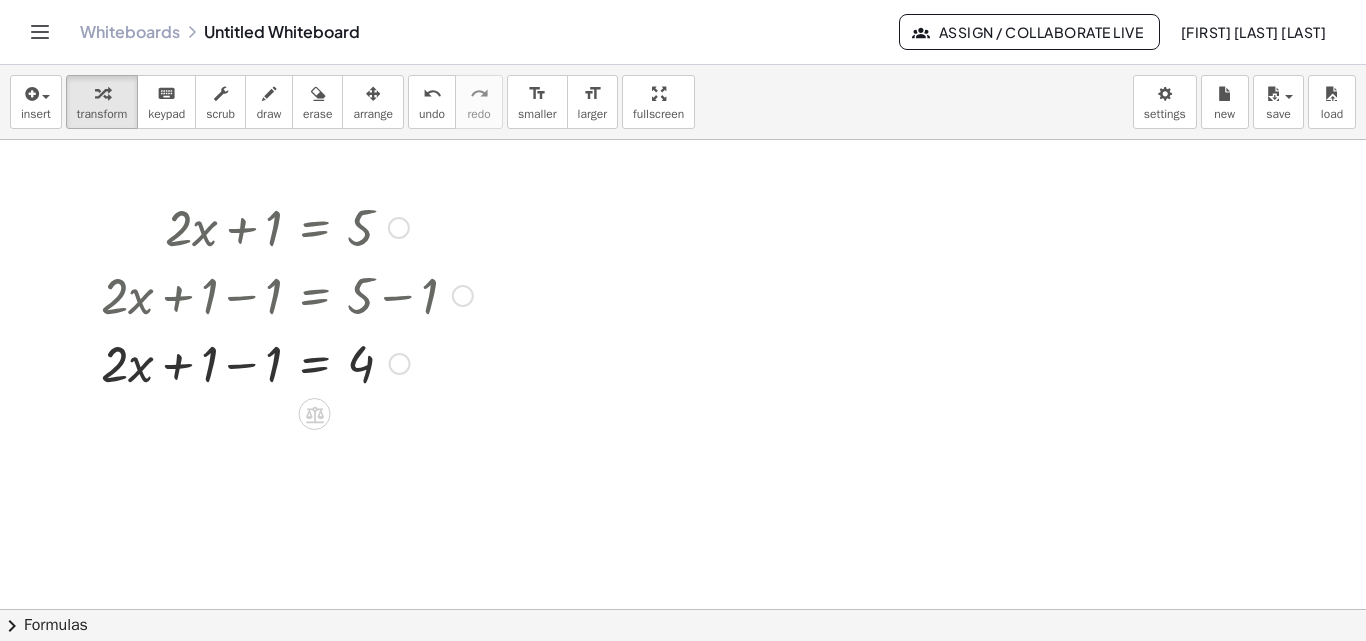 click at bounding box center (287, 362) 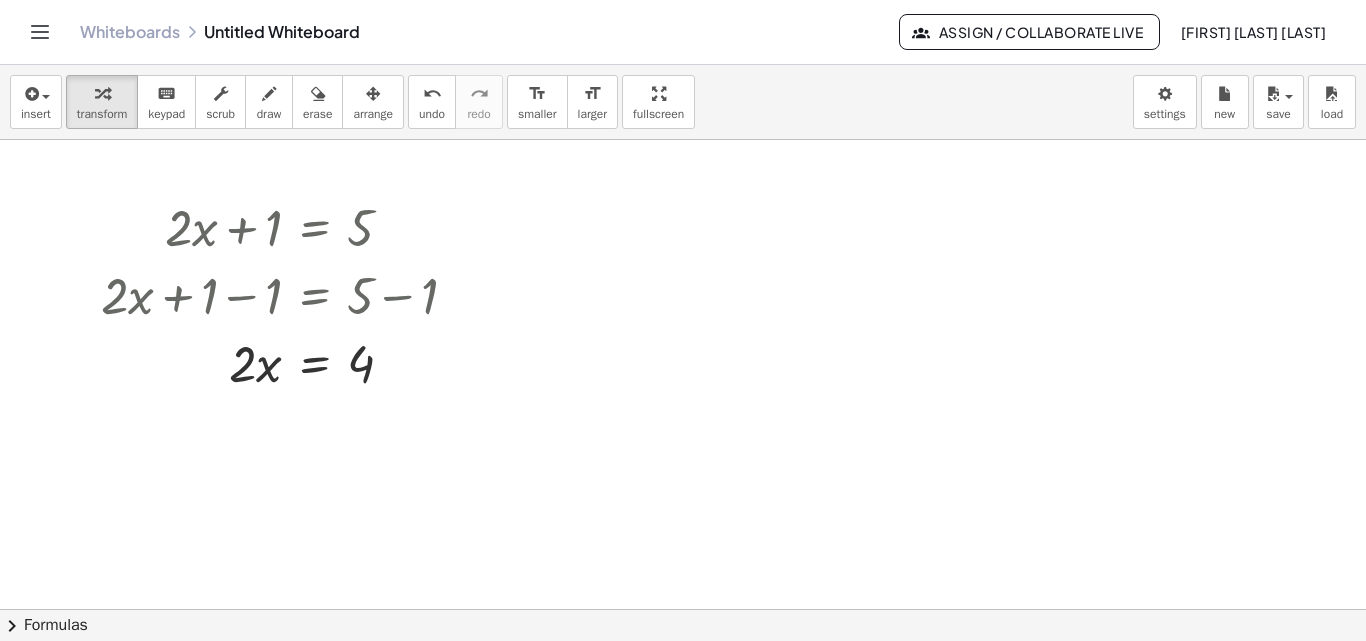 scroll, scrollTop: 100, scrollLeft: 0, axis: vertical 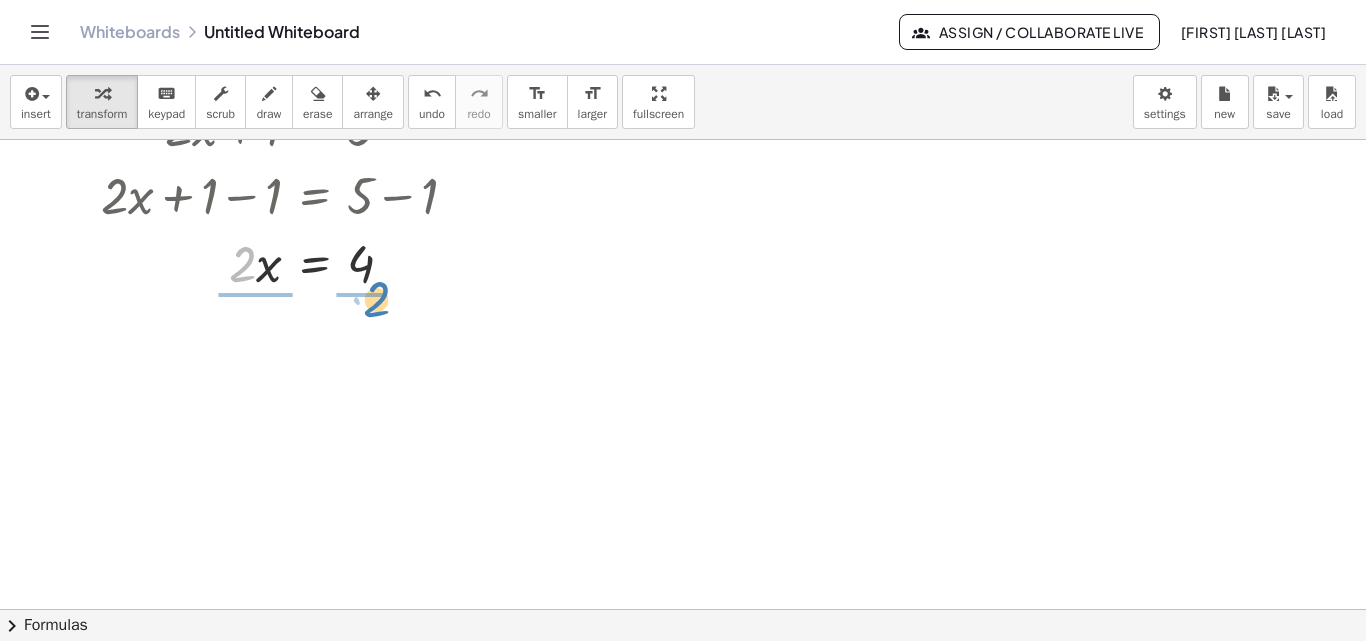 drag, startPoint x: 239, startPoint y: 273, endPoint x: 373, endPoint y: 308, distance: 138.49548 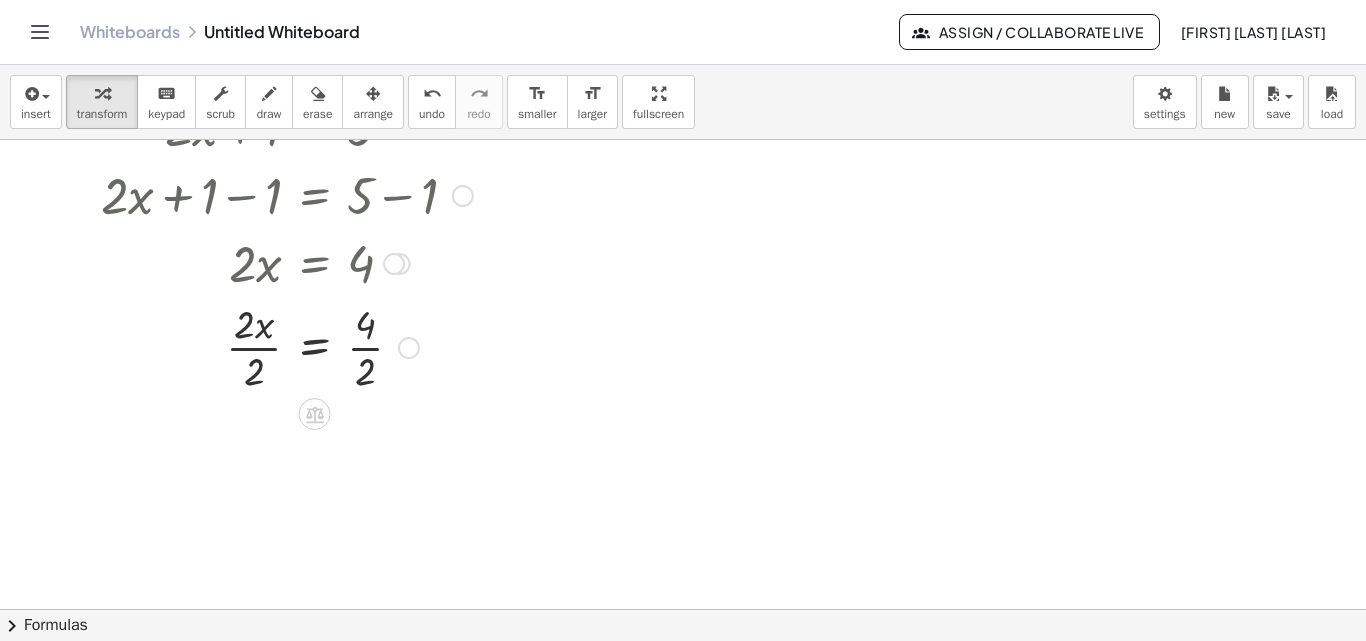 click at bounding box center (287, 346) 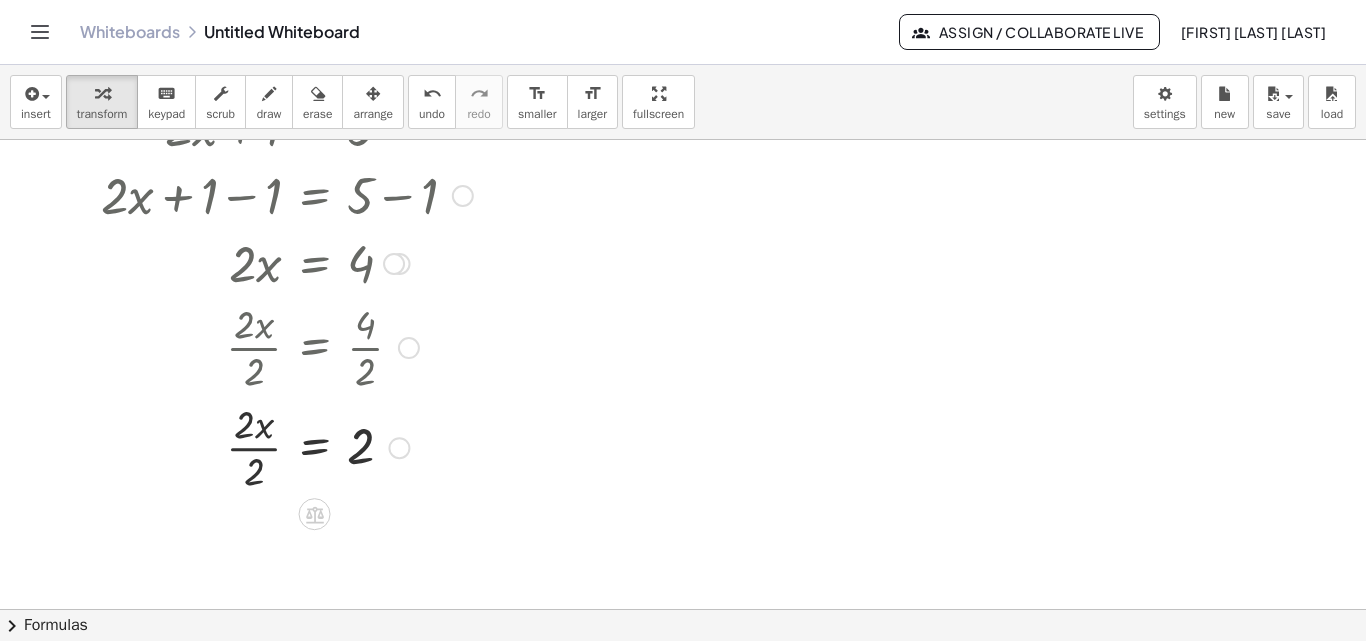 click at bounding box center [287, 446] 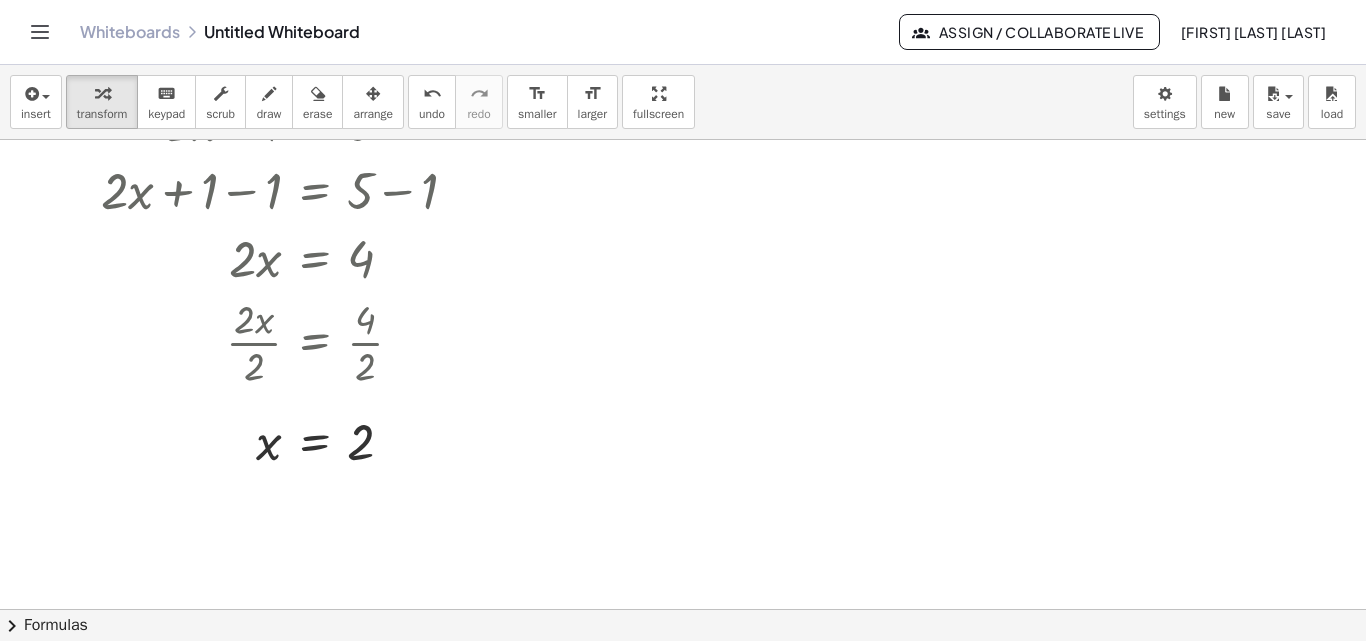 scroll, scrollTop: 100, scrollLeft: 0, axis: vertical 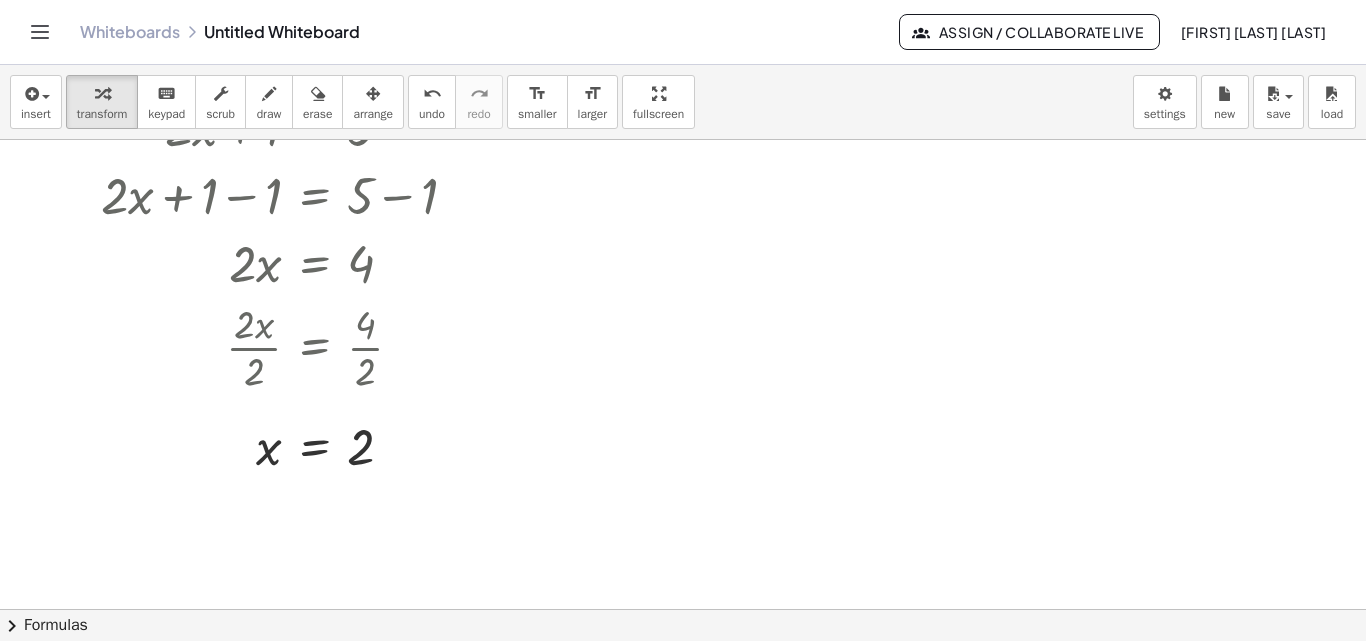 click on "chevron_right  Formulas" 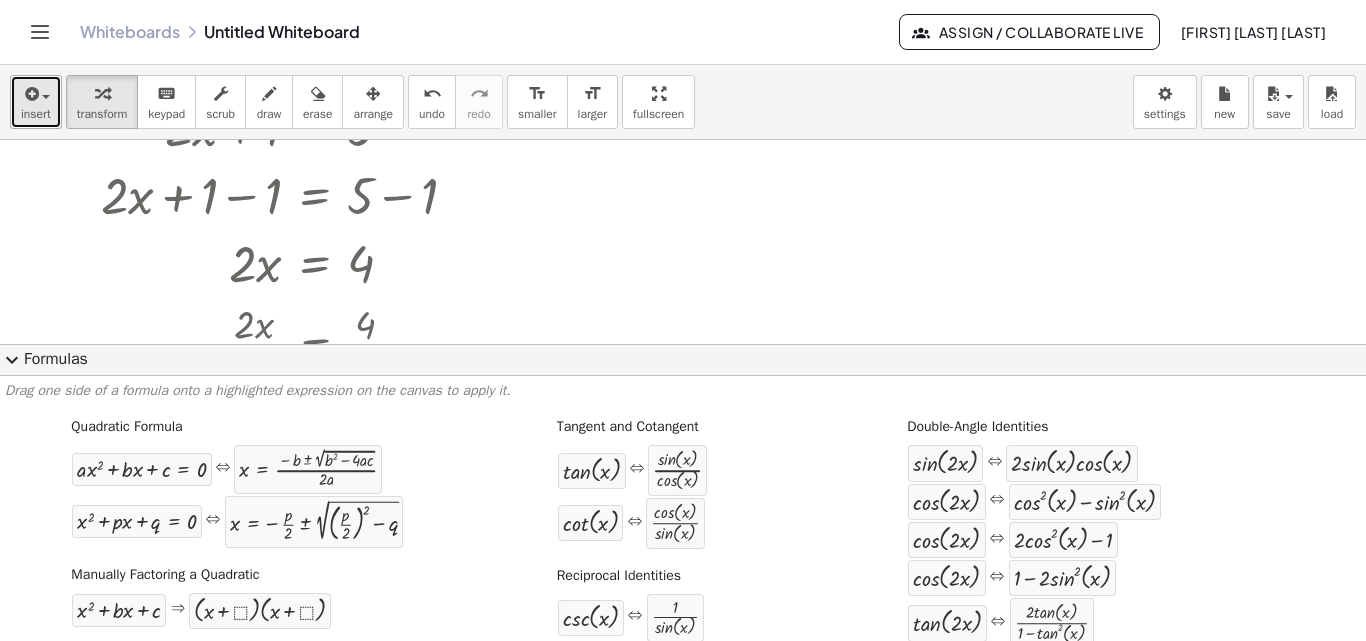 click on "insert" at bounding box center (36, 114) 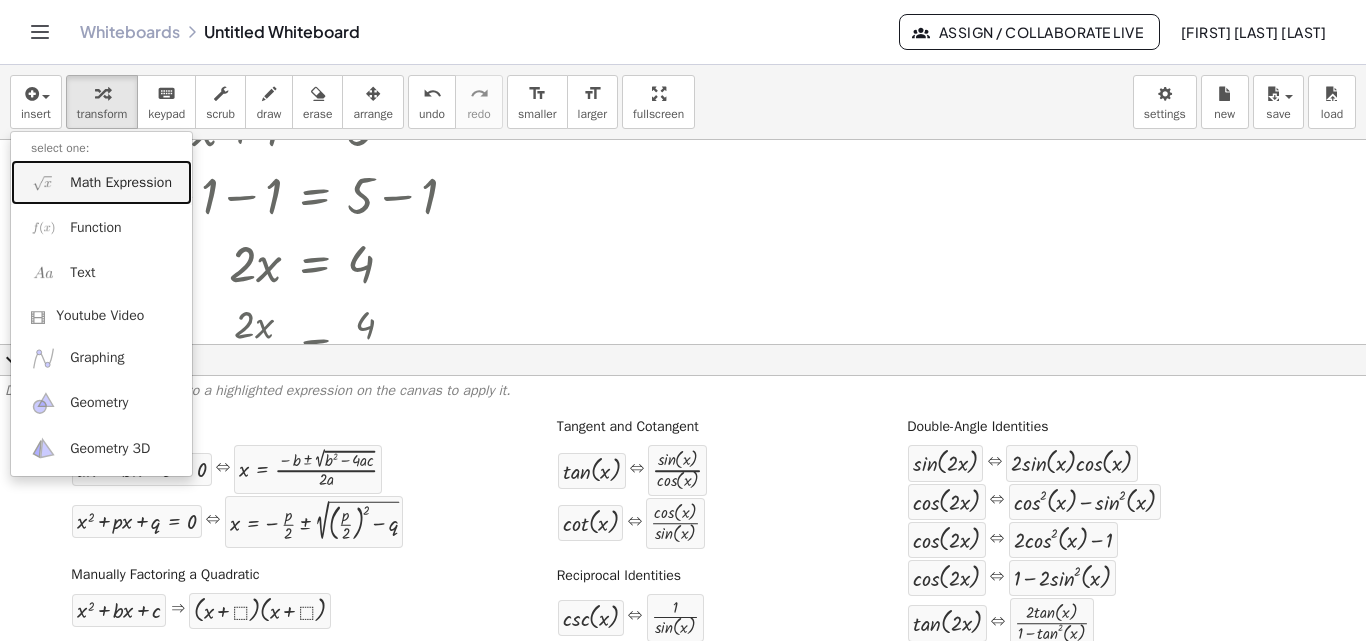 click on "Math Expression" at bounding box center [121, 183] 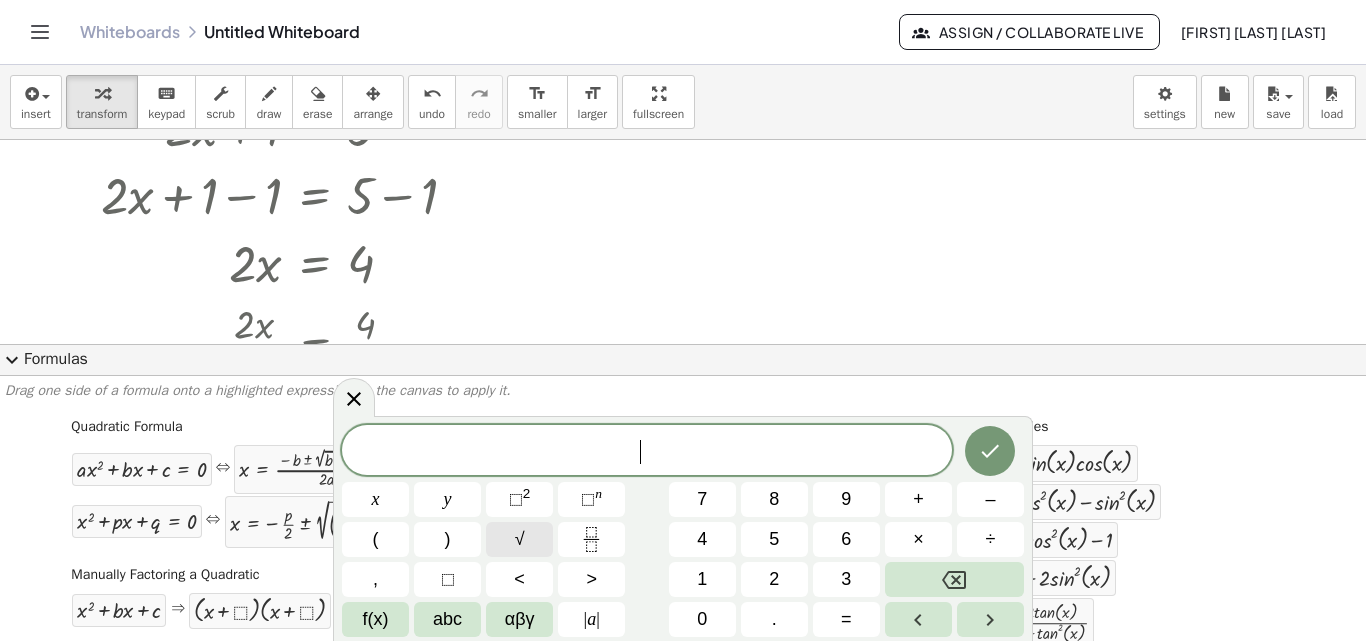 click on "√" at bounding box center [519, 539] 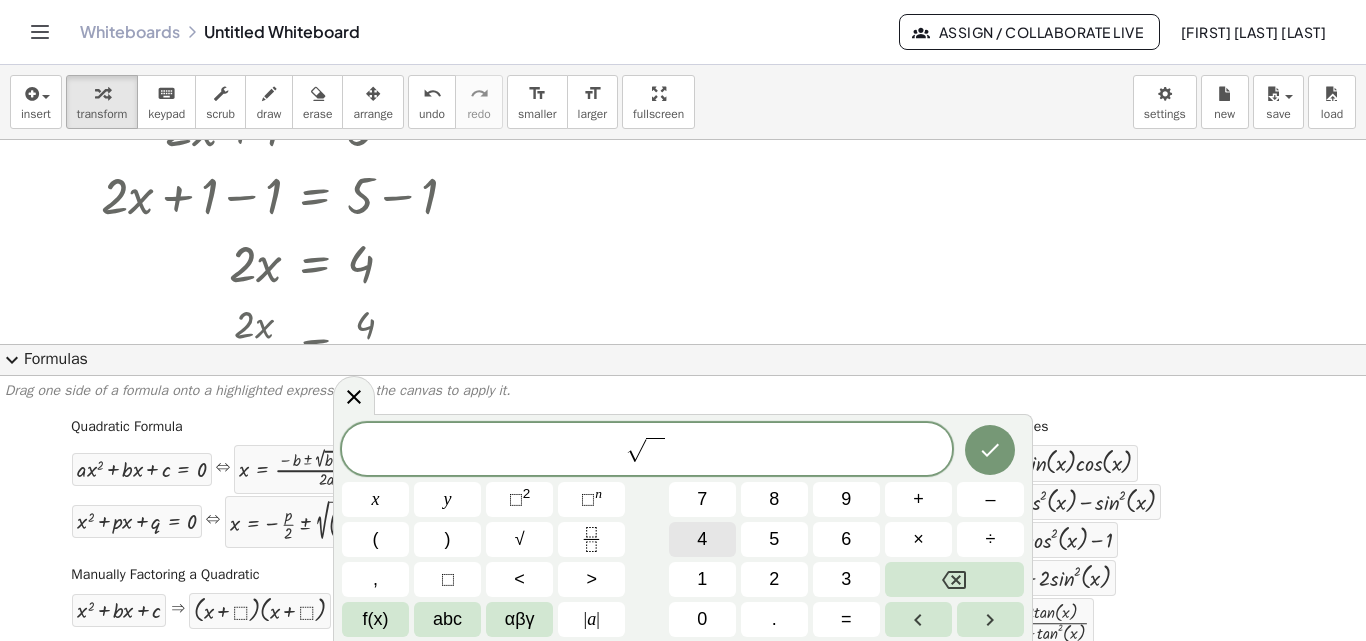 click on "4" at bounding box center (702, 539) 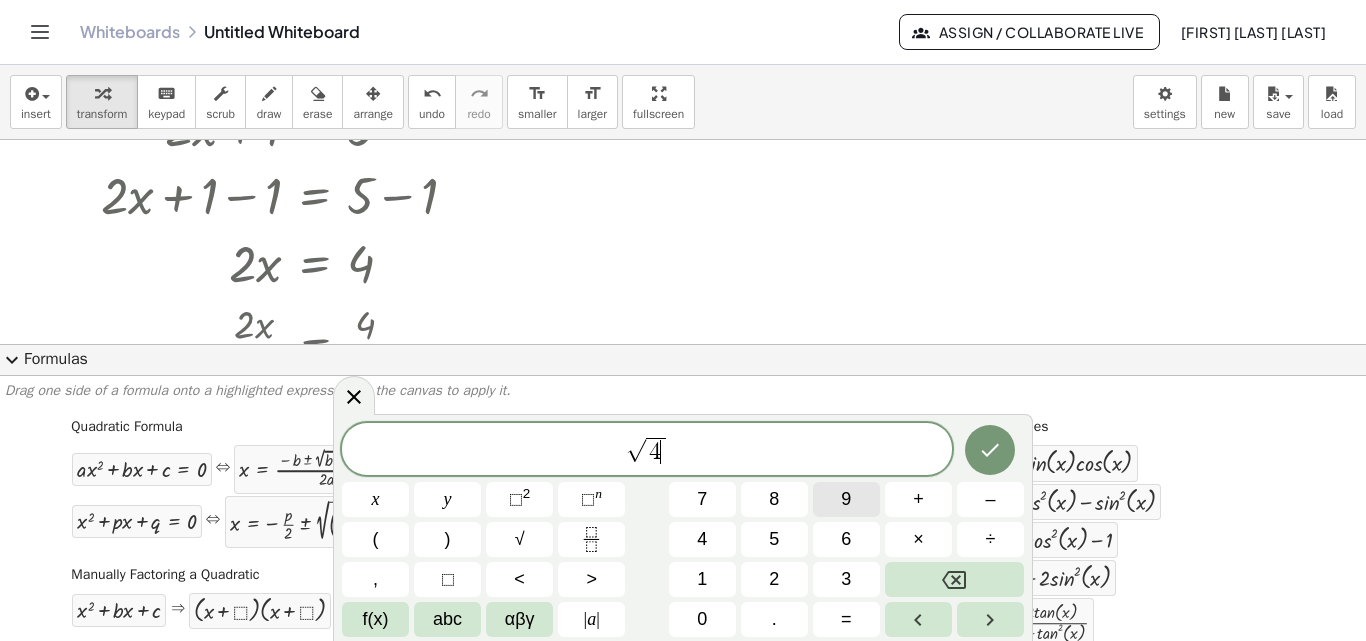 click on "9" at bounding box center (846, 499) 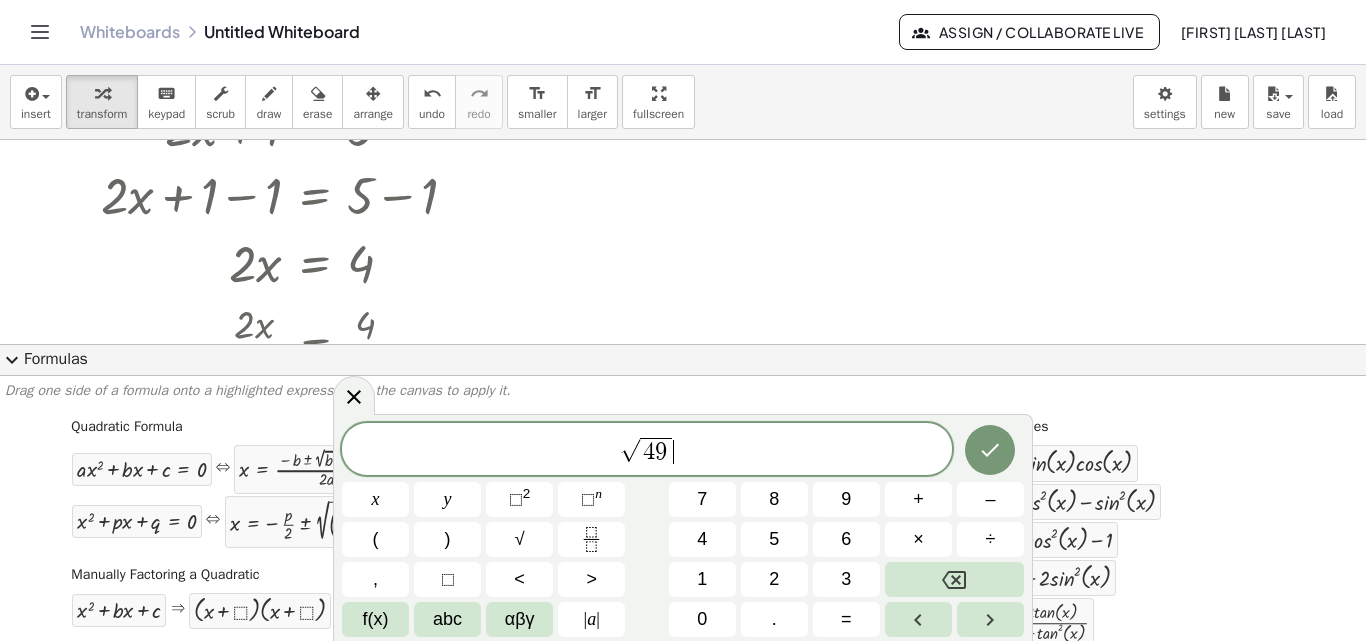 drag, startPoint x: 824, startPoint y: 456, endPoint x: 882, endPoint y: 496, distance: 70.45566 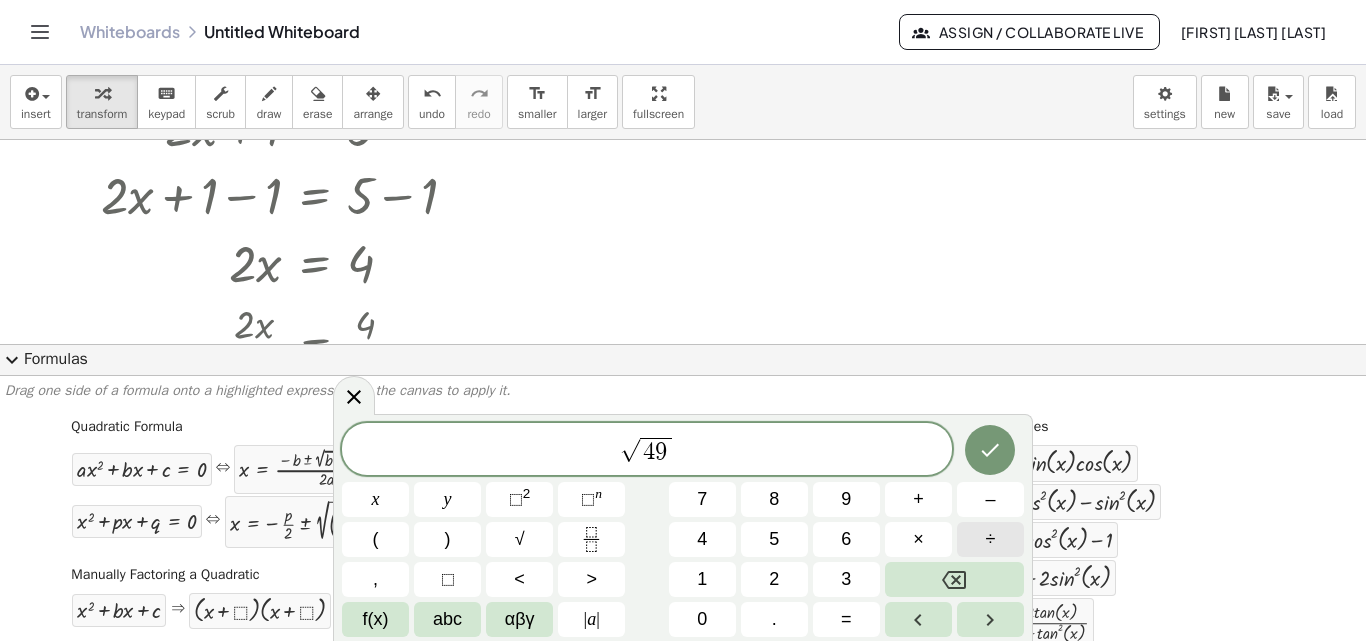 click on "÷" at bounding box center [990, 539] 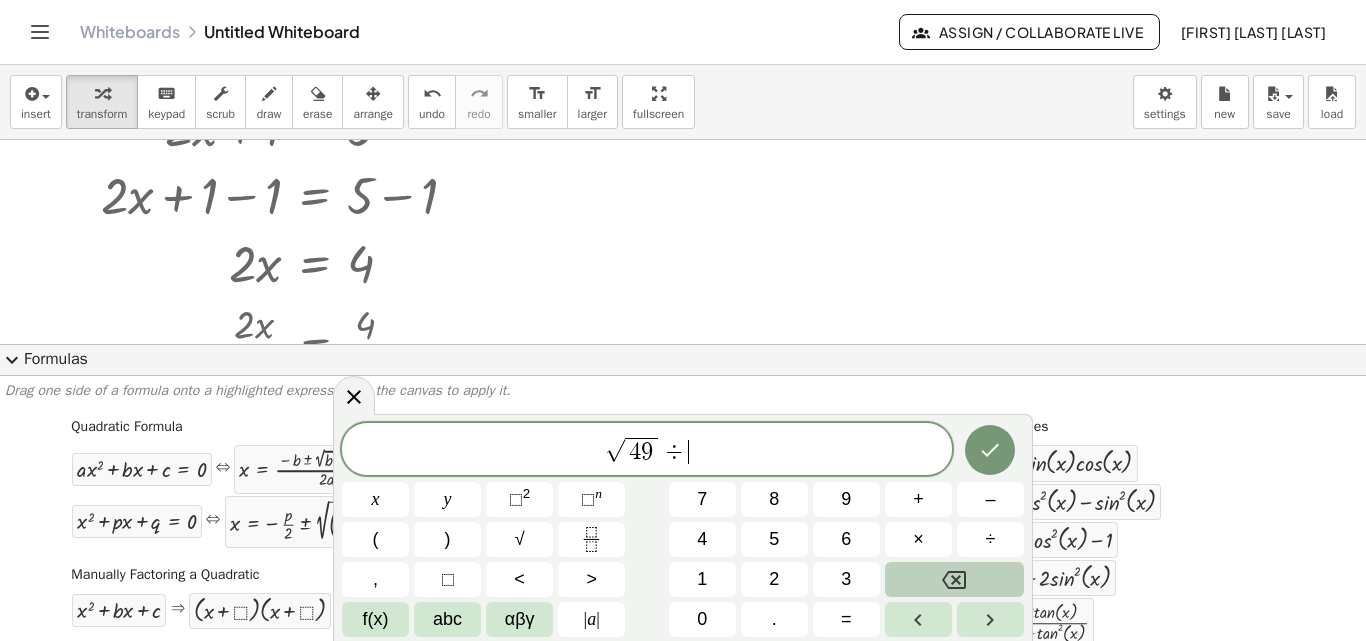 click 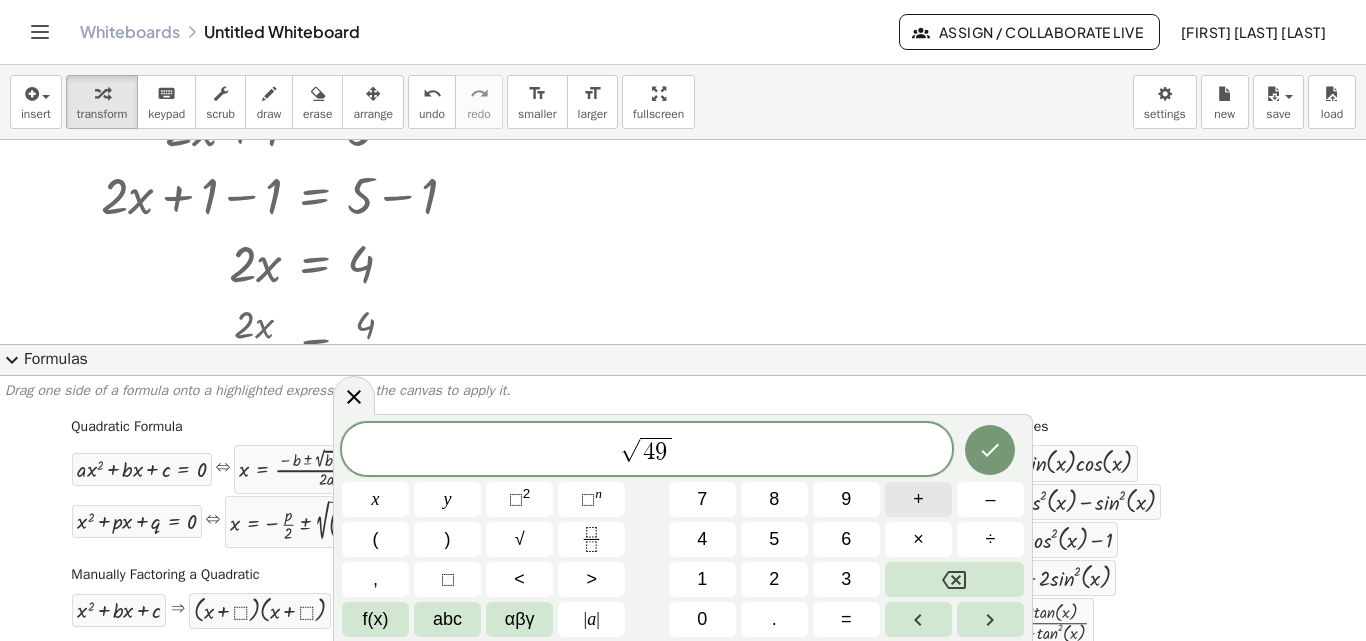 click on "+" at bounding box center [918, 499] 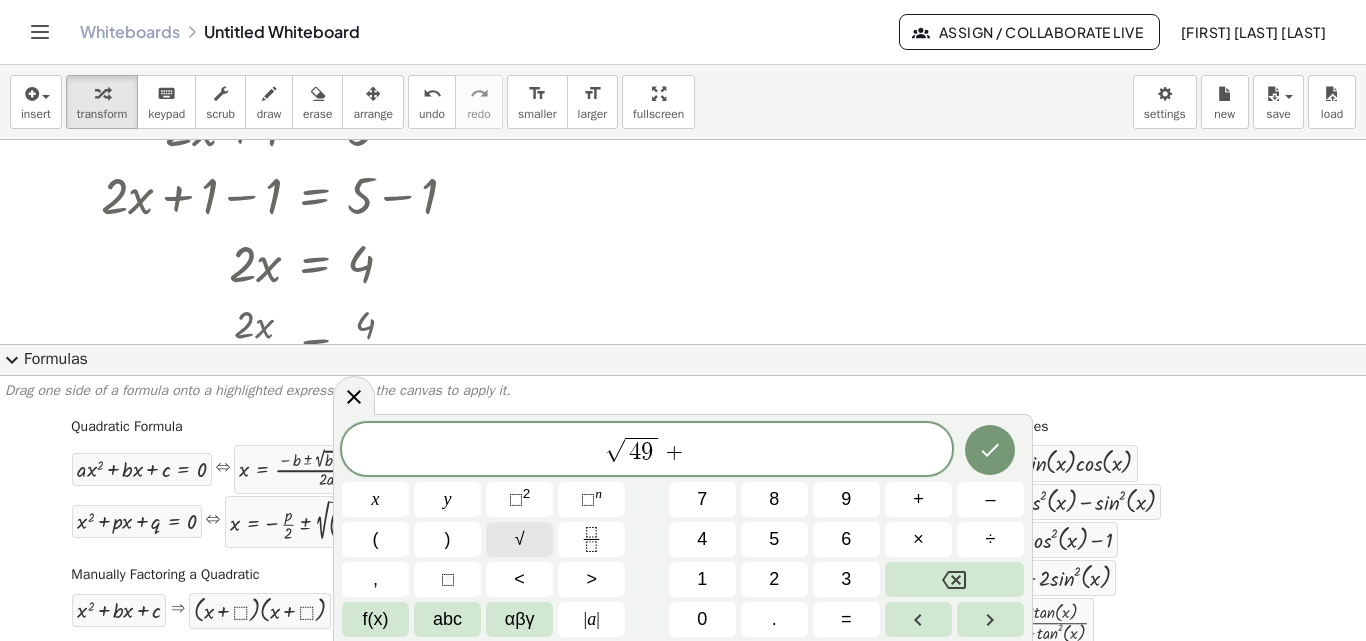 click on "√" at bounding box center [519, 539] 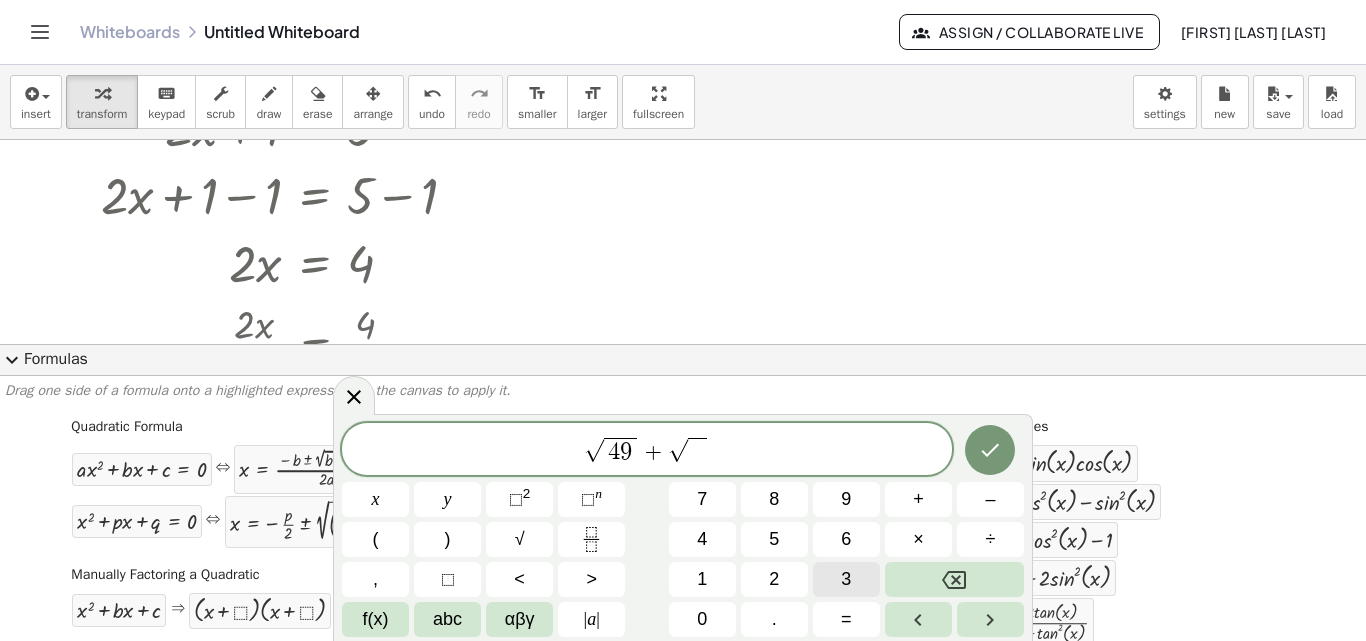 click on "3" at bounding box center (846, 579) 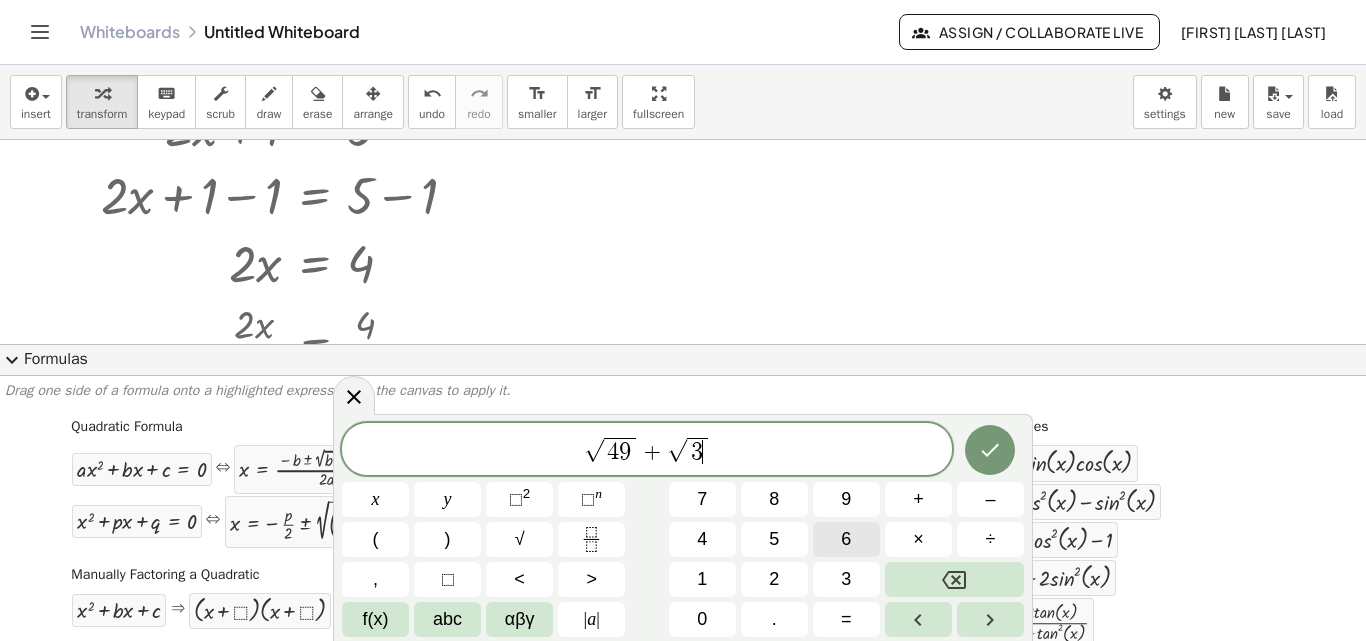 click on "6" at bounding box center (846, 539) 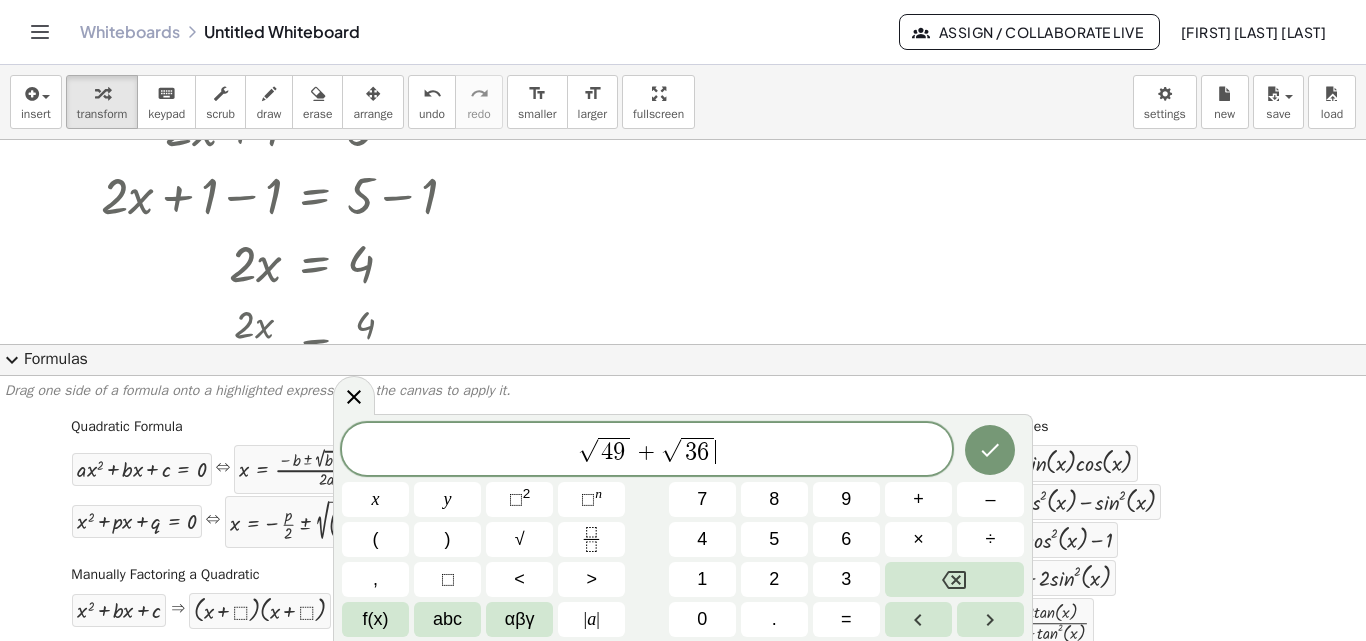click on "√ 4 9 + √ 3 6 ​" at bounding box center (647, 450) 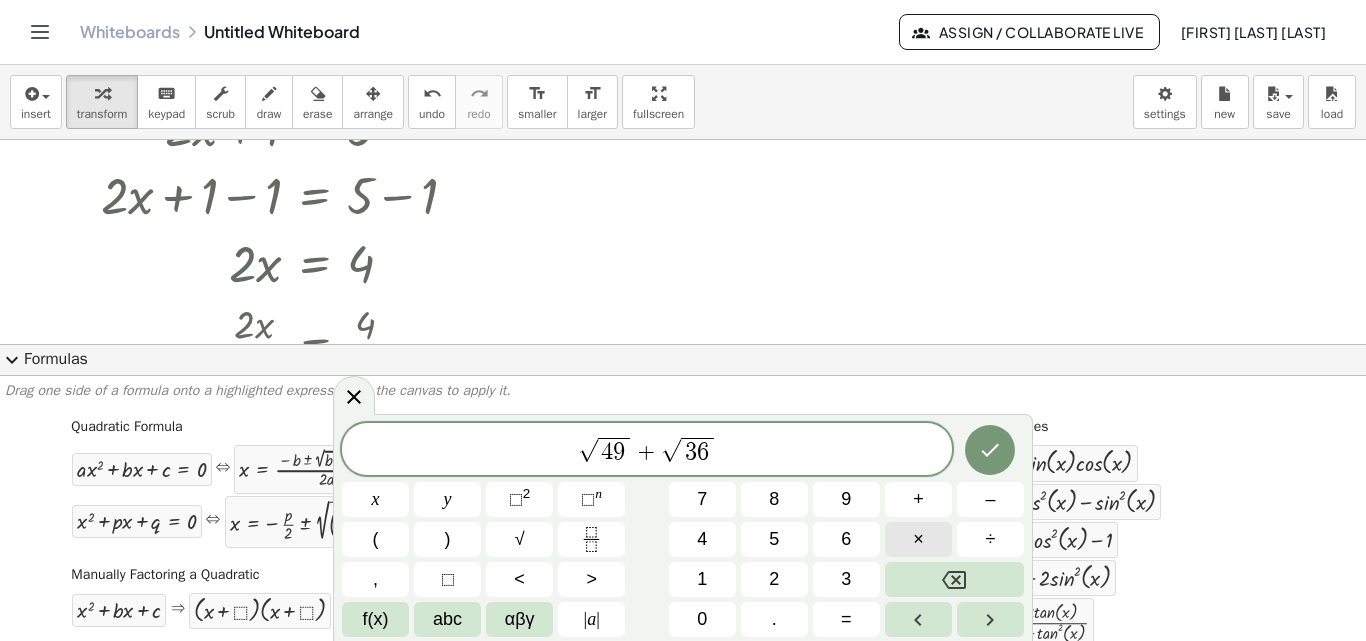 click on "×" at bounding box center [918, 539] 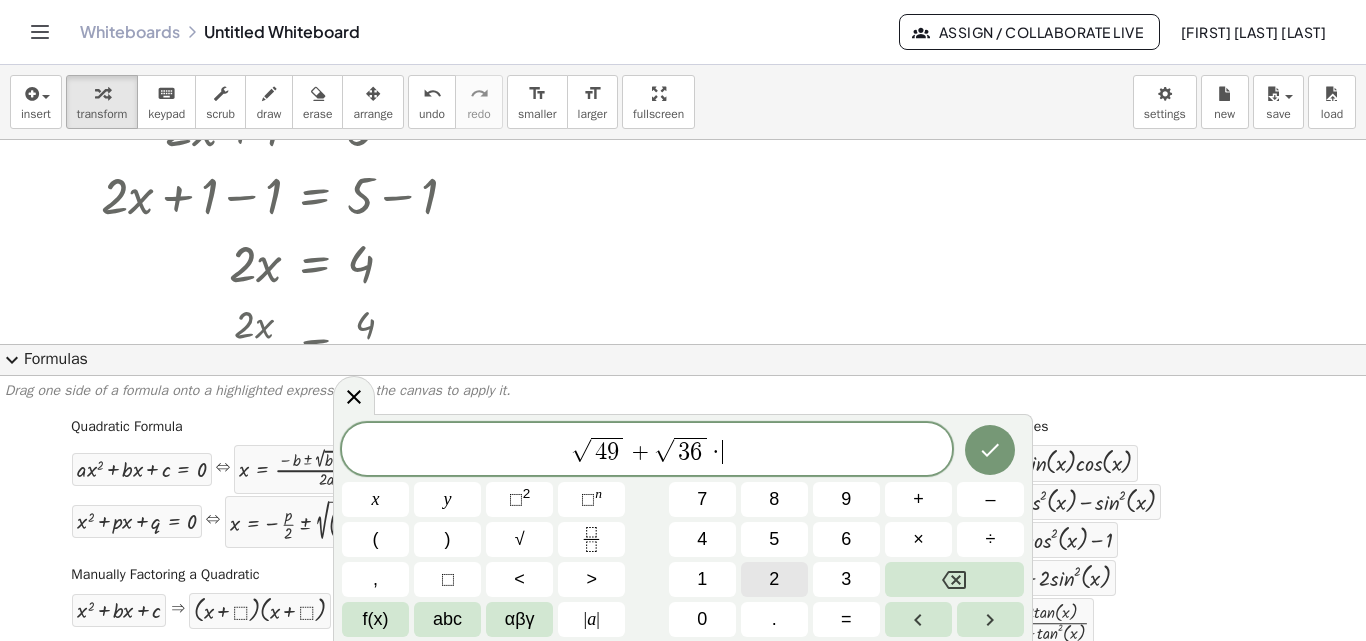 click on "2" at bounding box center (774, 579) 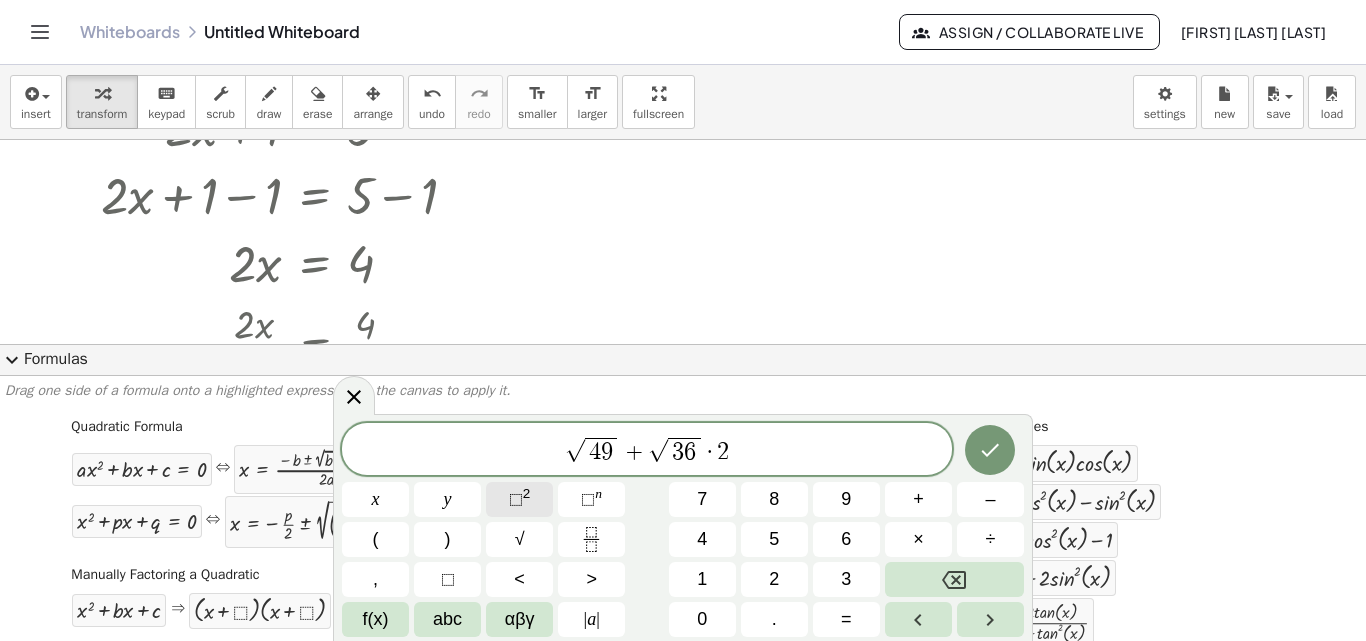click on "⬚" at bounding box center [516, 499] 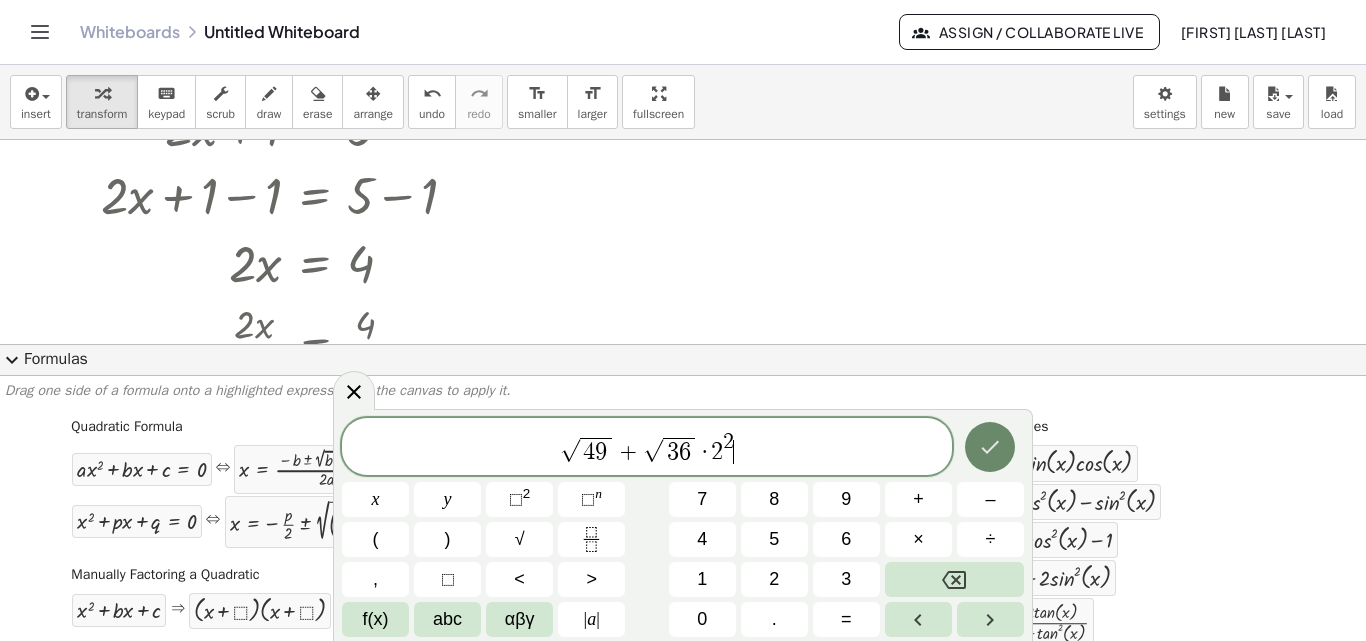 click 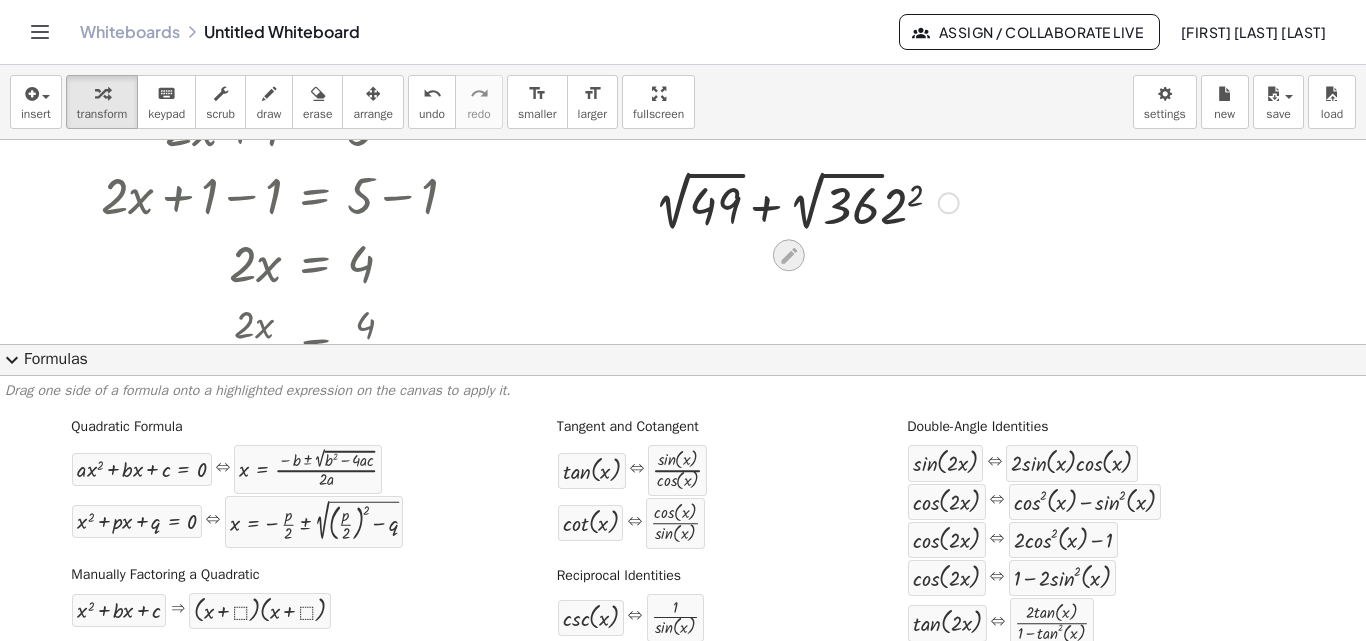 click 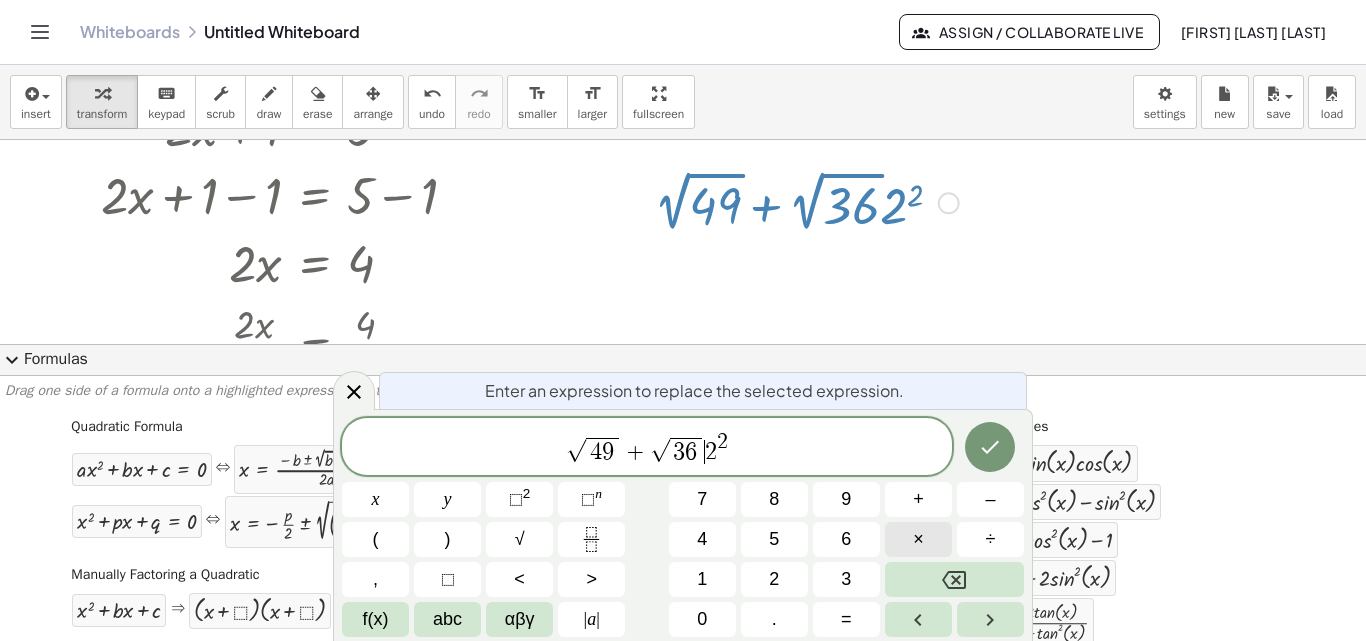 click on "×" at bounding box center [918, 539] 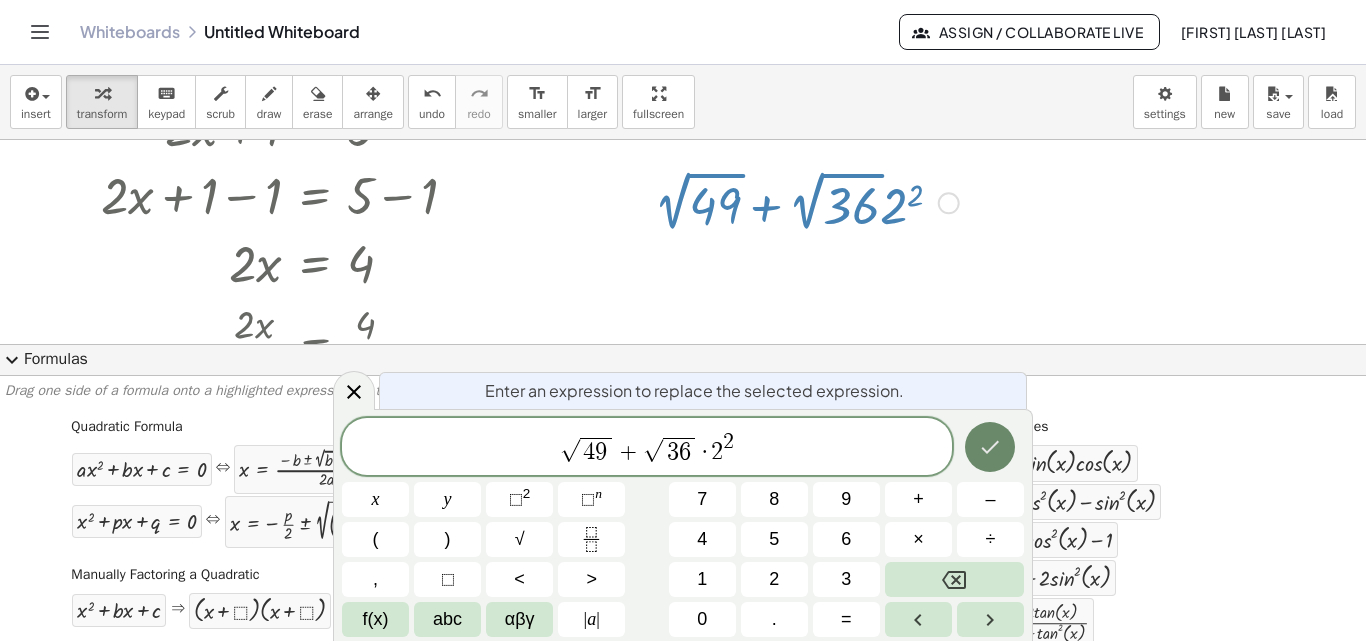 click at bounding box center [990, 447] 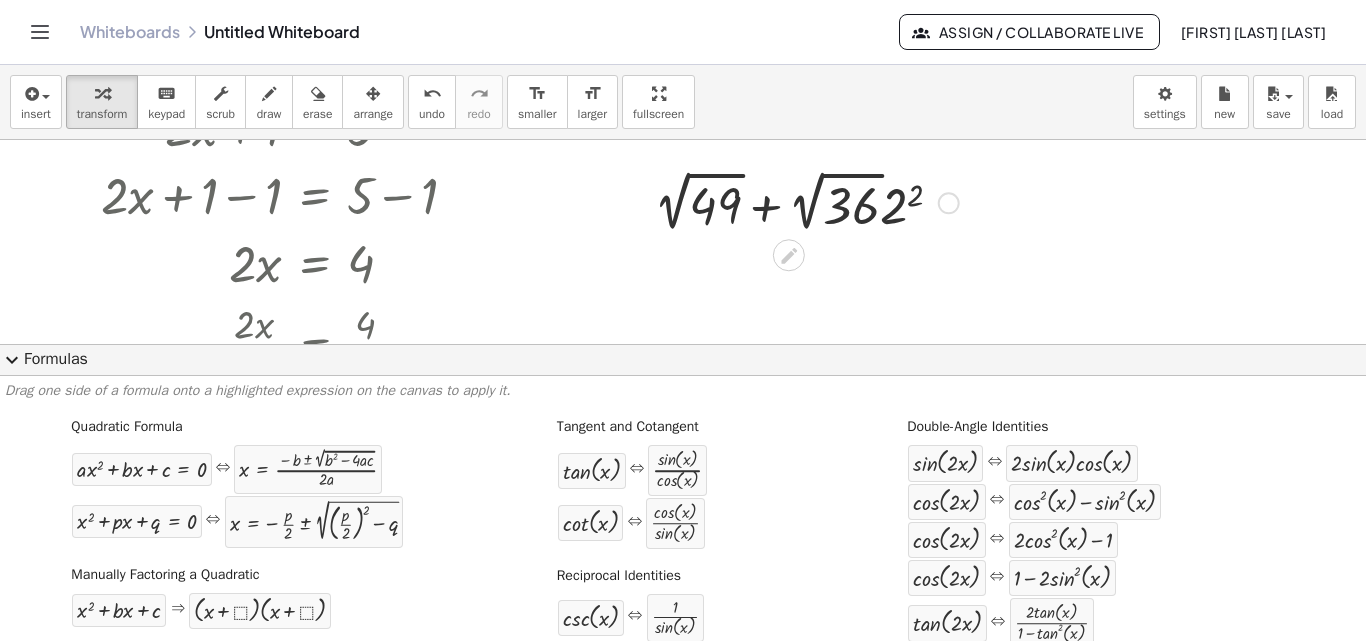 click at bounding box center (806, 201) 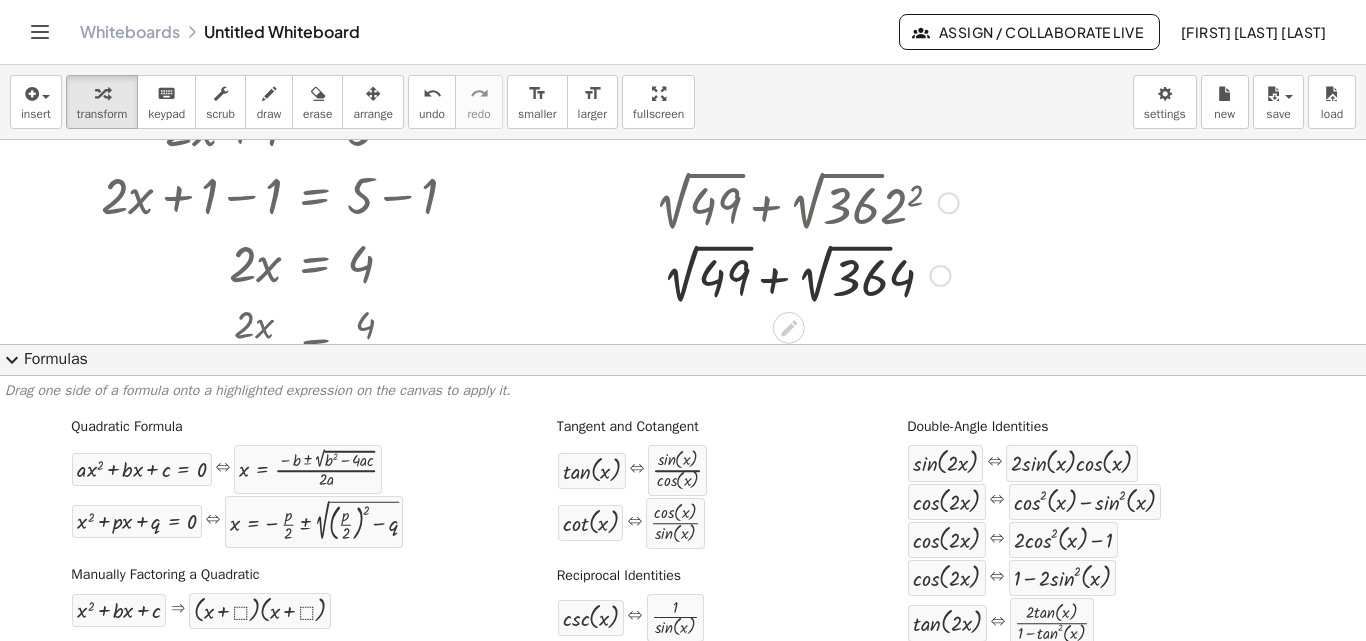 click at bounding box center [806, 274] 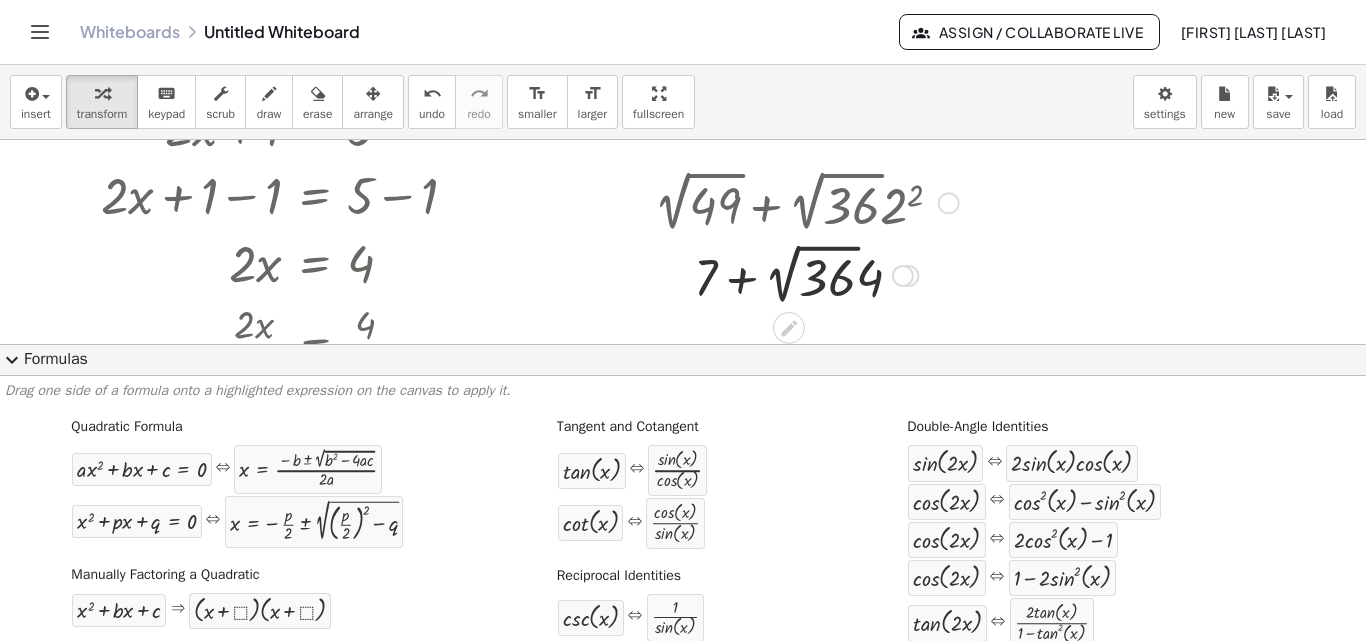 click at bounding box center (806, 274) 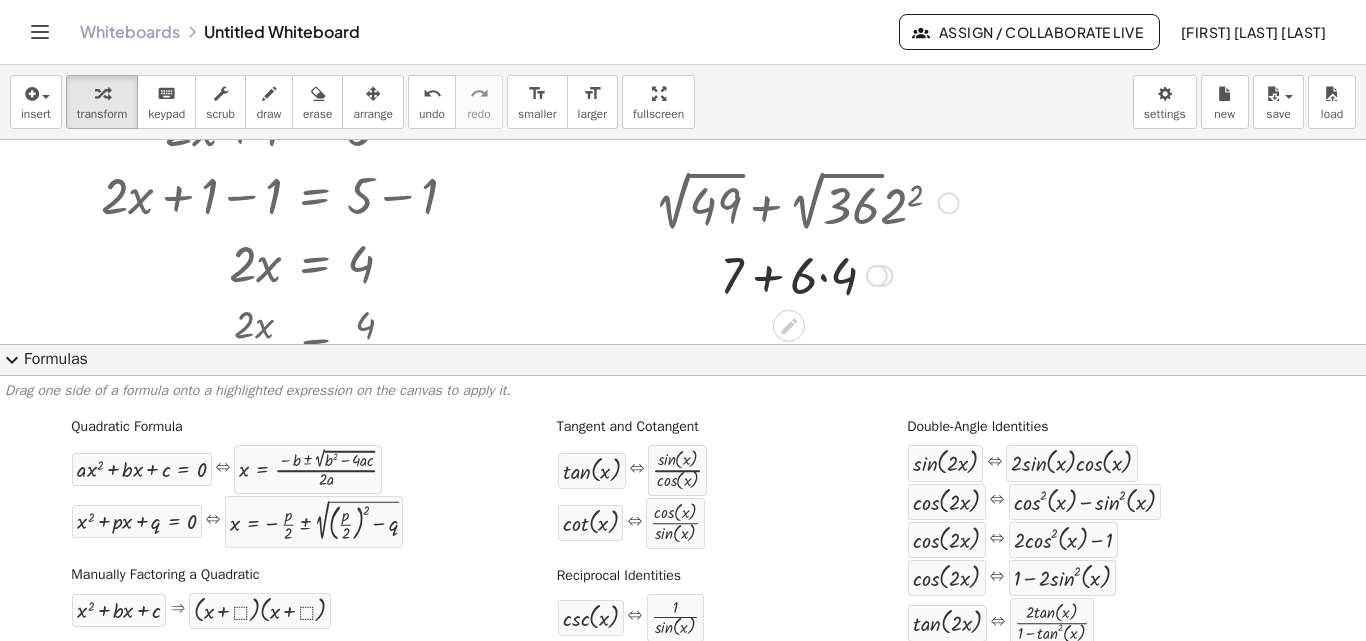 drag, startPoint x: 824, startPoint y: 283, endPoint x: 827, endPoint y: 296, distance: 13.341664 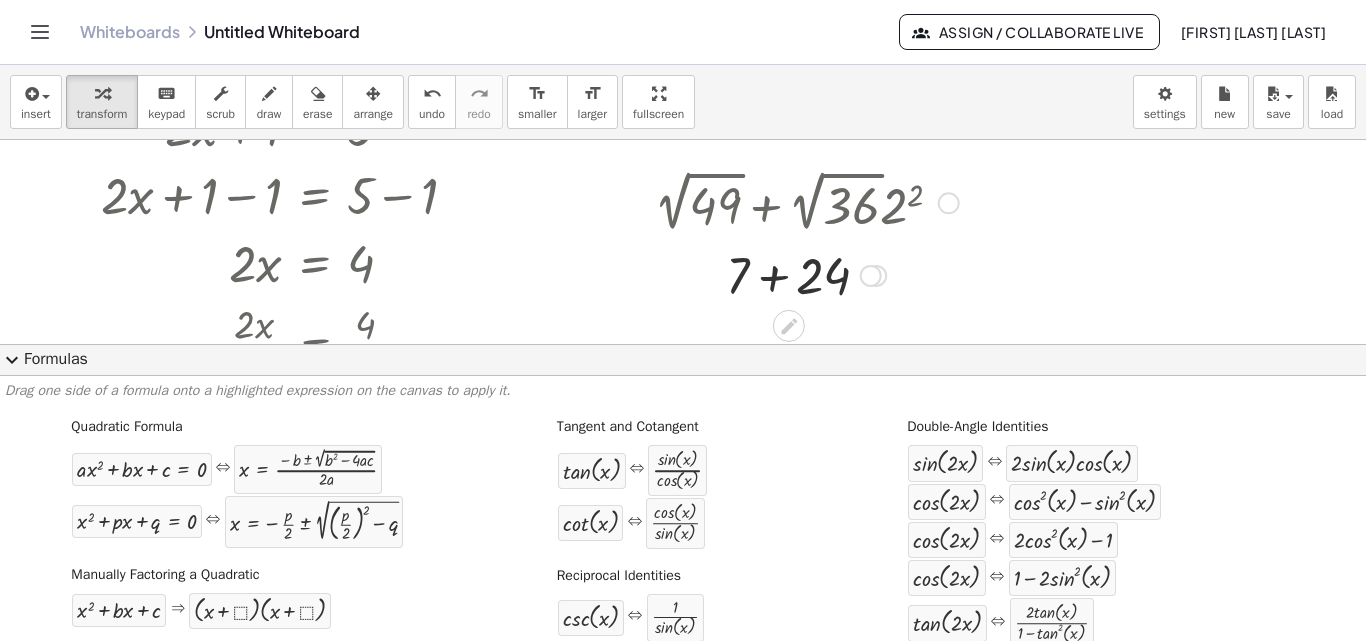 click at bounding box center (806, 274) 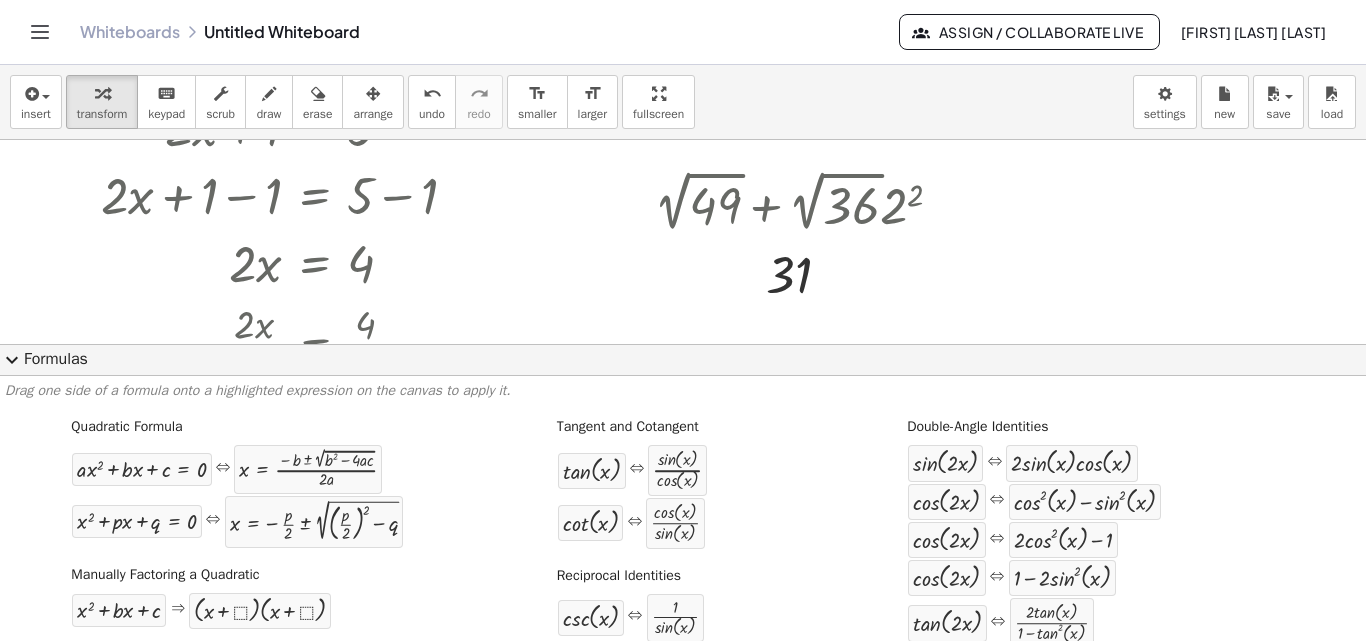 click on "expand_more  Formulas" 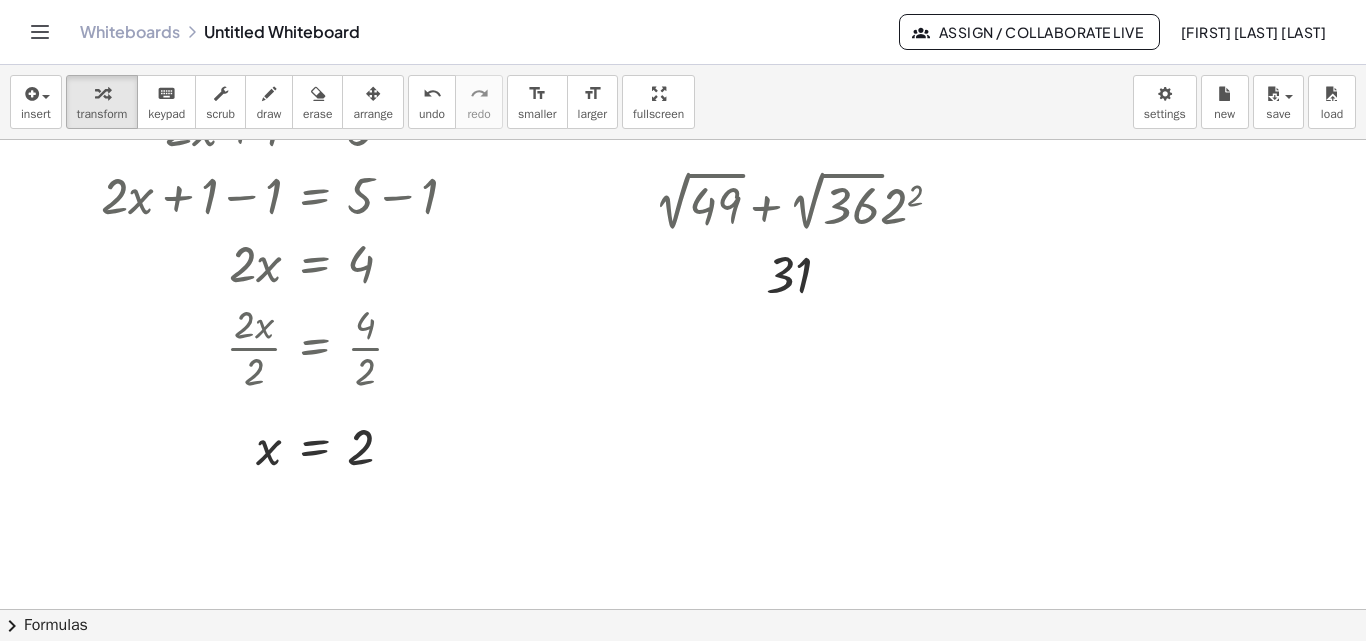 click at bounding box center [683, 509] 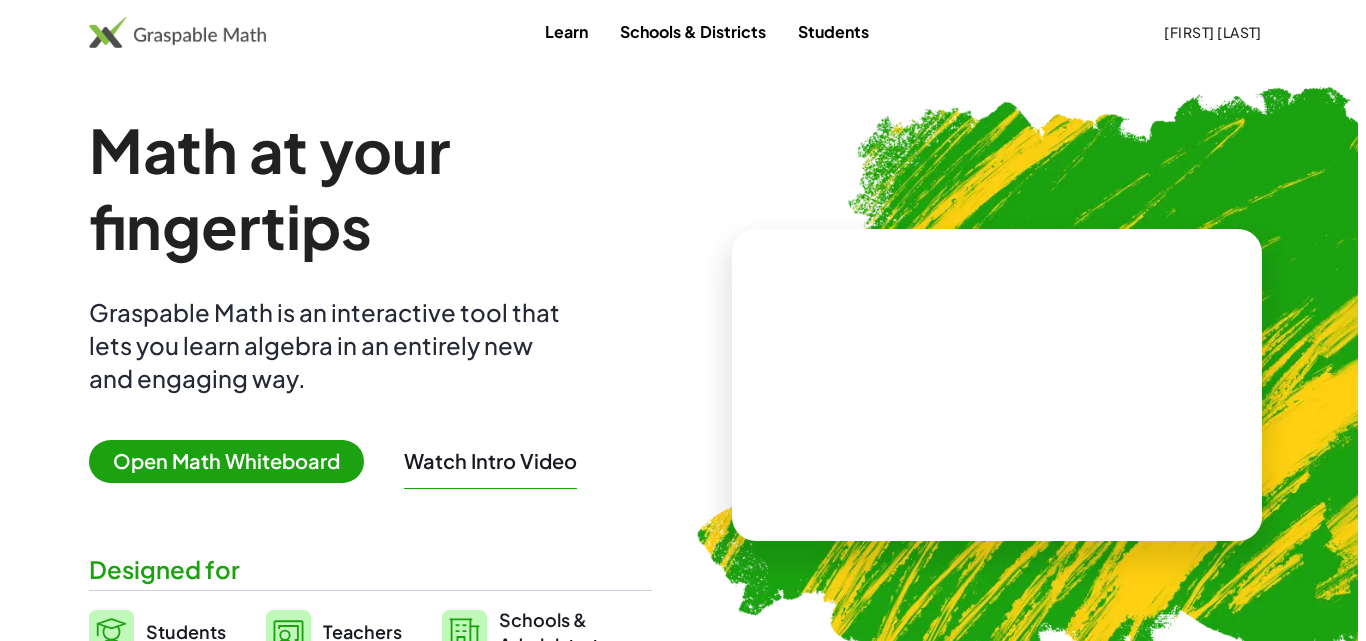 scroll, scrollTop: 0, scrollLeft: 0, axis: both 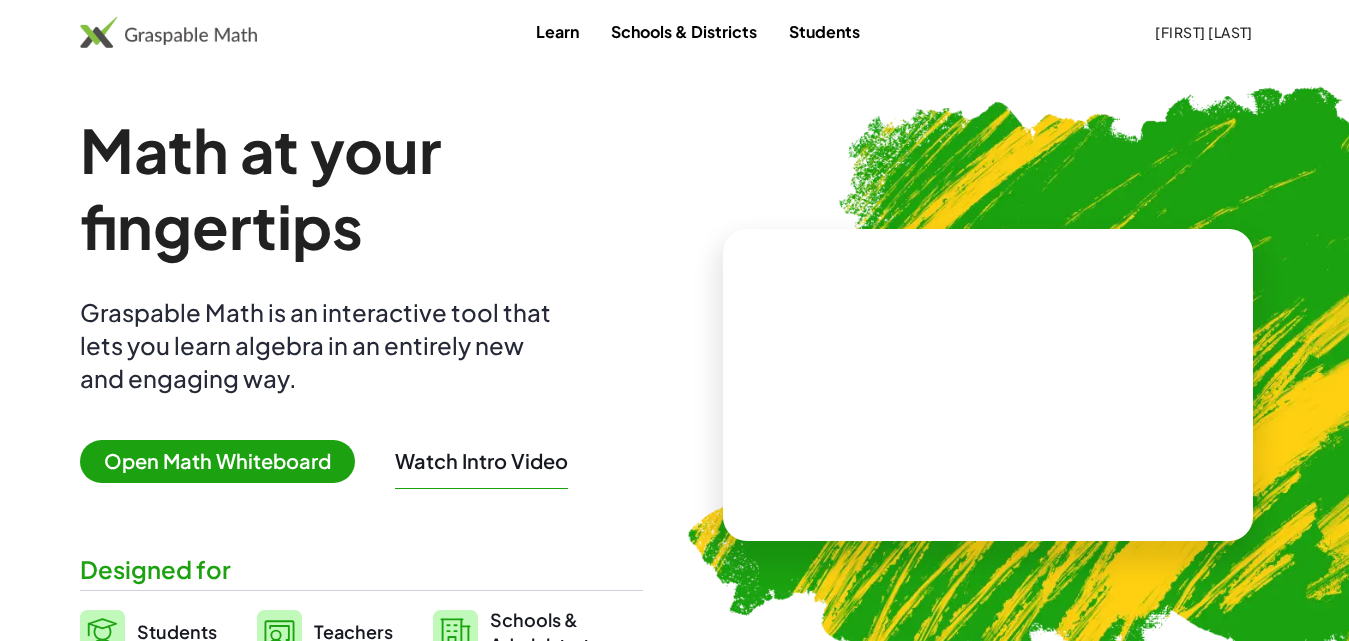 click on "Open Math Whiteboard" at bounding box center (217, 461) 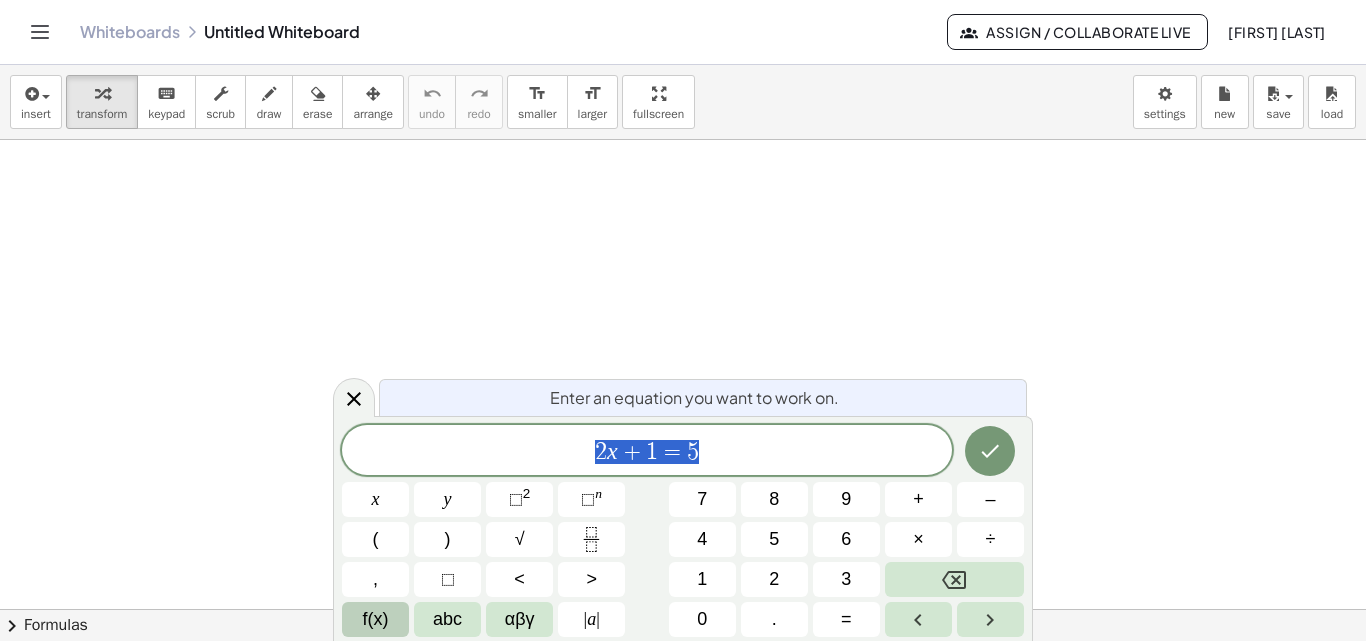 click on "f(x)" at bounding box center [376, 619] 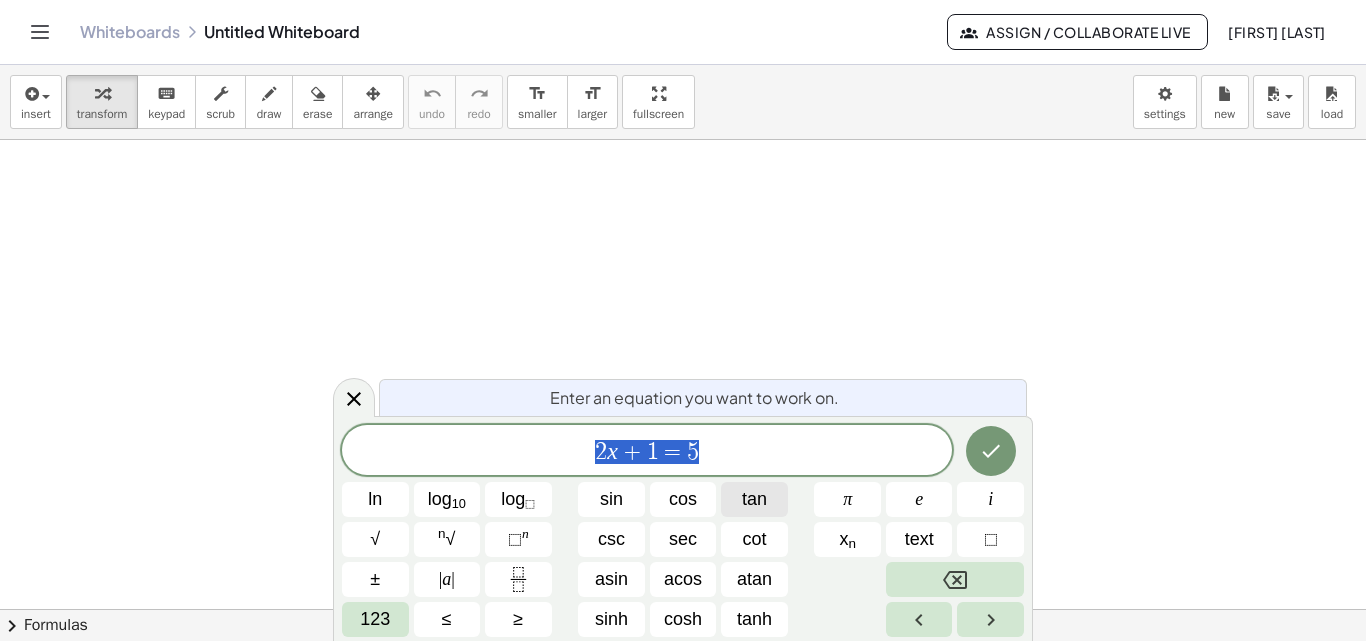 click on "Graspable Math Activities Get Started Activity Bank Assigned Work Classes Whiteboards Go Premium! Reference Account v1.28.2 | Privacy policy © 2025 | Graspable, Inc. Whiteboards Untitled Whiteboard Assign / Collaborate Live  [FIRST] [LAST]   insert select one: Math Expression Function Text Youtube Video Graphing Geometry Geometry 3D transform keyboard keypad scrub draw erase arrange undo undo redo redo format_size smaller format_size larger fullscreen load   save new settings × chevron_right  Formulas
Drag one side of a formula onto a highlighted expression on the canvas to apply it.
Quadratic Formula
+ · a · x 2 + · b · x + c = 0
⇔
x = · ( − b ± 2 √ ( + b 2 − · 4 · a · c ) ) · 2 · a
+ x 2 + · p · x + q = 0
⇔
x =" at bounding box center [683, 320] 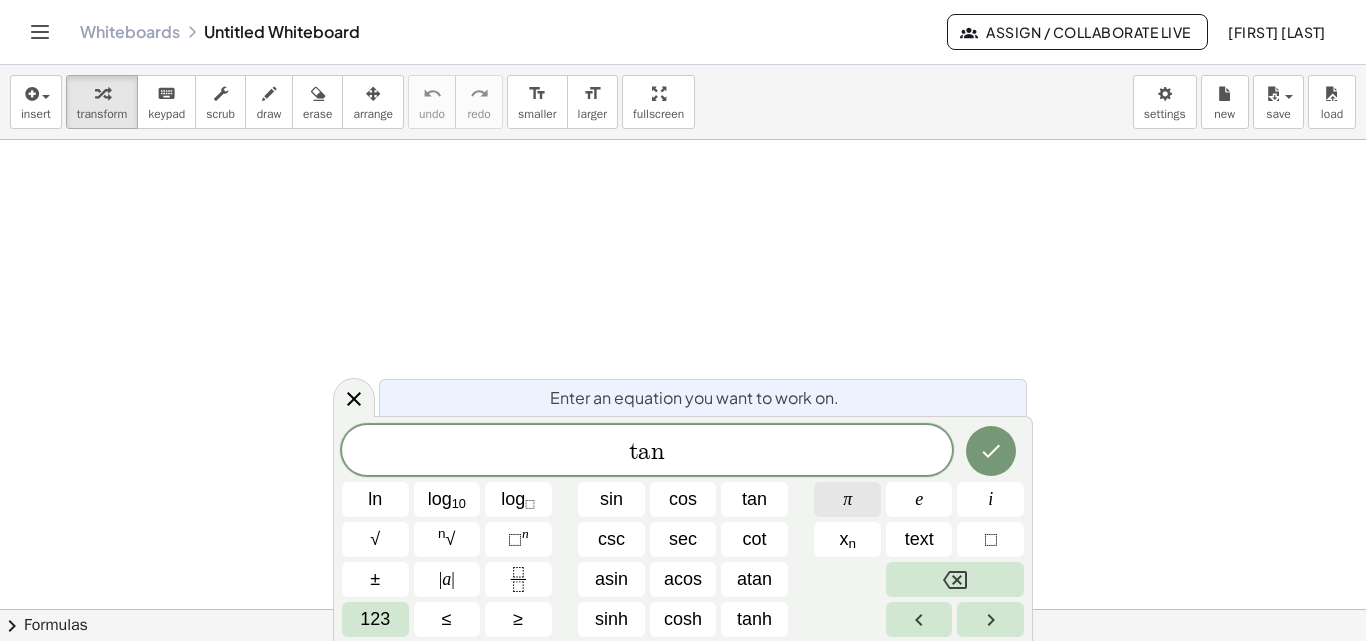 click on "π" at bounding box center (847, 499) 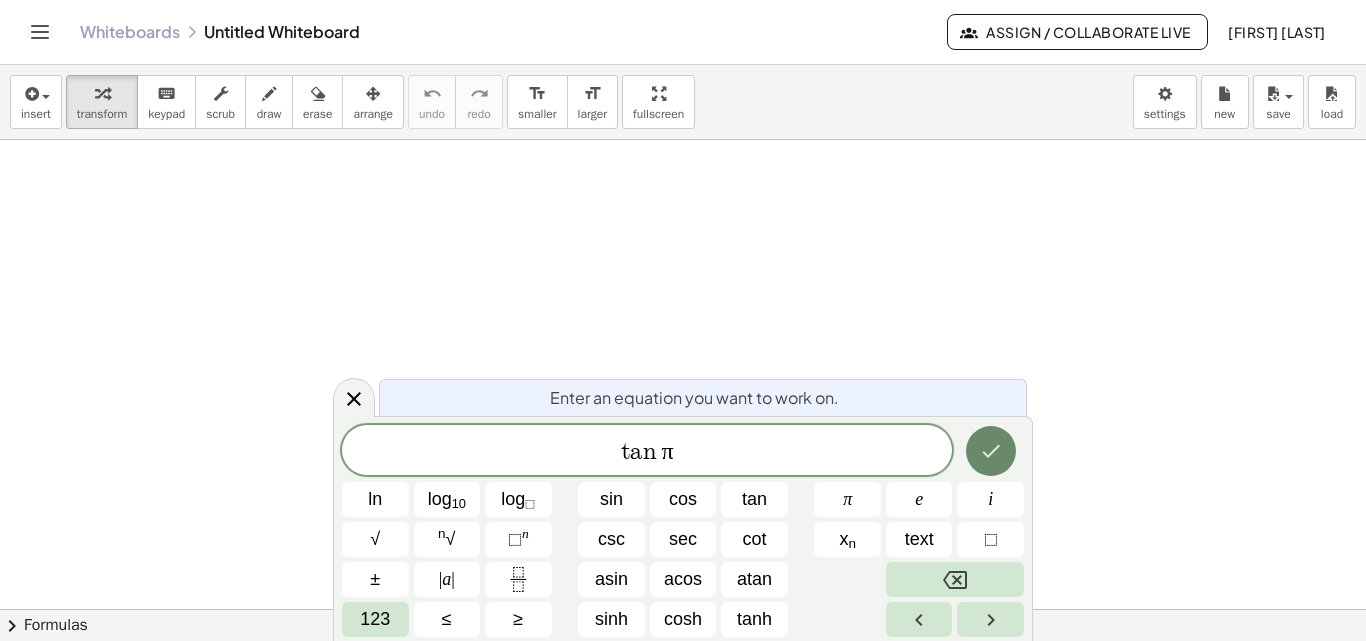 click 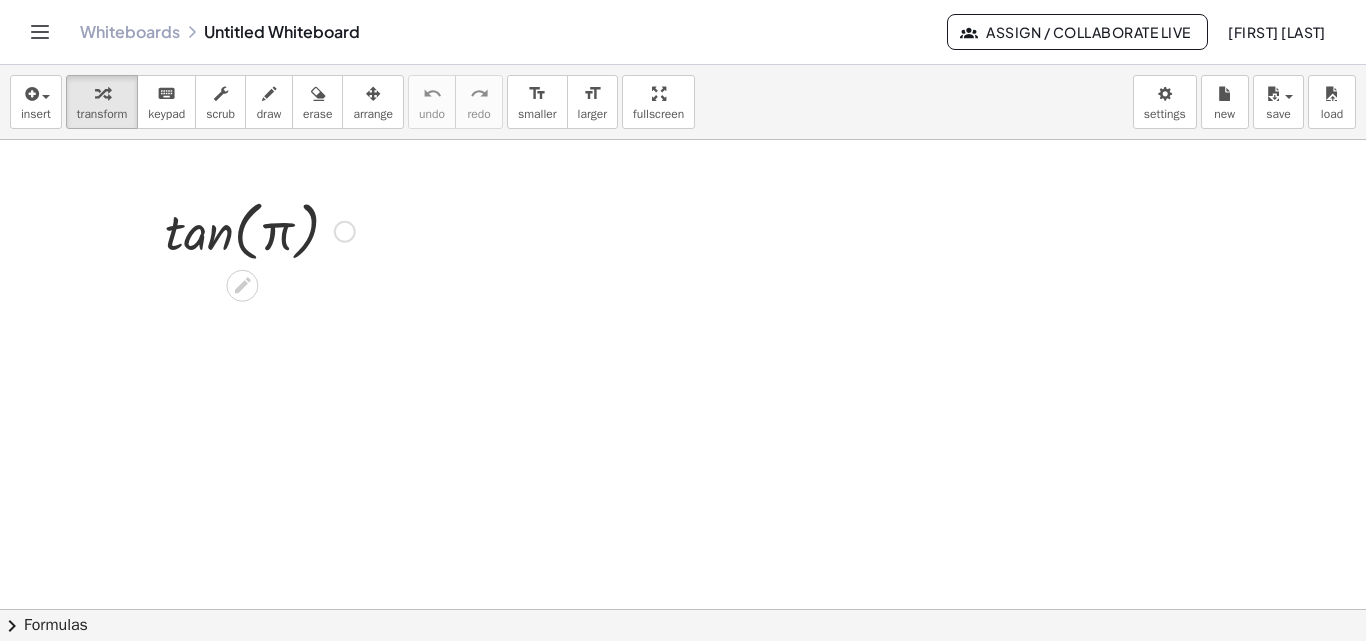 click at bounding box center [260, 230] 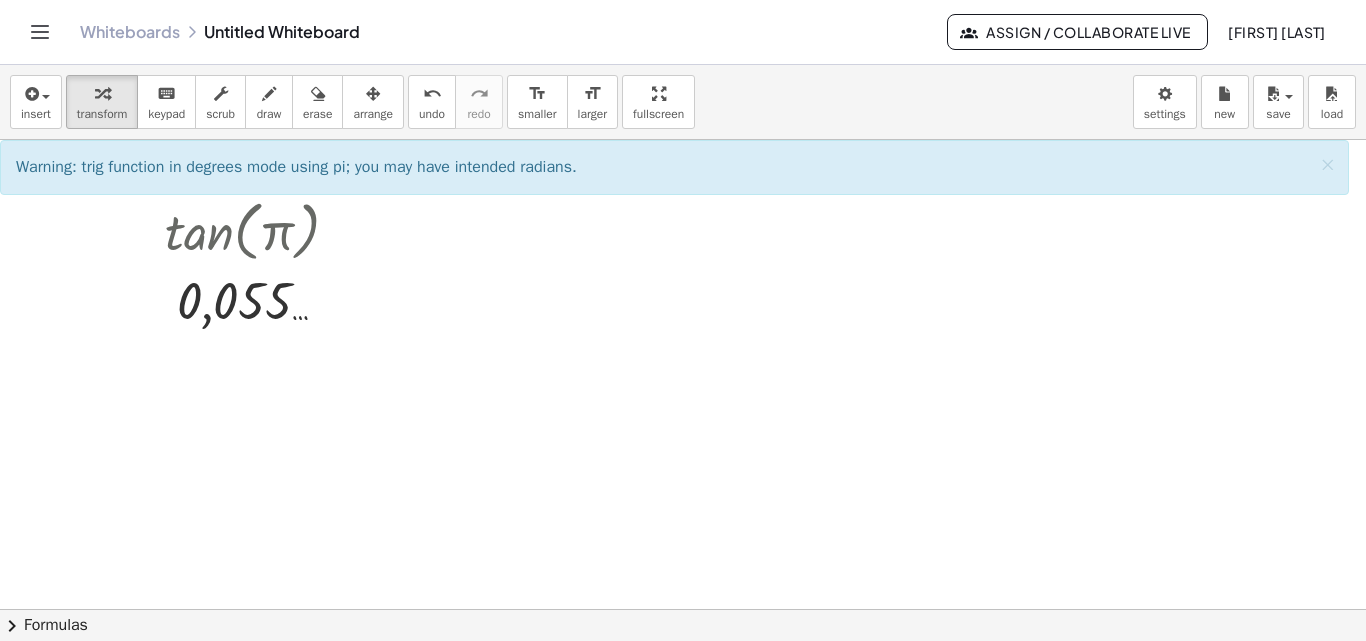 click on "chevron_right  Formulas" 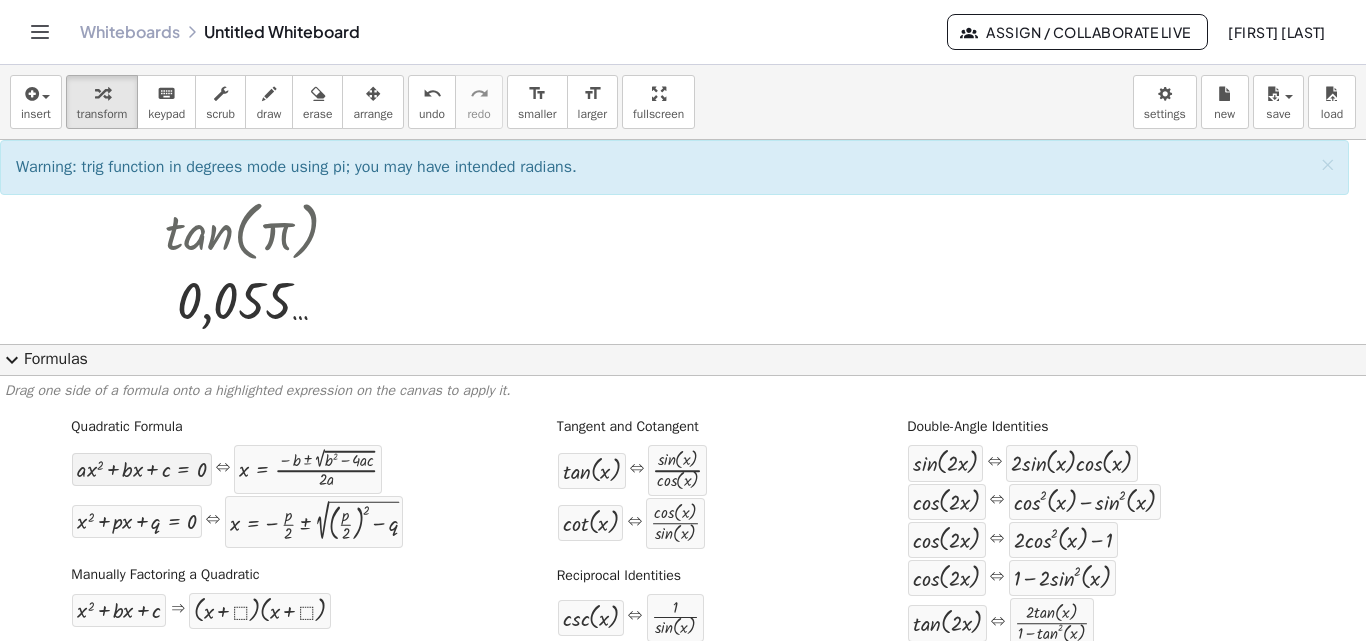 click on "+ · a · x 2 + · b · x + c = 0" at bounding box center (141, 469) 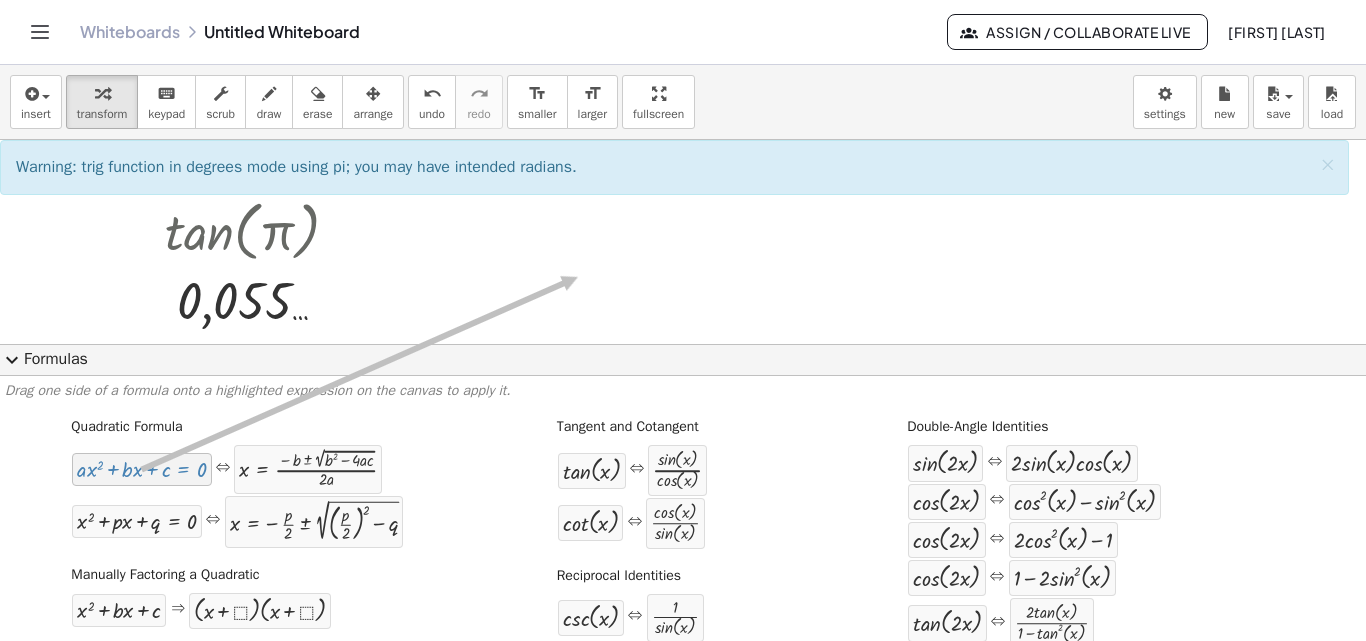 drag, startPoint x: 174, startPoint y: 466, endPoint x: 575, endPoint y: 277, distance: 443.308 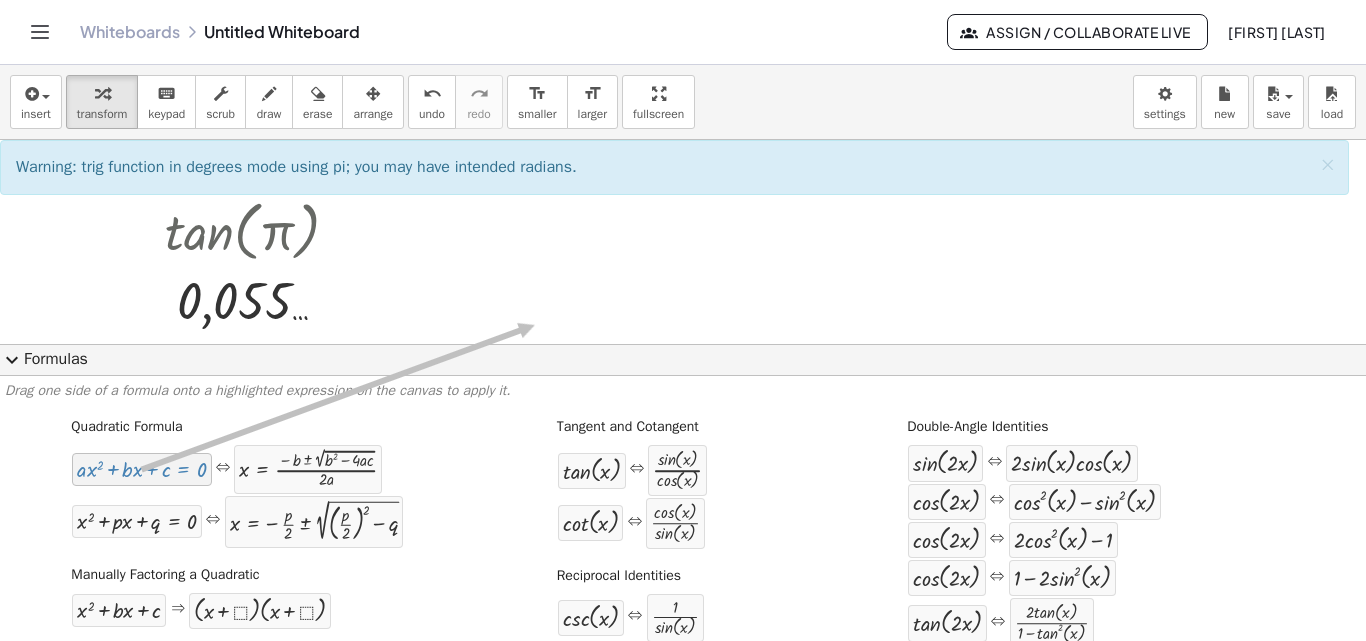 drag, startPoint x: 167, startPoint y: 480, endPoint x: 532, endPoint y: 325, distance: 396.5476 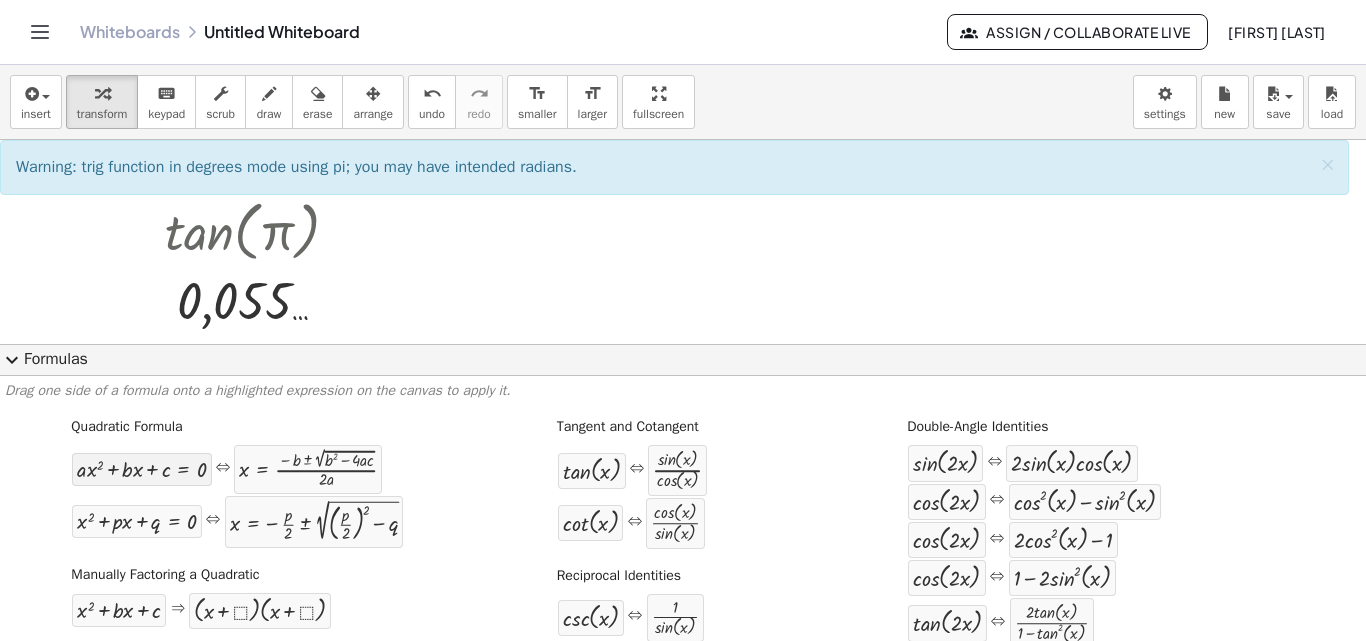 click at bounding box center (141, 469) 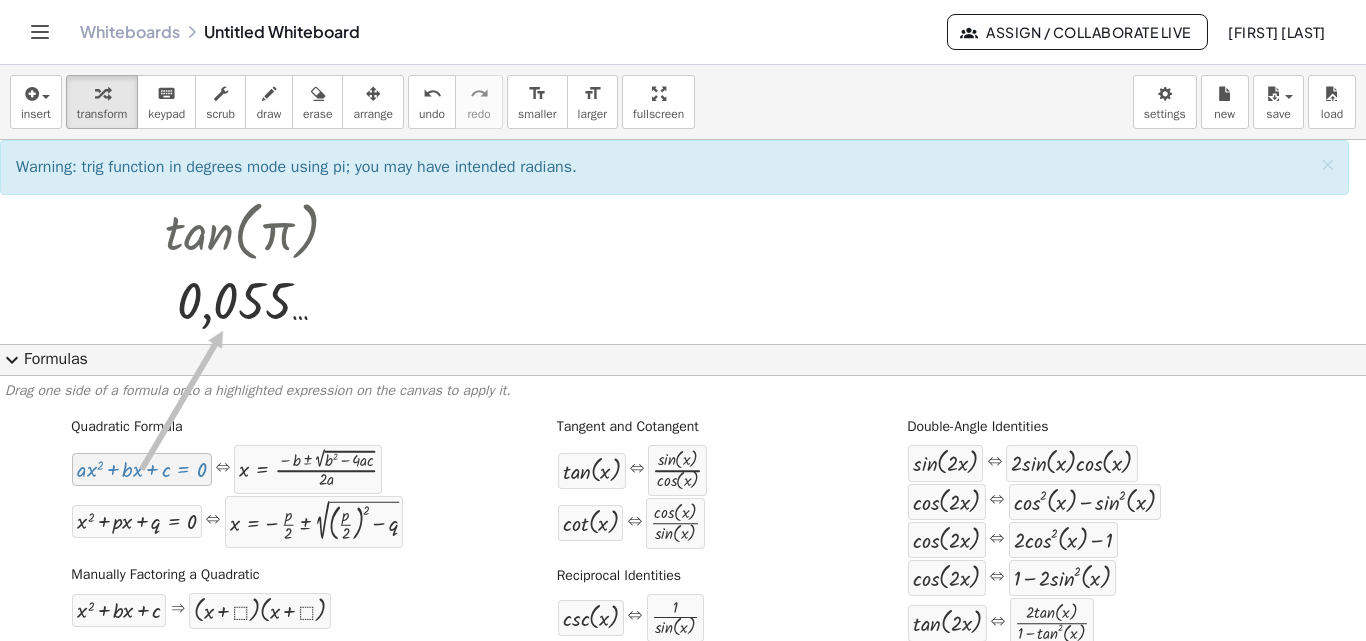 drag, startPoint x: 160, startPoint y: 478, endPoint x: 220, endPoint y: 331, distance: 158.77342 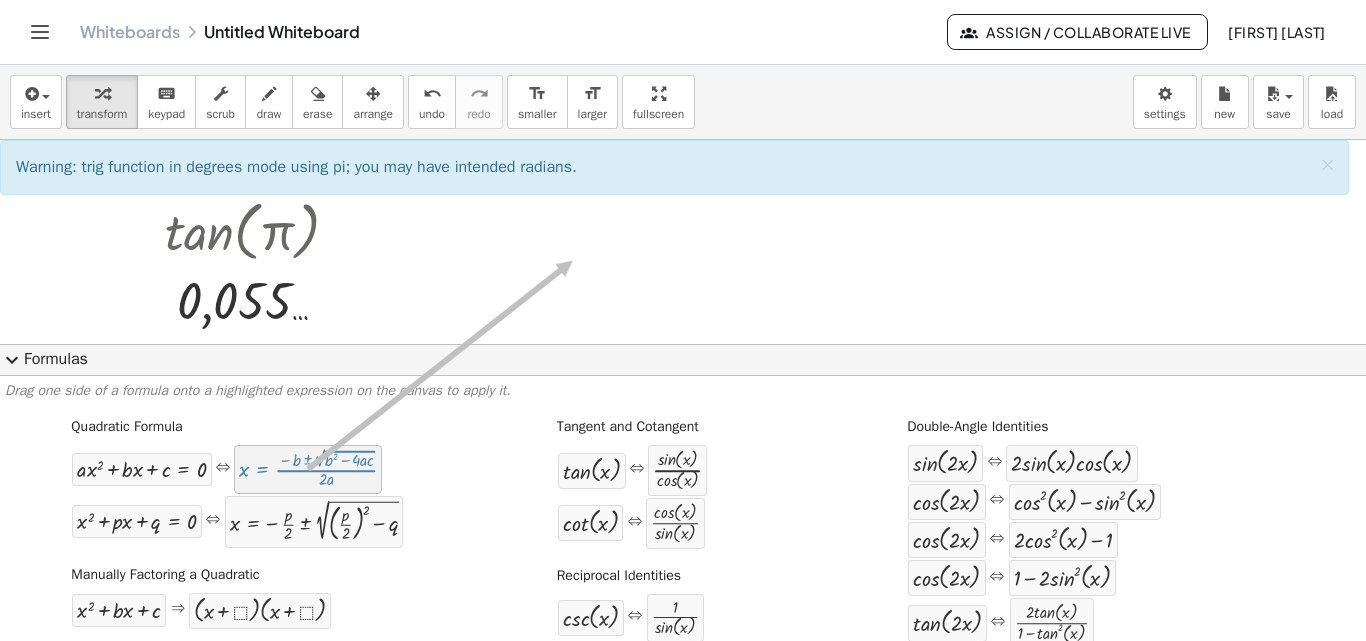 drag, startPoint x: 279, startPoint y: 474, endPoint x: 571, endPoint y: 261, distance: 361.4319 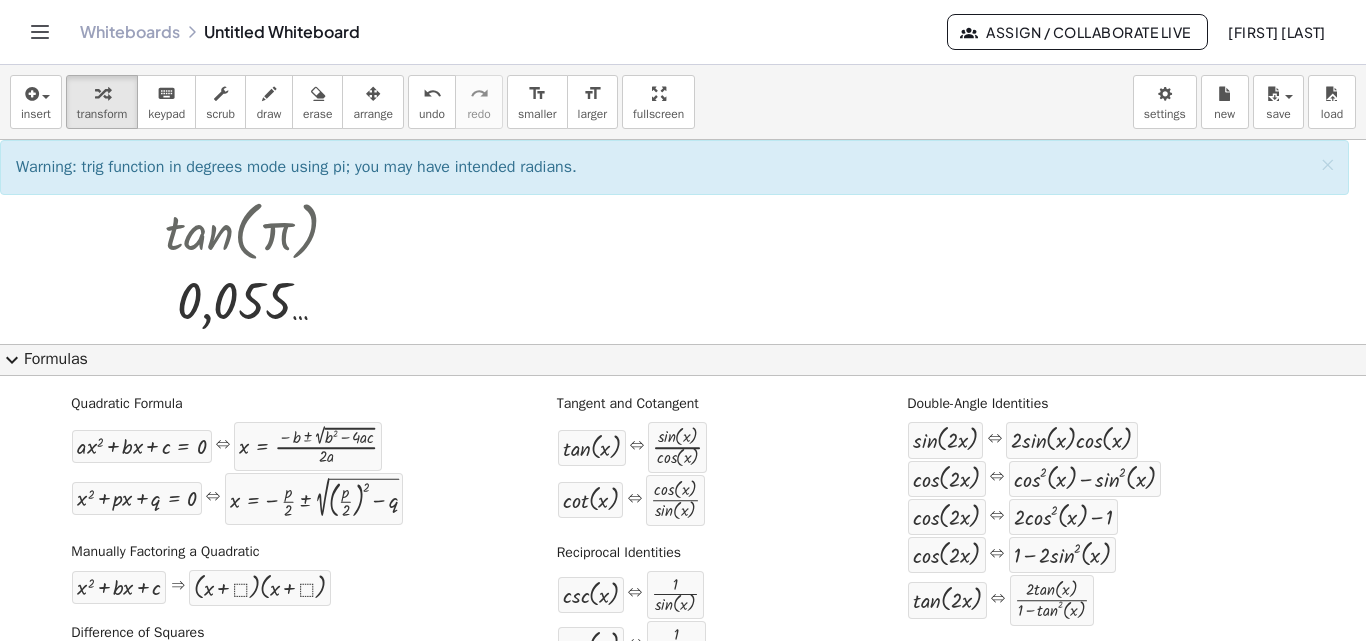scroll, scrollTop: 0, scrollLeft: 0, axis: both 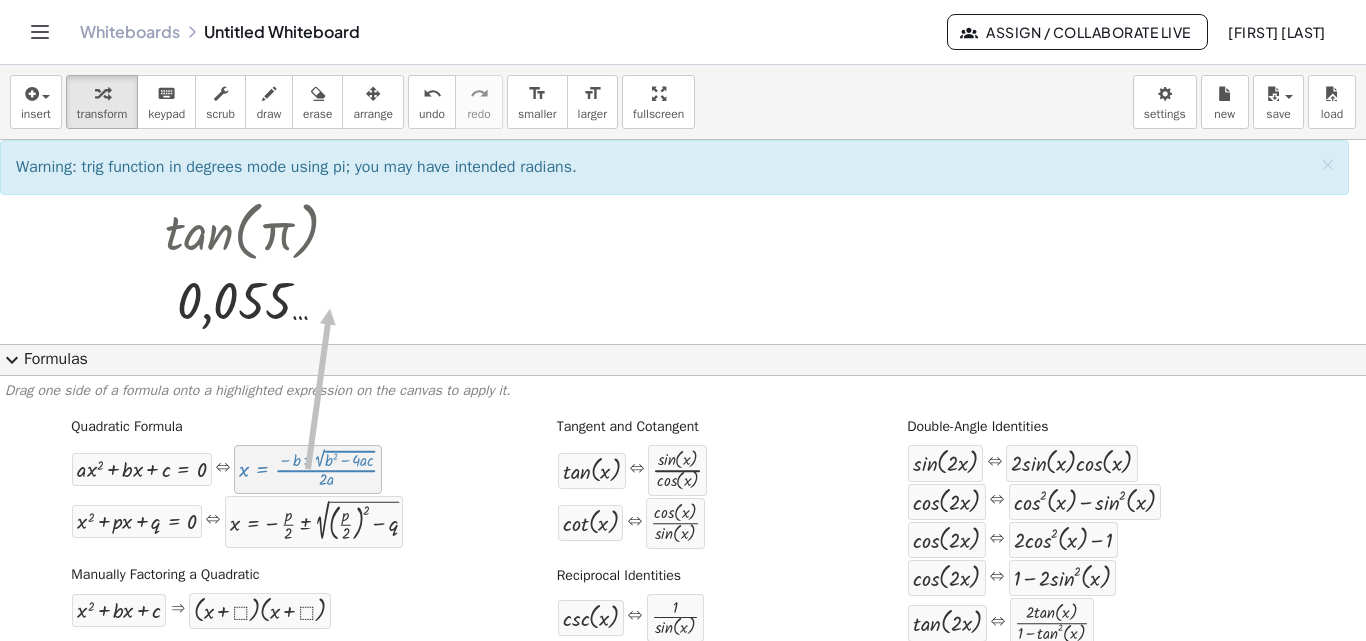 drag, startPoint x: 340, startPoint y: 477, endPoint x: 328, endPoint y: 309, distance: 168.42802 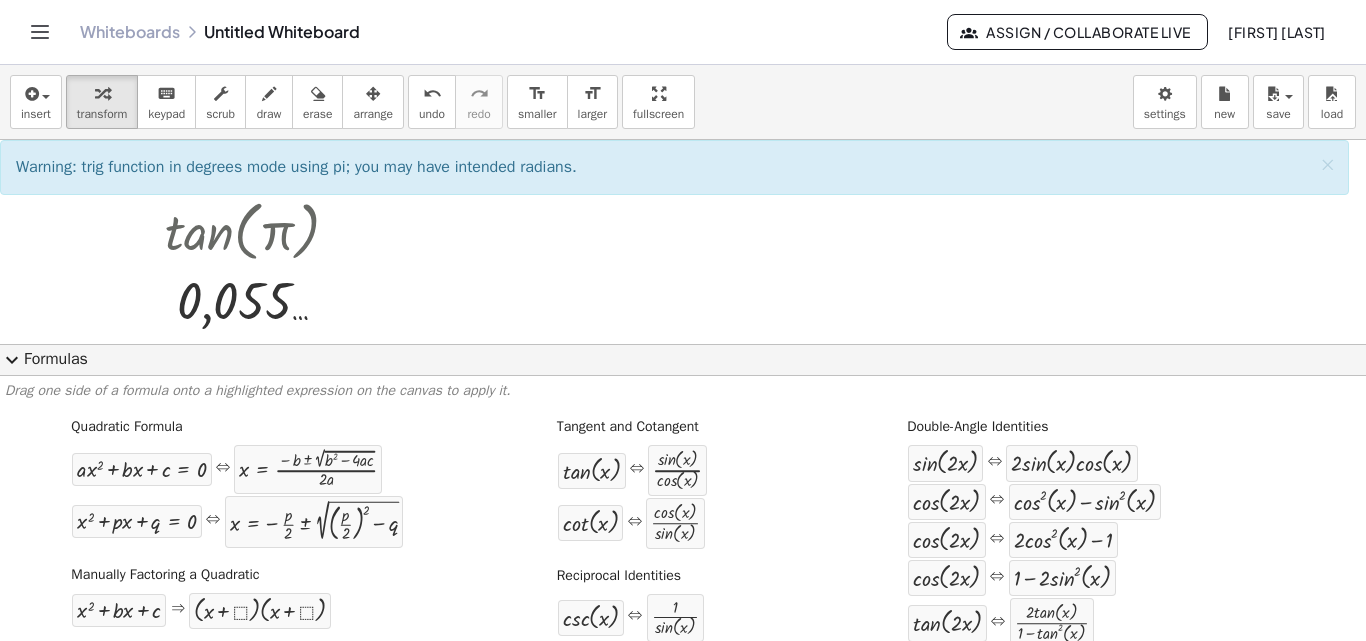 click on "expand_more  Formulas" 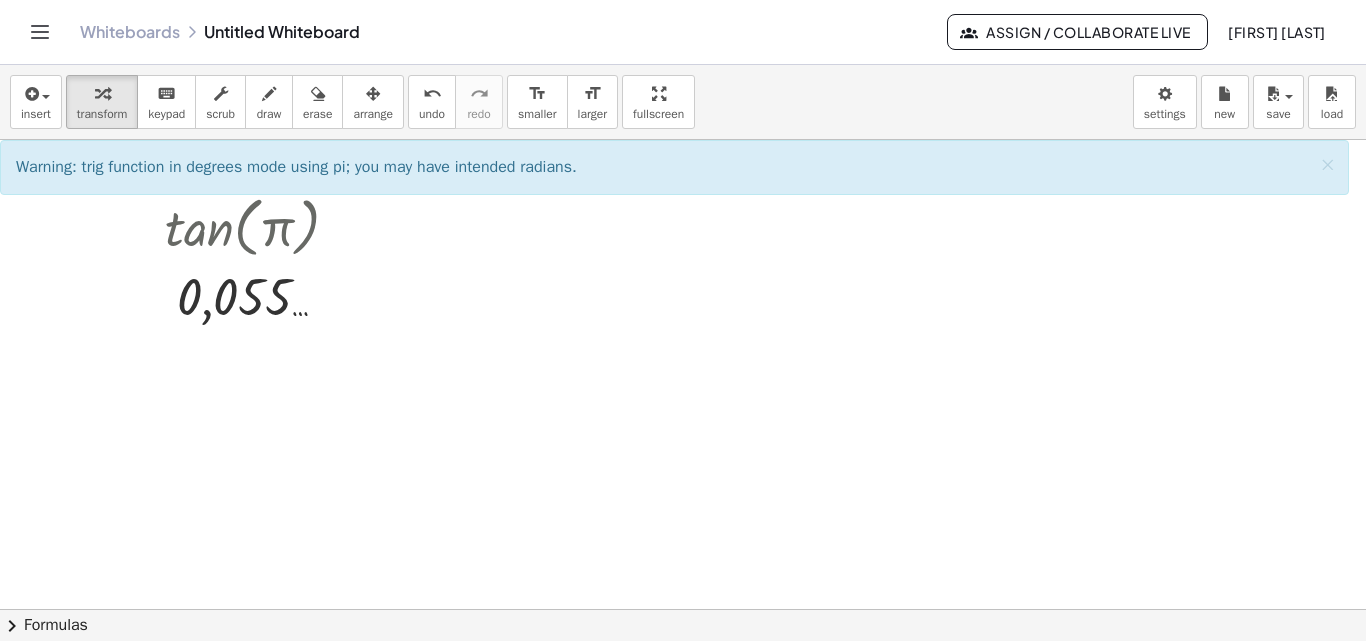 scroll, scrollTop: 0, scrollLeft: 0, axis: both 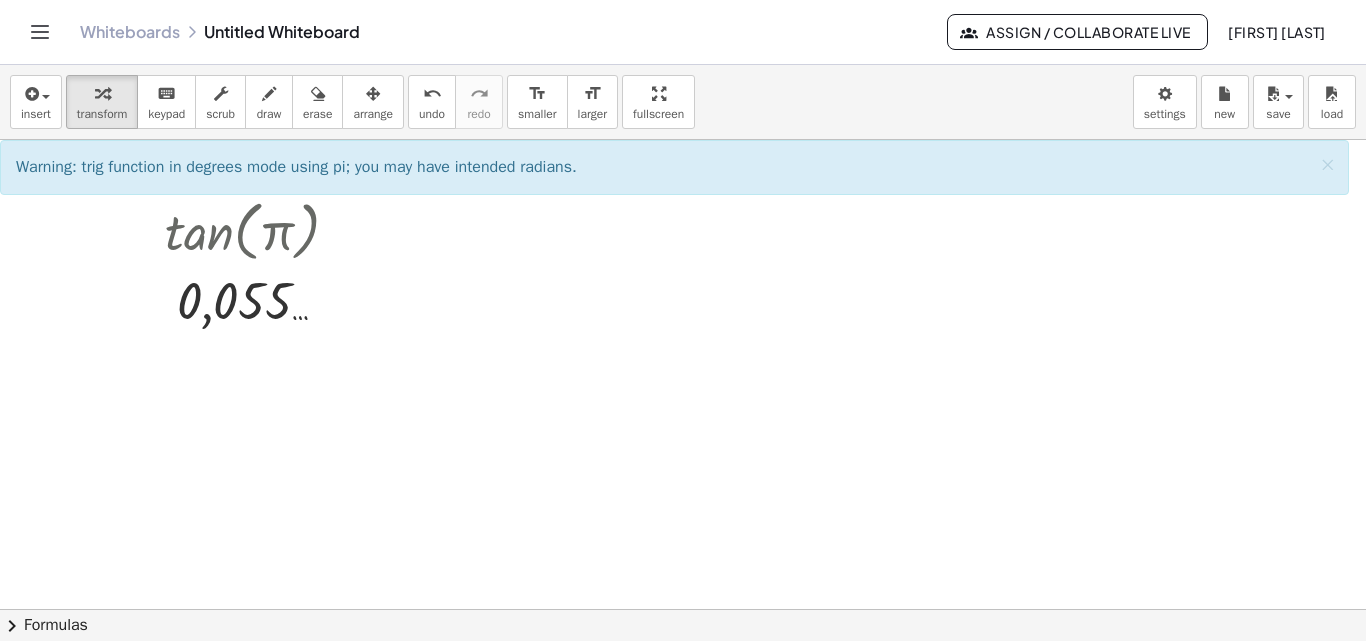 click on "chevron_right  Formulas" 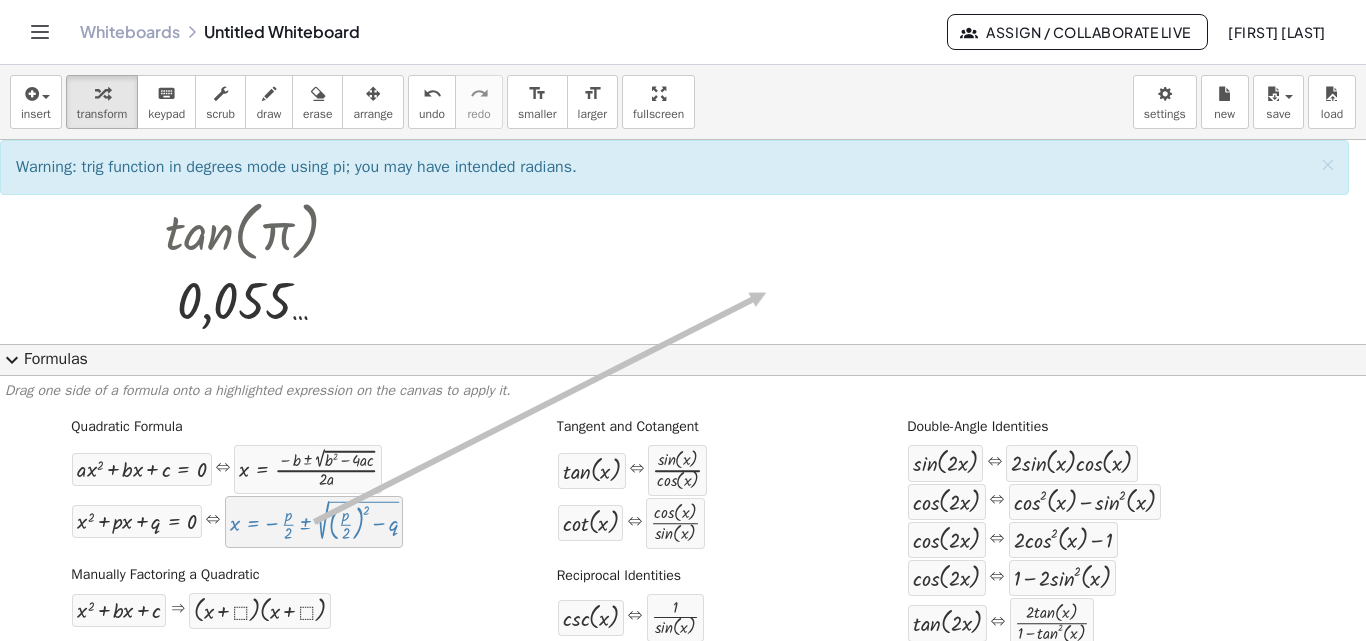 drag, startPoint x: 361, startPoint y: 531, endPoint x: 775, endPoint y: 245, distance: 503.1819 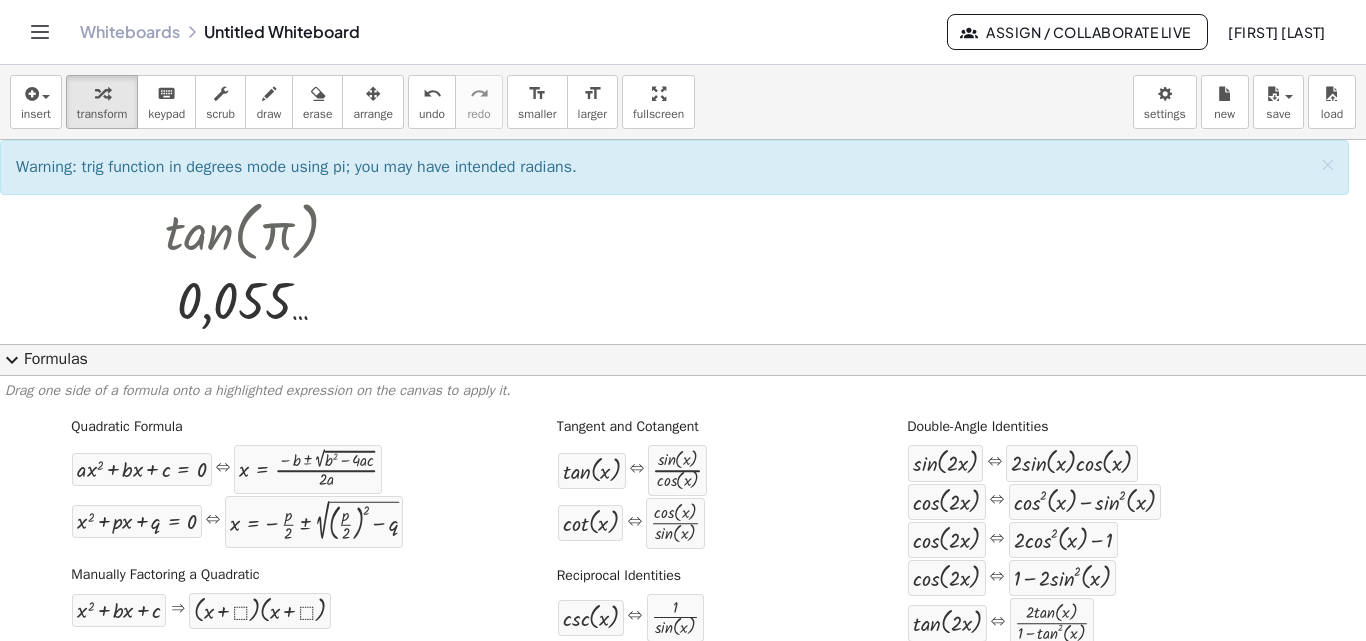 drag, startPoint x: 632, startPoint y: 467, endPoint x: 637, endPoint y: 442, distance: 25.495098 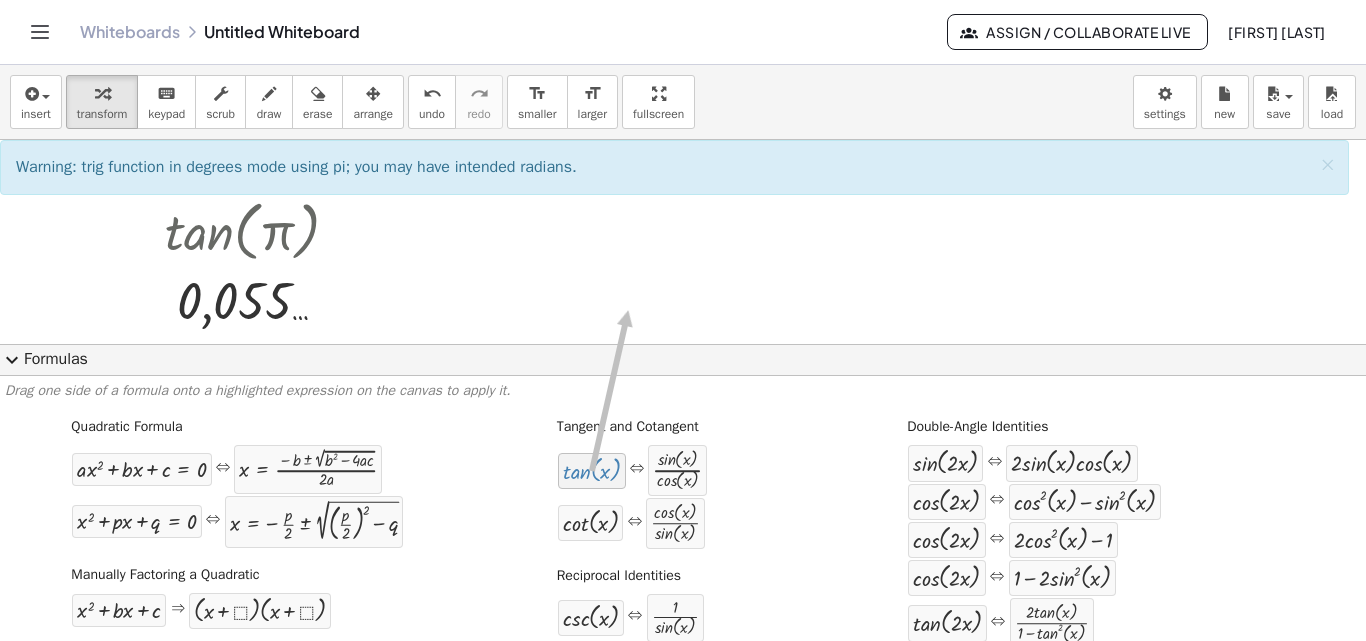 drag, startPoint x: 597, startPoint y: 481, endPoint x: 625, endPoint y: 293, distance: 190.07367 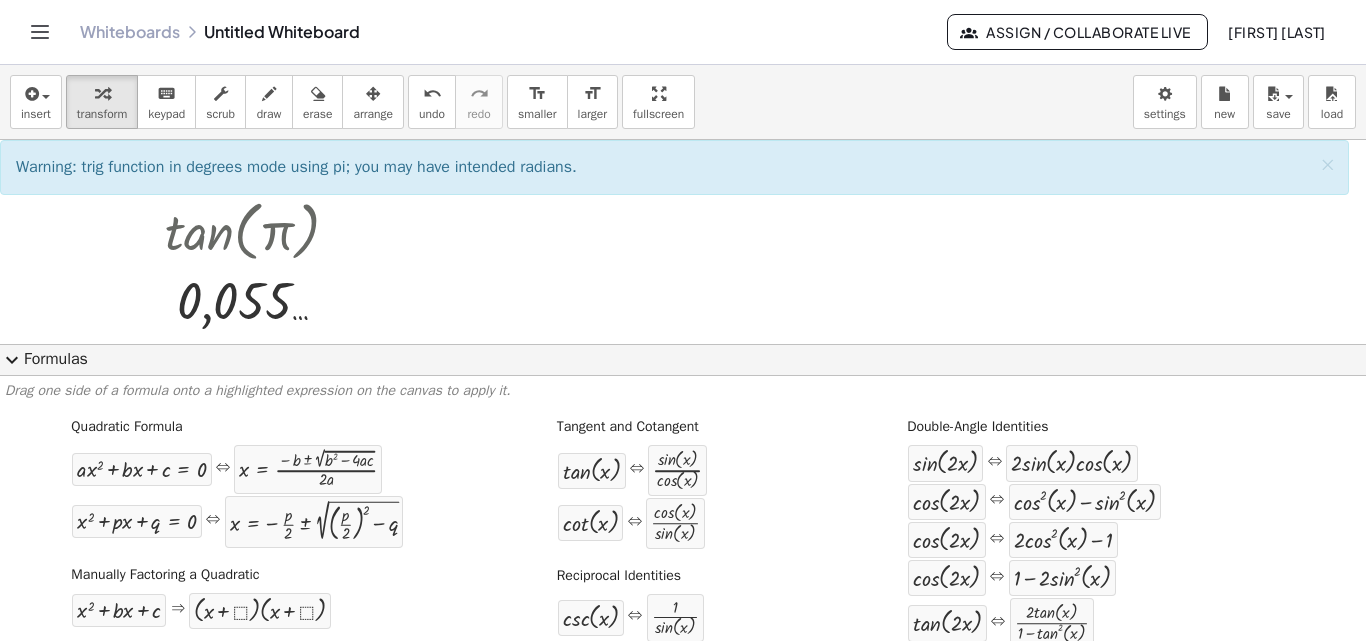 click at bounding box center [683, 374] 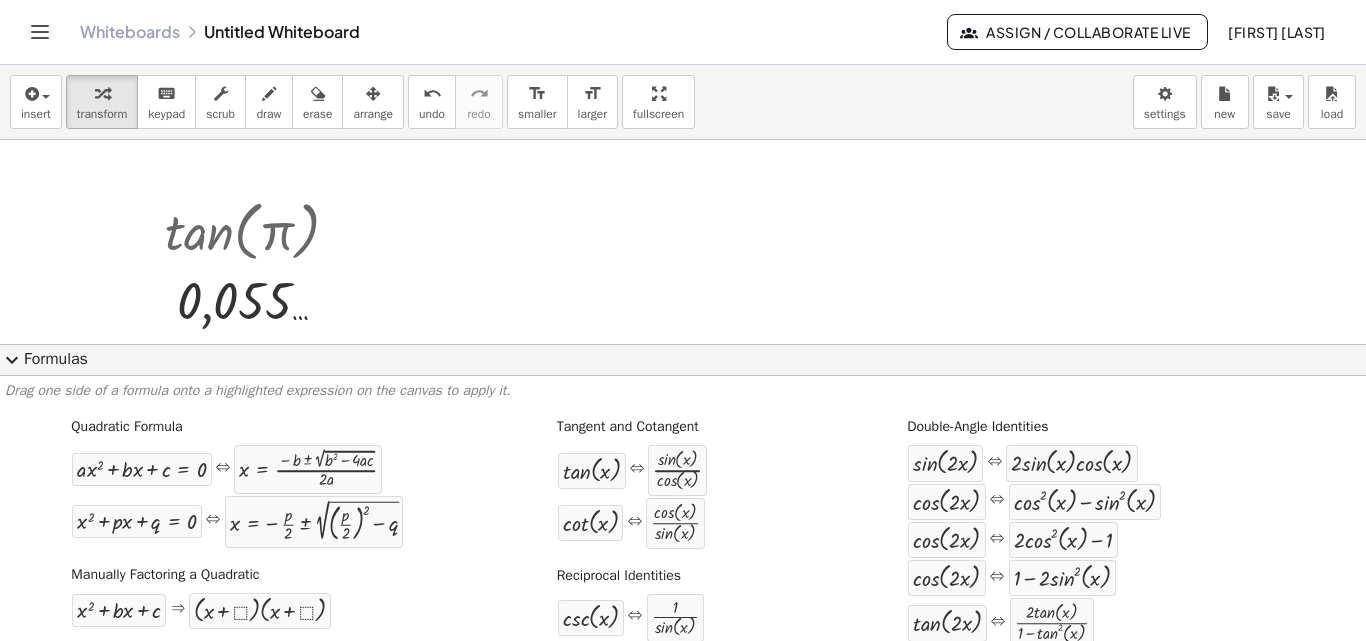 click at bounding box center (683, 374) 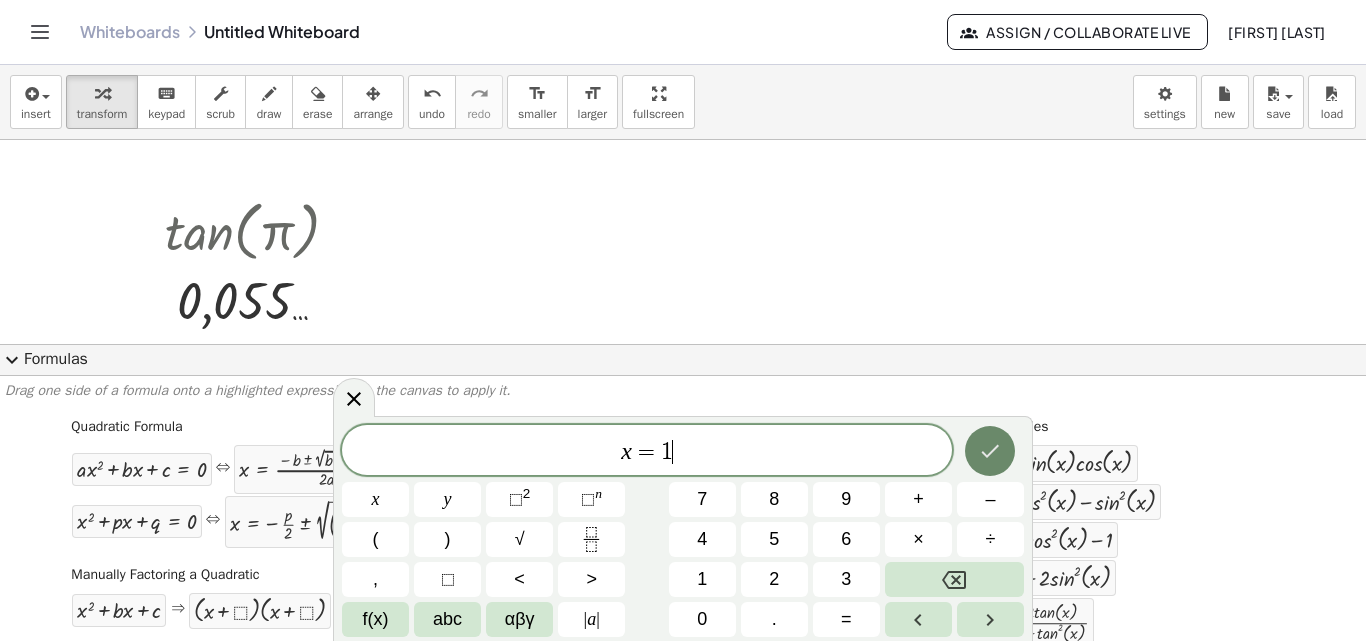 click at bounding box center (990, 451) 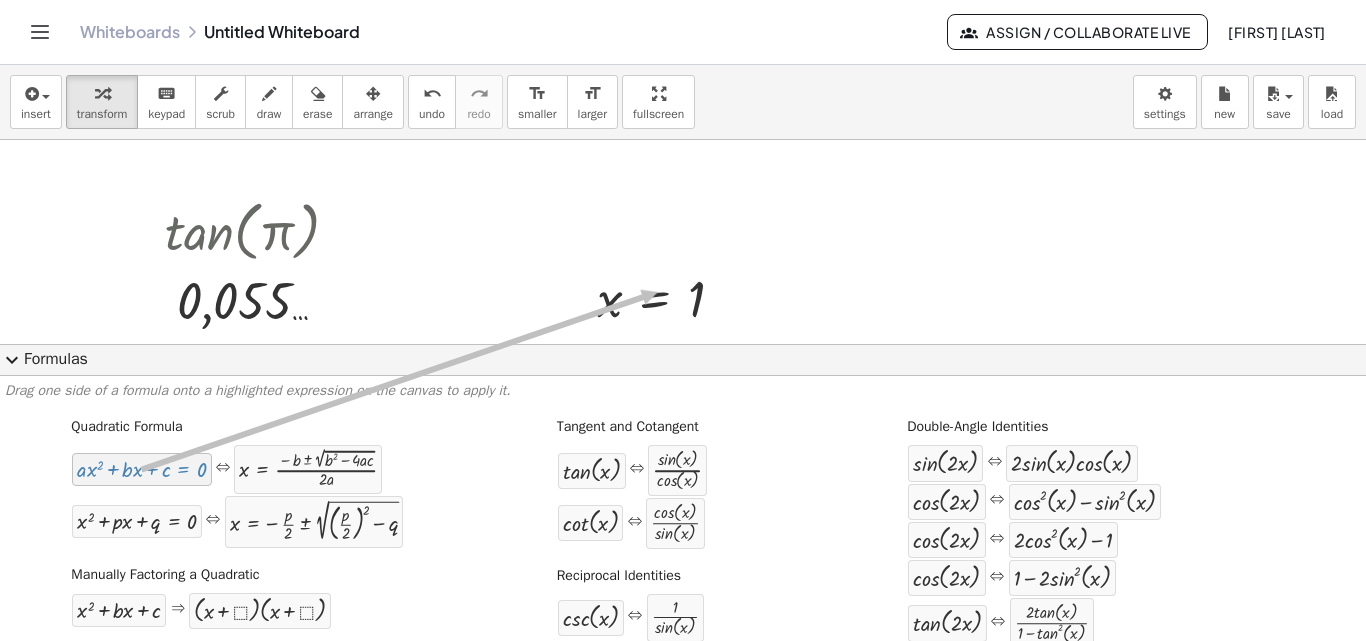 drag, startPoint x: 194, startPoint y: 483, endPoint x: 655, endPoint y: 292, distance: 499.001 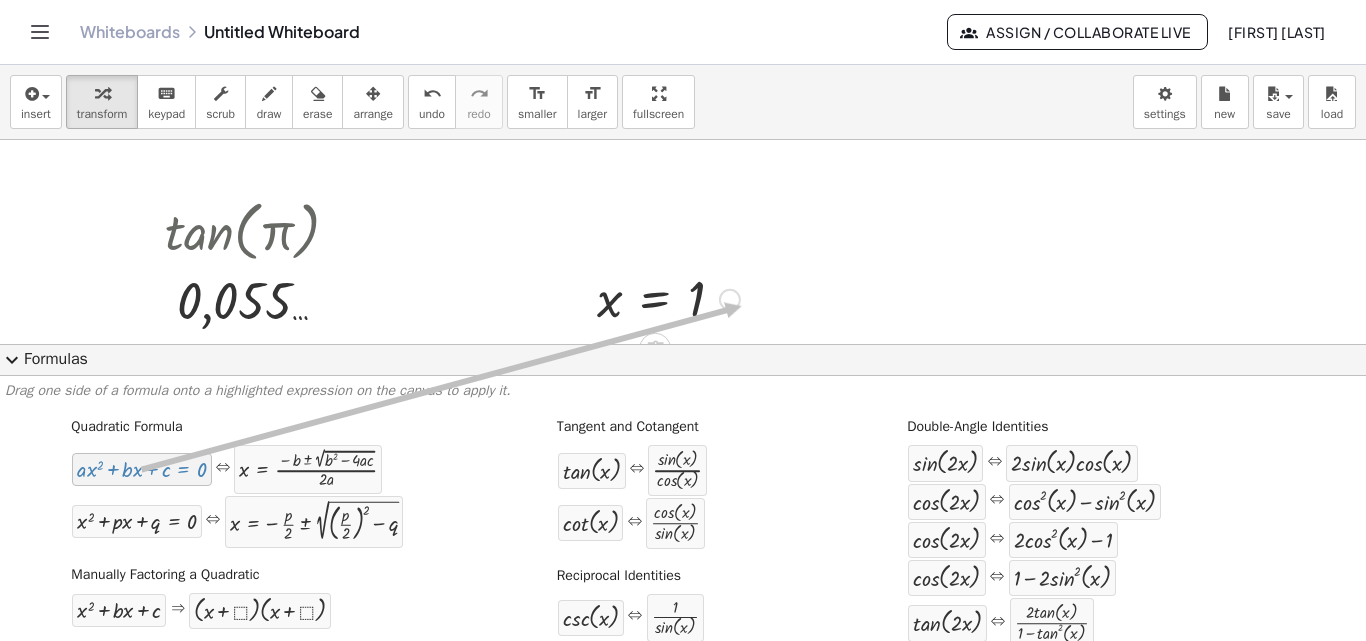 drag, startPoint x: 198, startPoint y: 483, endPoint x: 739, endPoint y: 306, distance: 569.21875 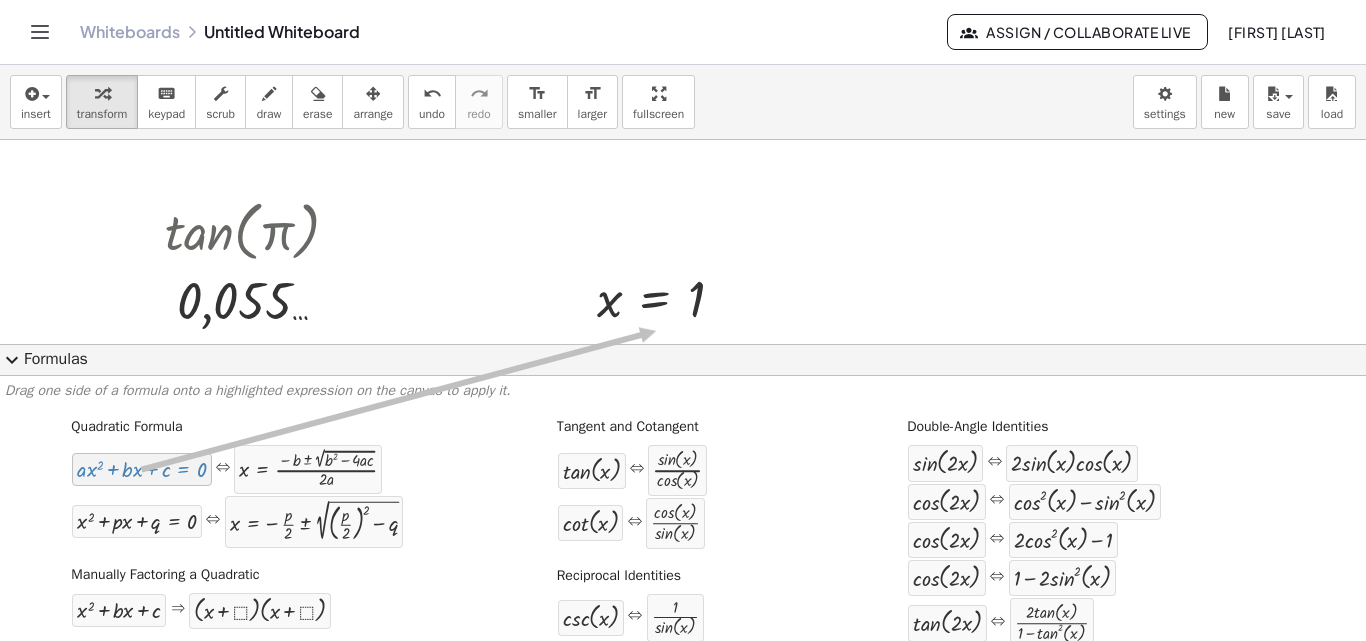 drag, startPoint x: 169, startPoint y: 481, endPoint x: 653, endPoint y: 331, distance: 506.71097 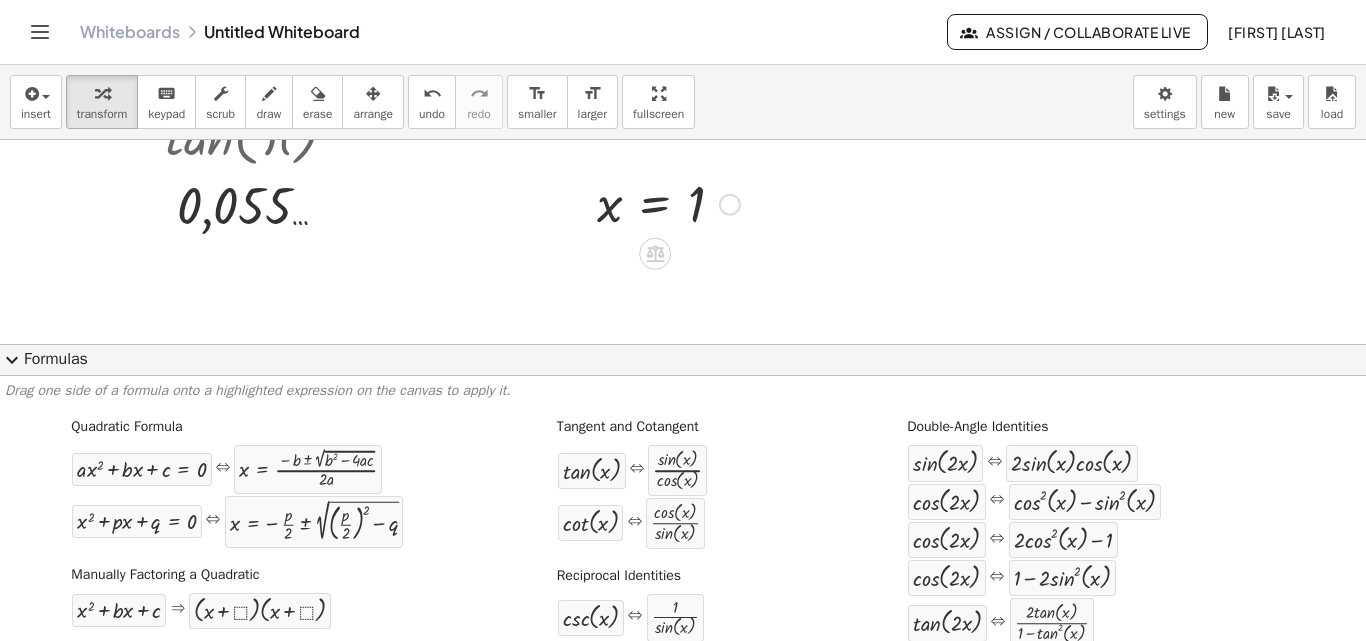 scroll, scrollTop: 100, scrollLeft: 0, axis: vertical 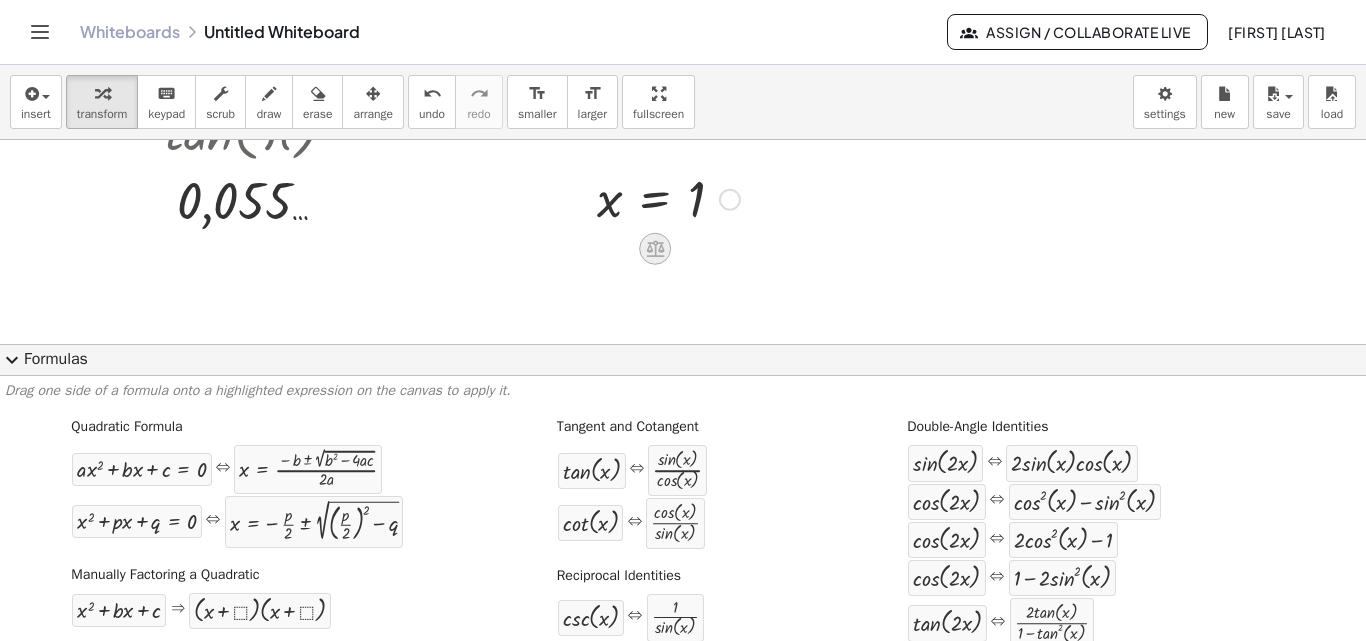 drag, startPoint x: 650, startPoint y: 230, endPoint x: 659, endPoint y: 258, distance: 29.410883 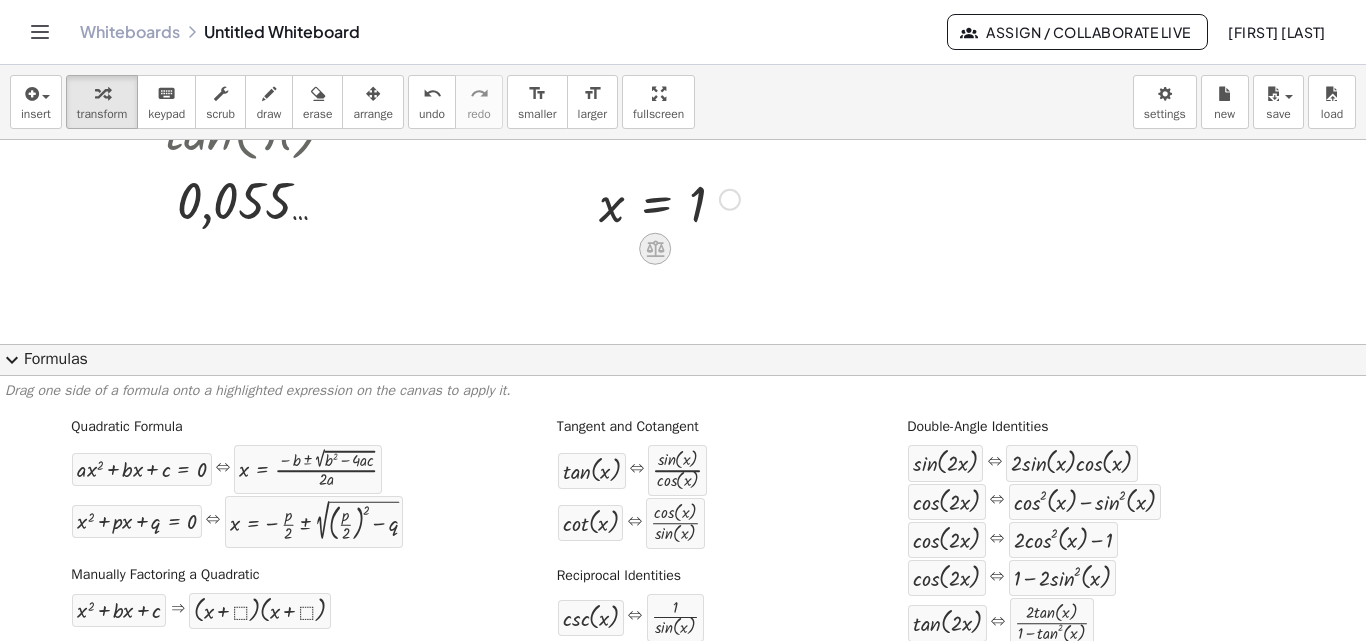 click at bounding box center (655, 249) 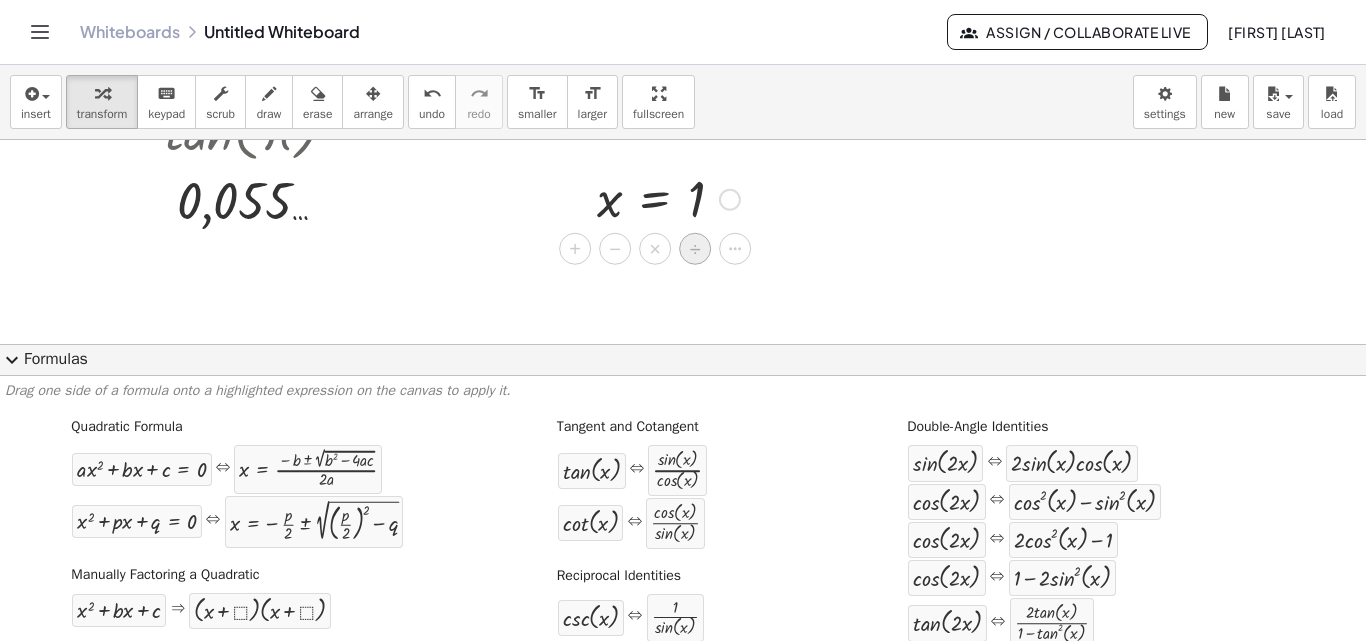 click on "÷" at bounding box center [695, 249] 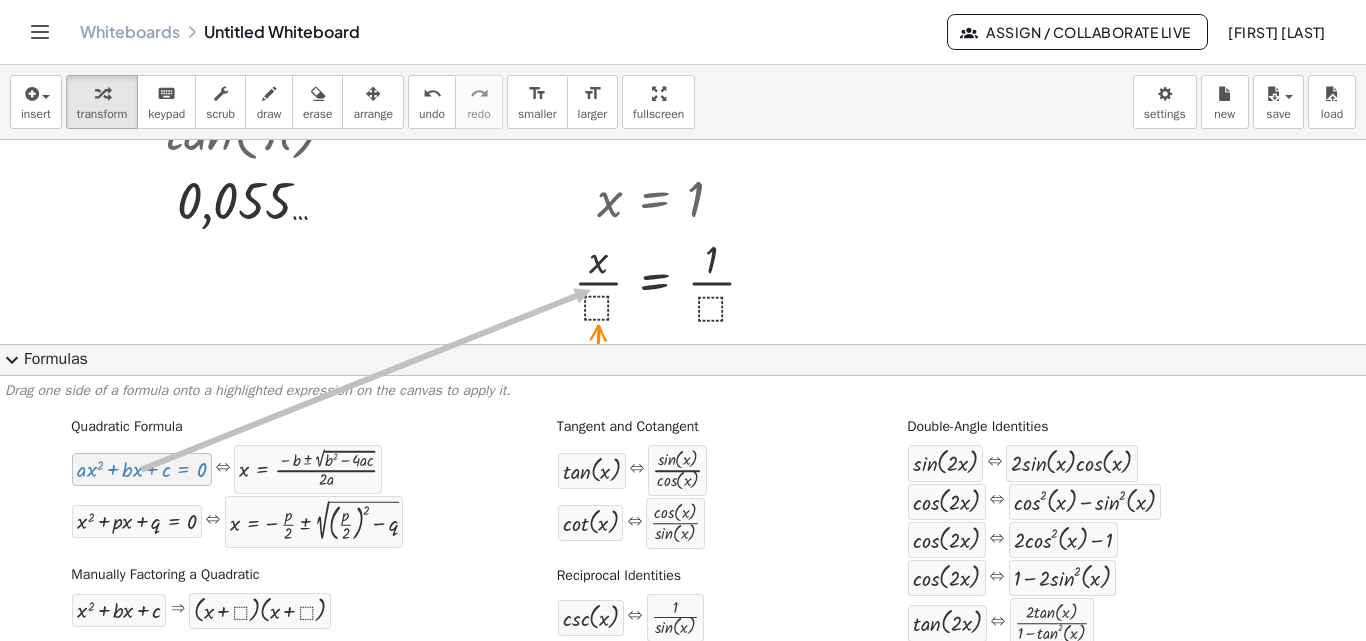 drag, startPoint x: 153, startPoint y: 465, endPoint x: 588, endPoint y: 290, distance: 468.88165 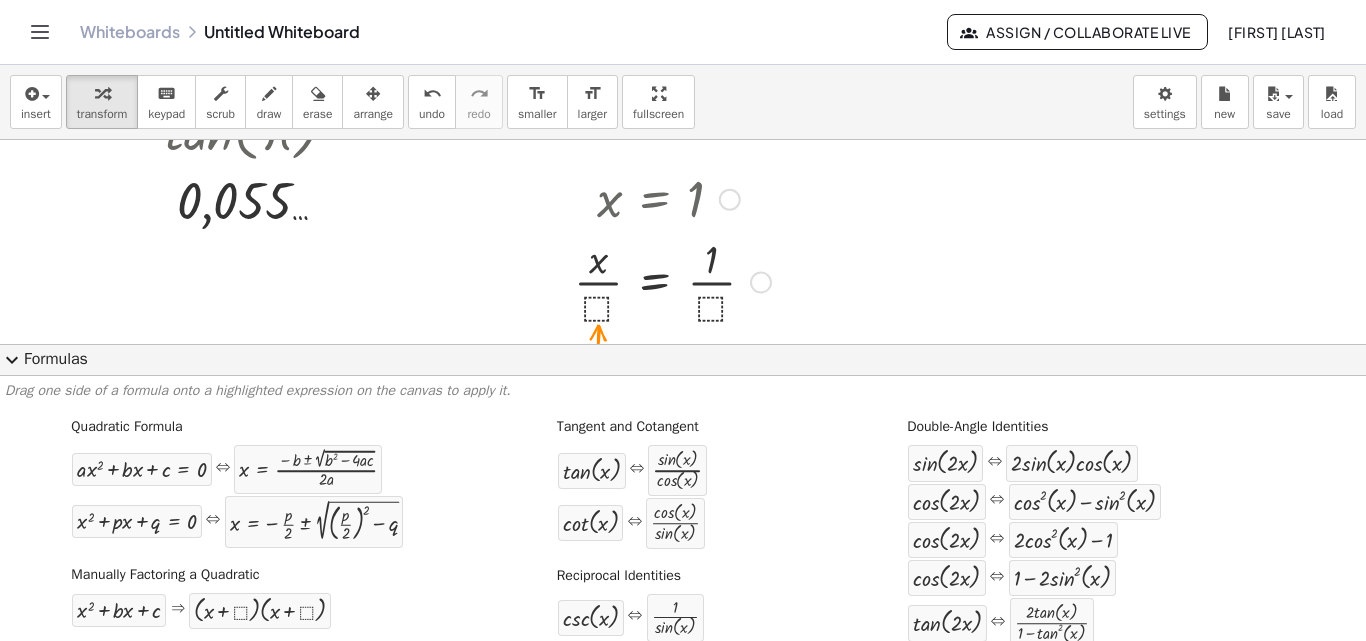 click at bounding box center (672, 281) 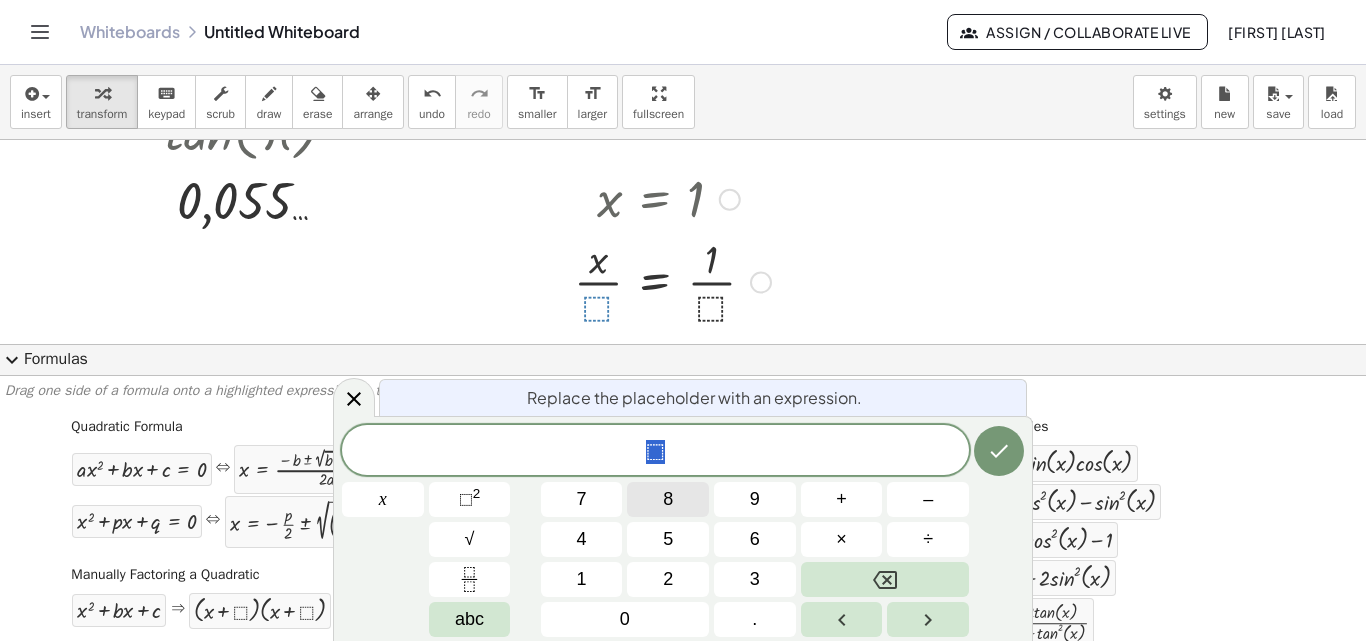 click on "8" at bounding box center [668, 499] 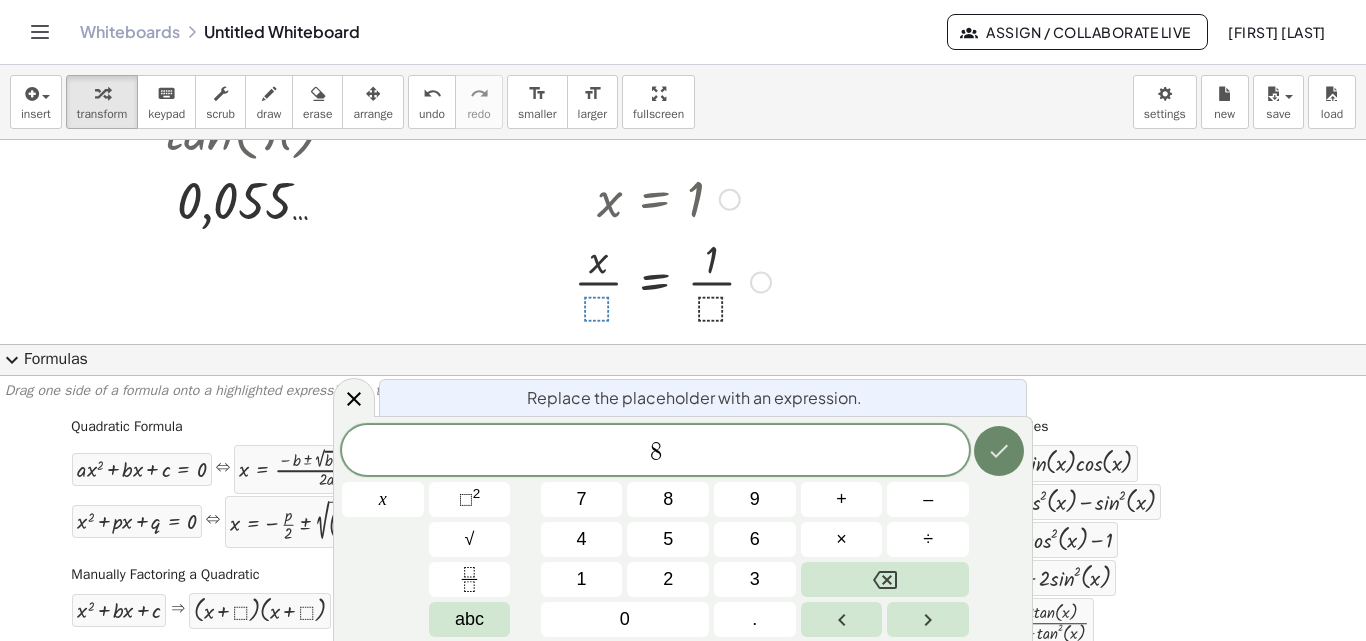 click 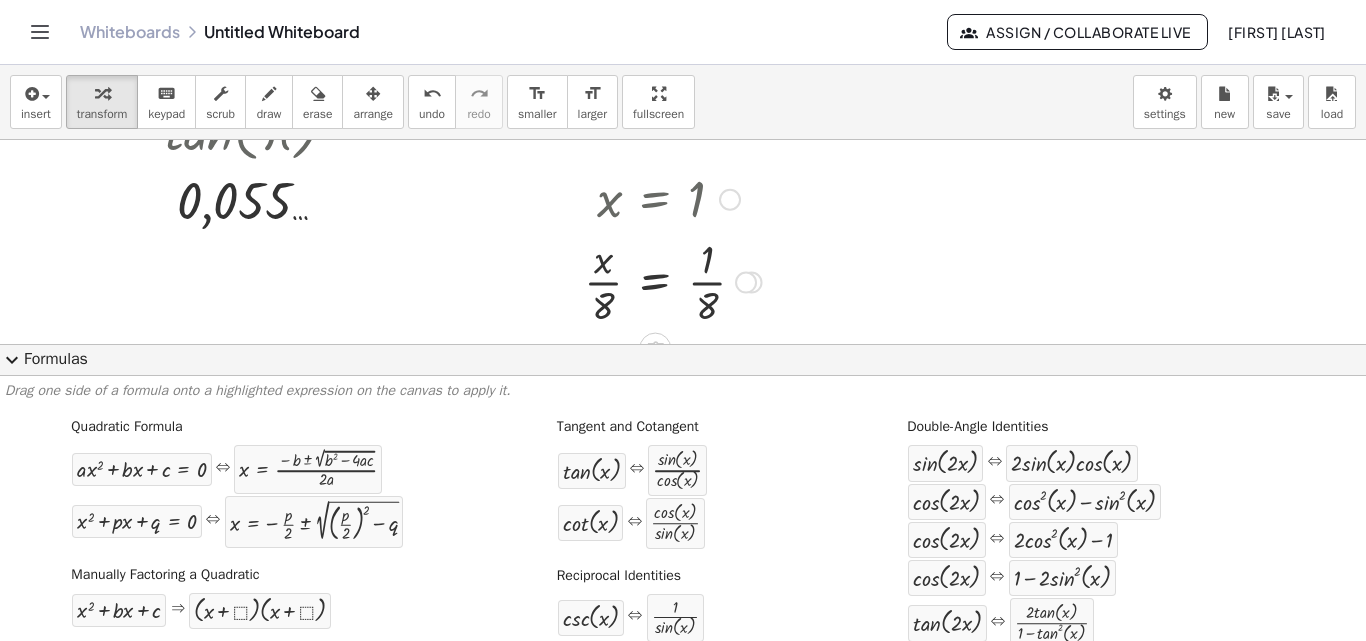 click at bounding box center [746, 283] 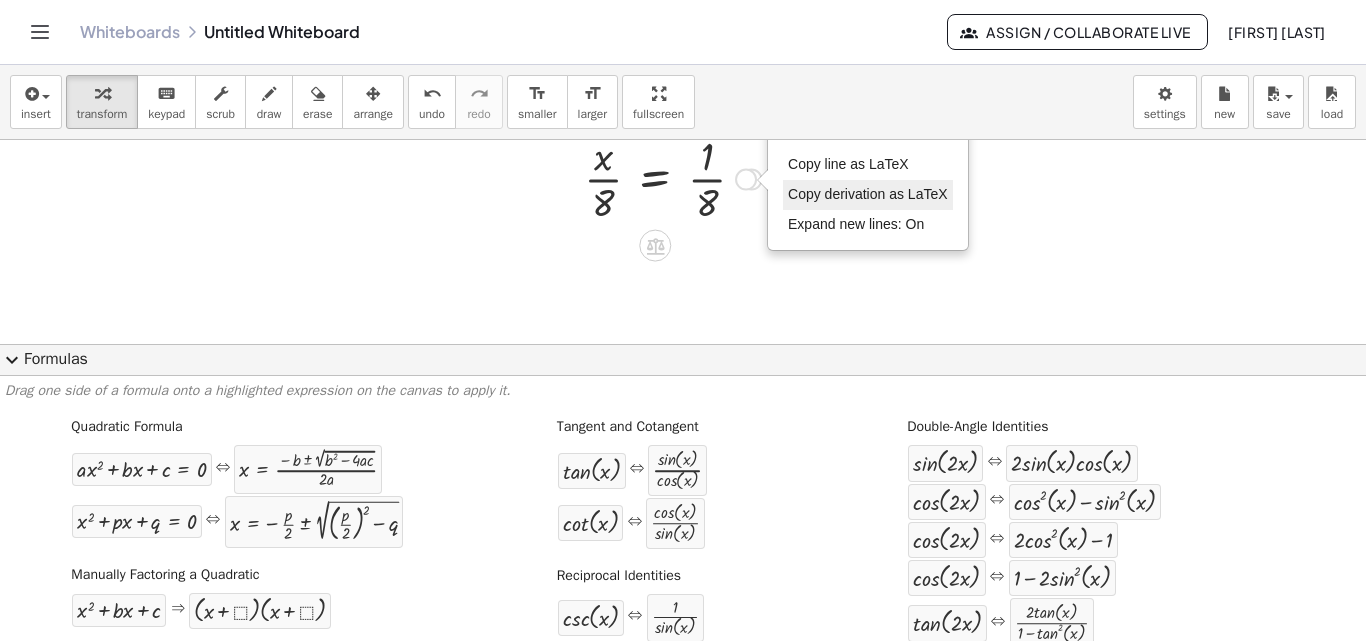 scroll, scrollTop: 165, scrollLeft: 0, axis: vertical 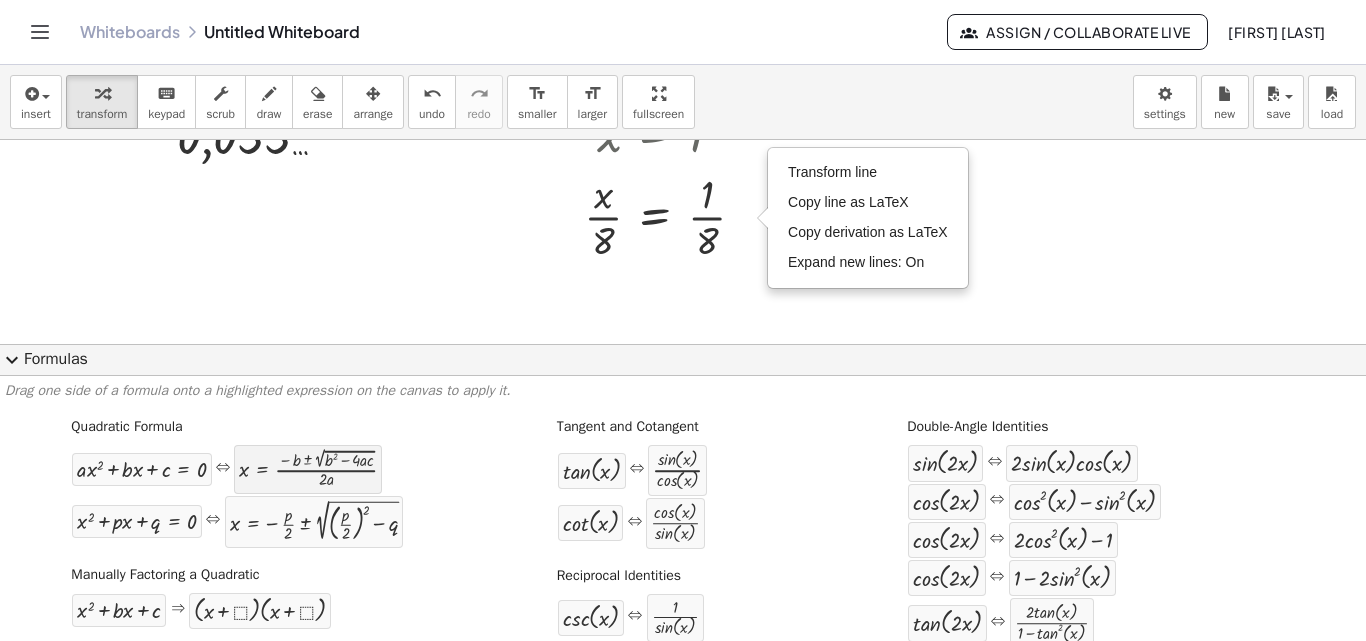 click at bounding box center [308, 469] 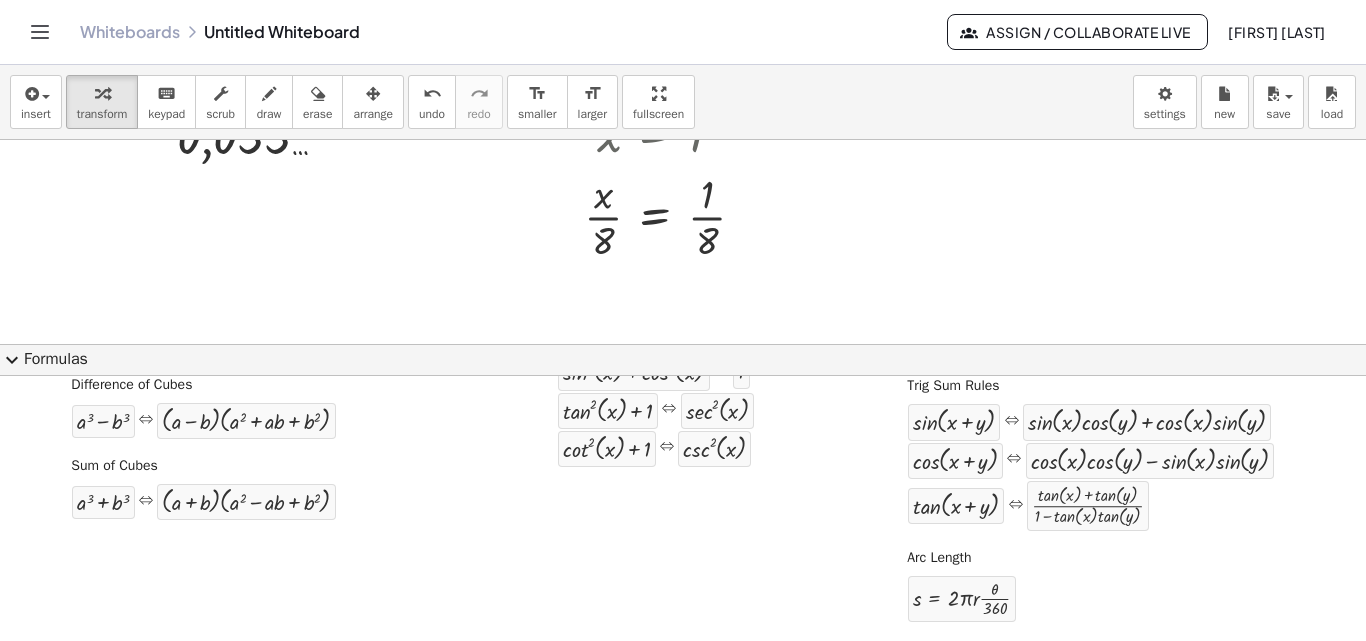 scroll, scrollTop: 434, scrollLeft: 0, axis: vertical 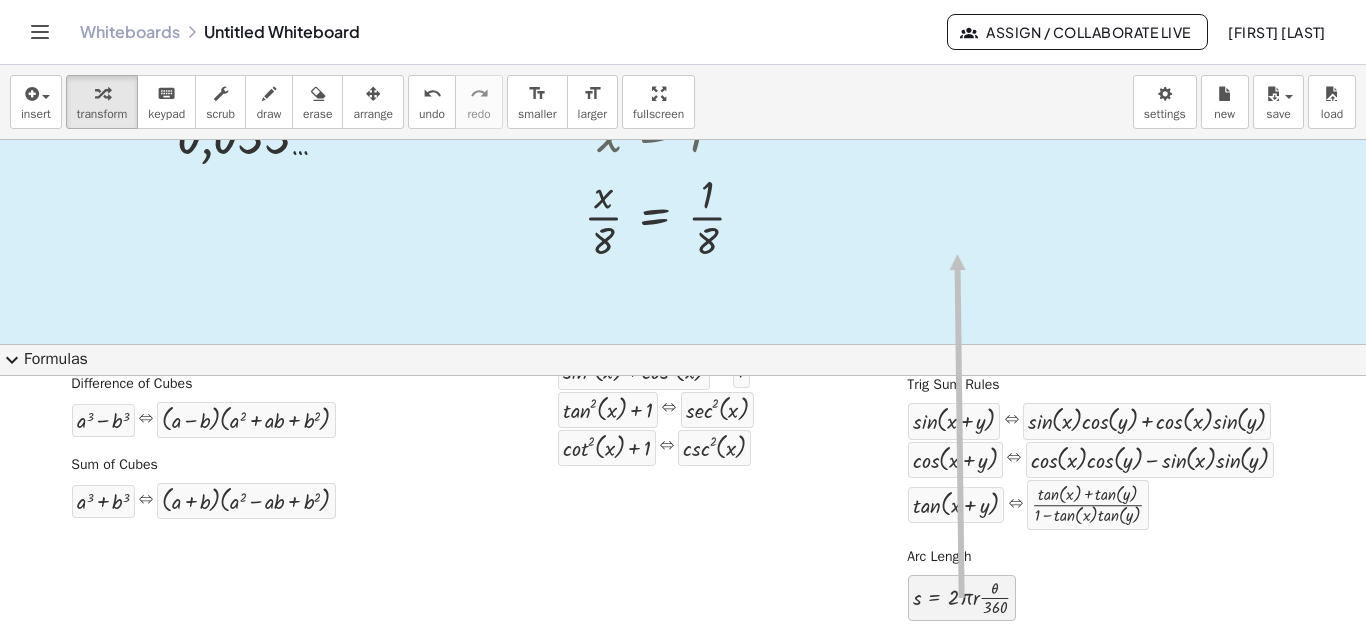 drag, startPoint x: 937, startPoint y: 592, endPoint x: 943, endPoint y: 254, distance: 338.05325 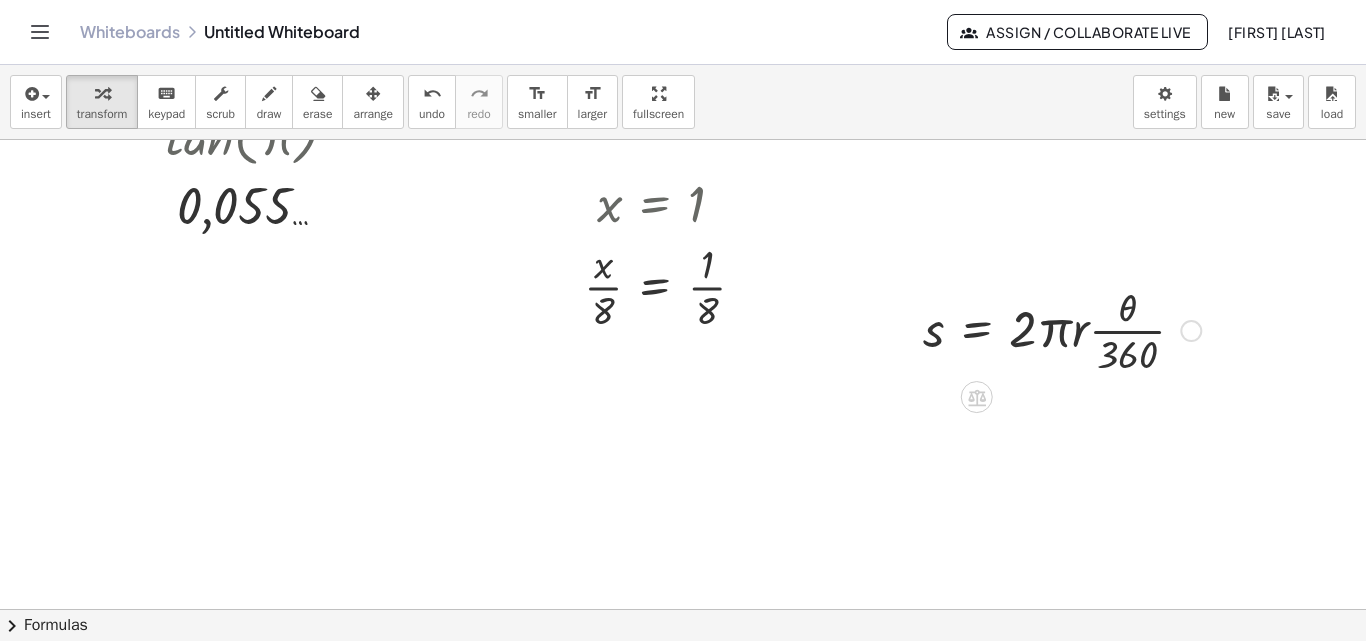 scroll, scrollTop: 100, scrollLeft: 0, axis: vertical 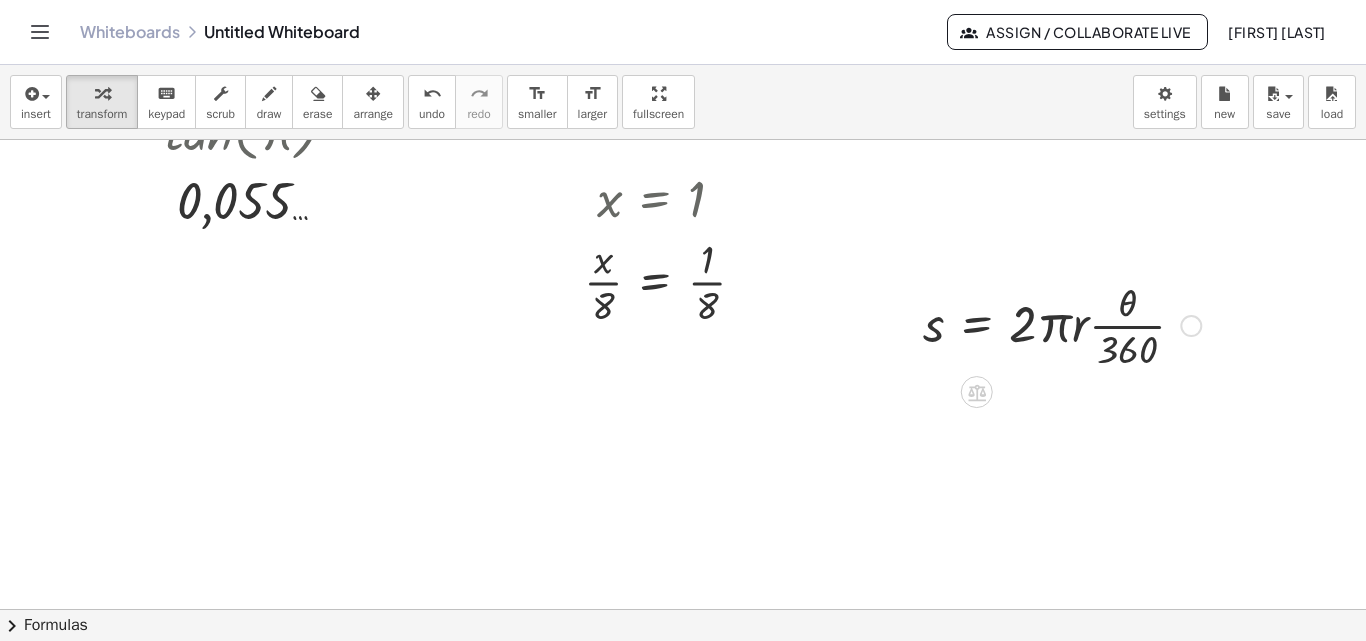 click at bounding box center (1062, 324) 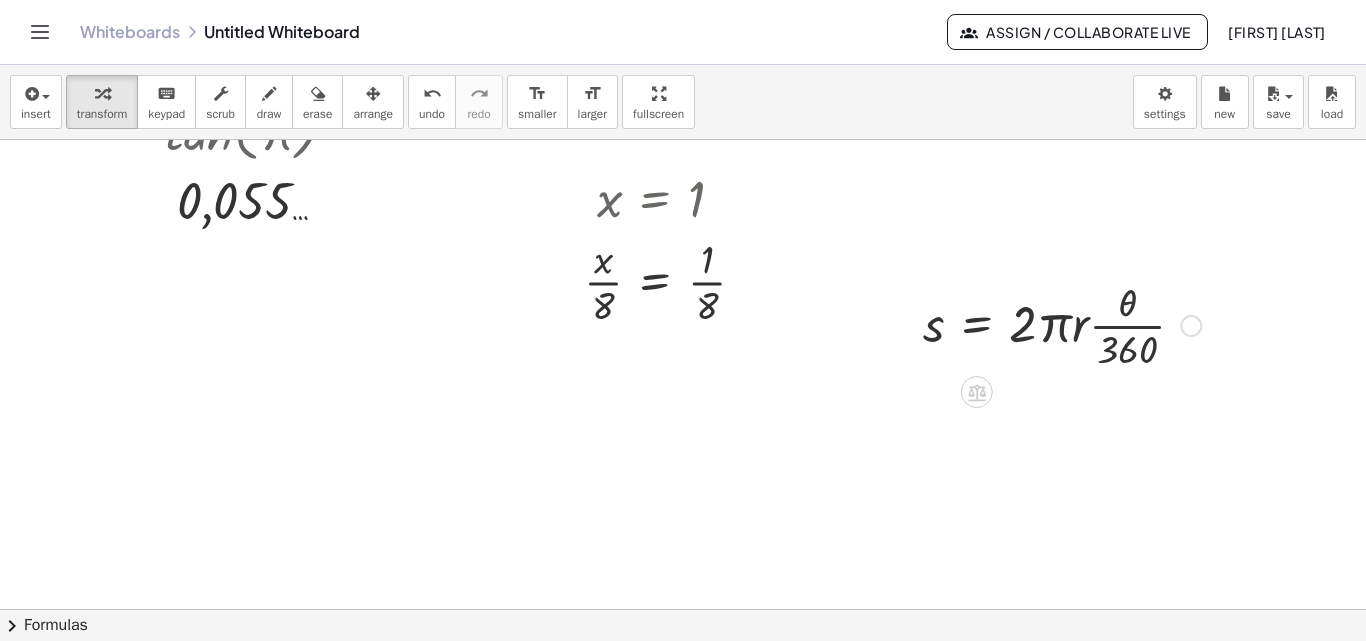 click at bounding box center [1062, 324] 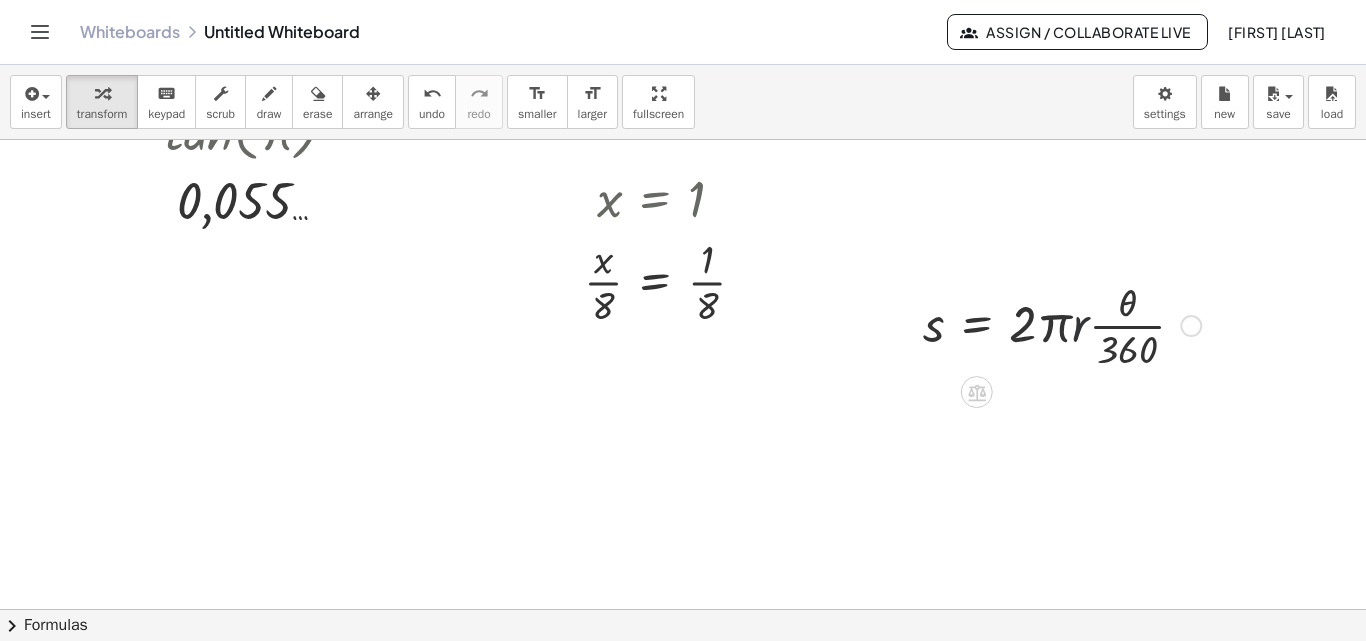 click at bounding box center (1062, 324) 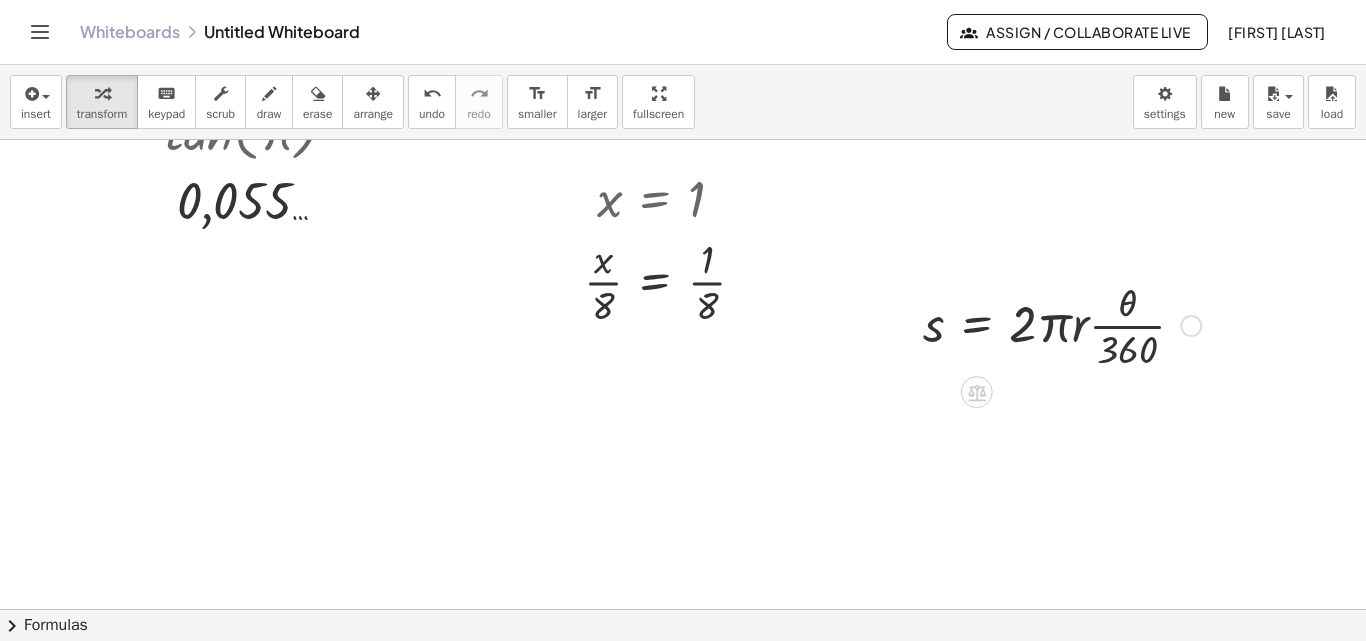 click at bounding box center (1062, 324) 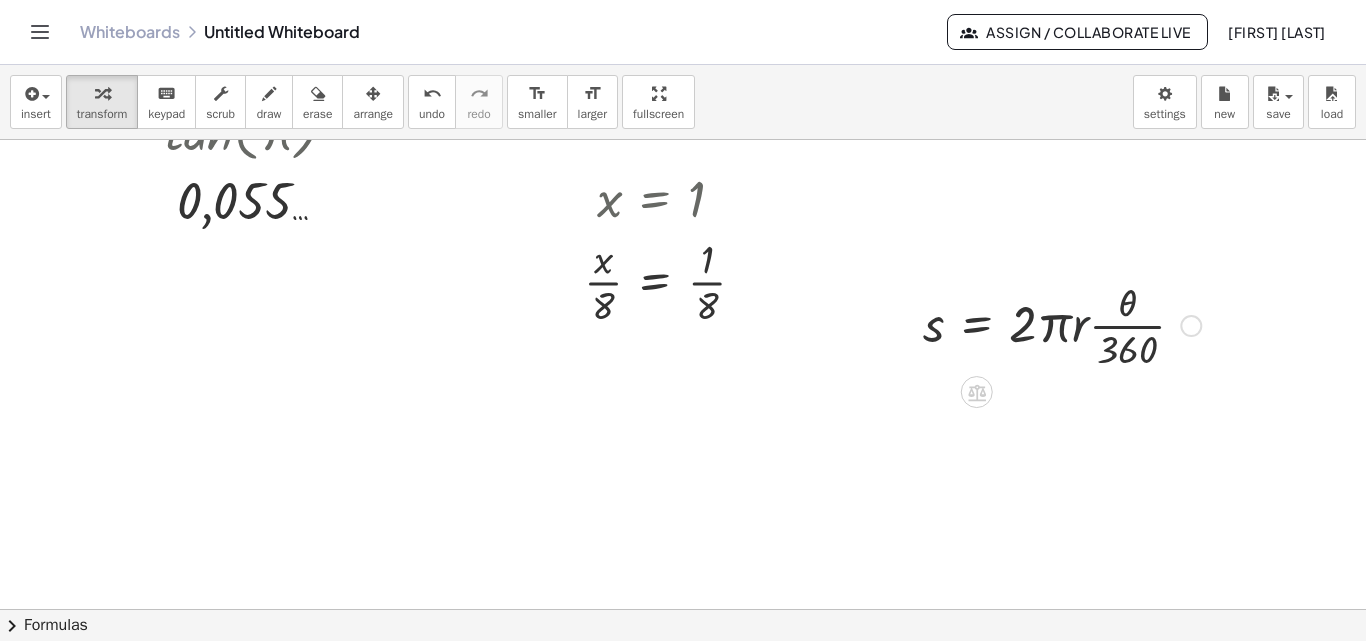 click at bounding box center [1062, 324] 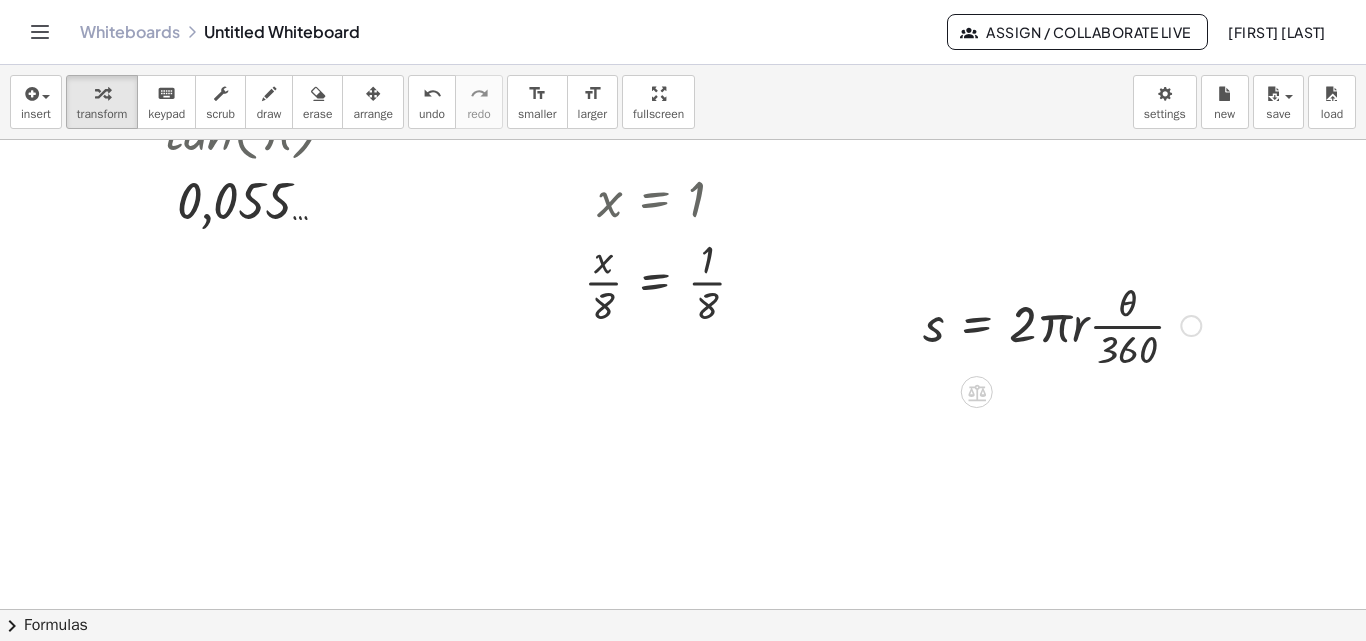 drag, startPoint x: 936, startPoint y: 323, endPoint x: 965, endPoint y: 361, distance: 47.801674 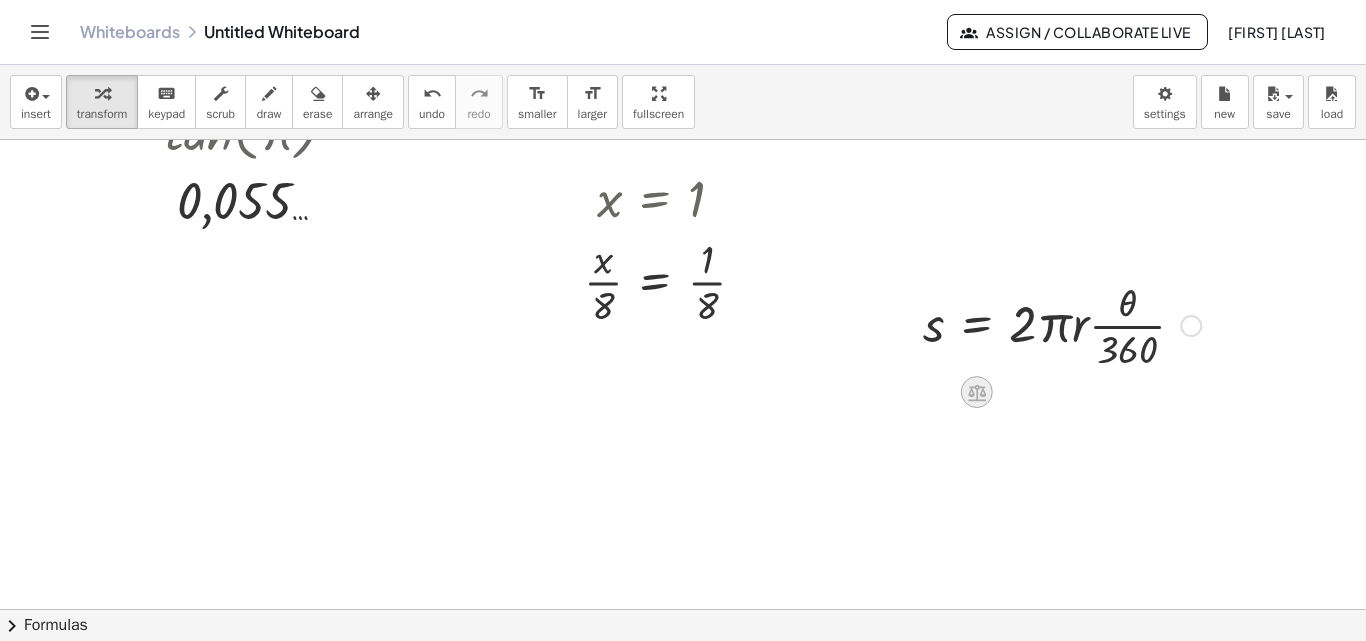 click 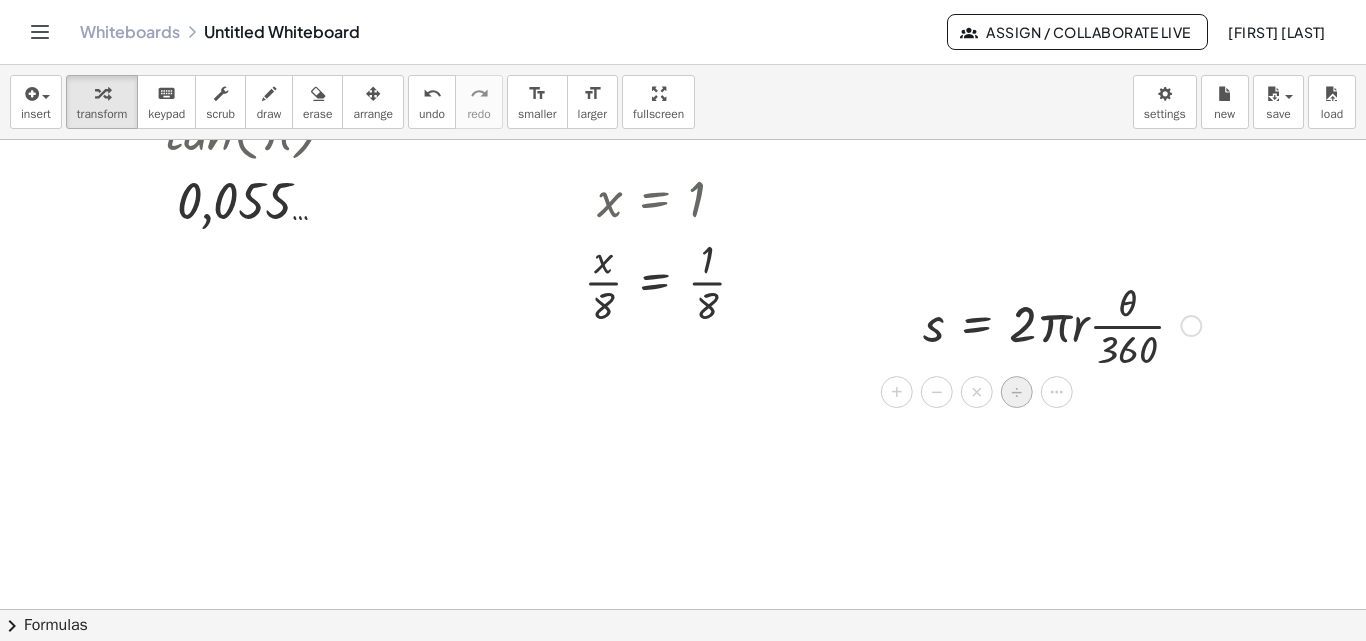 click on "÷" at bounding box center [1016, 392] 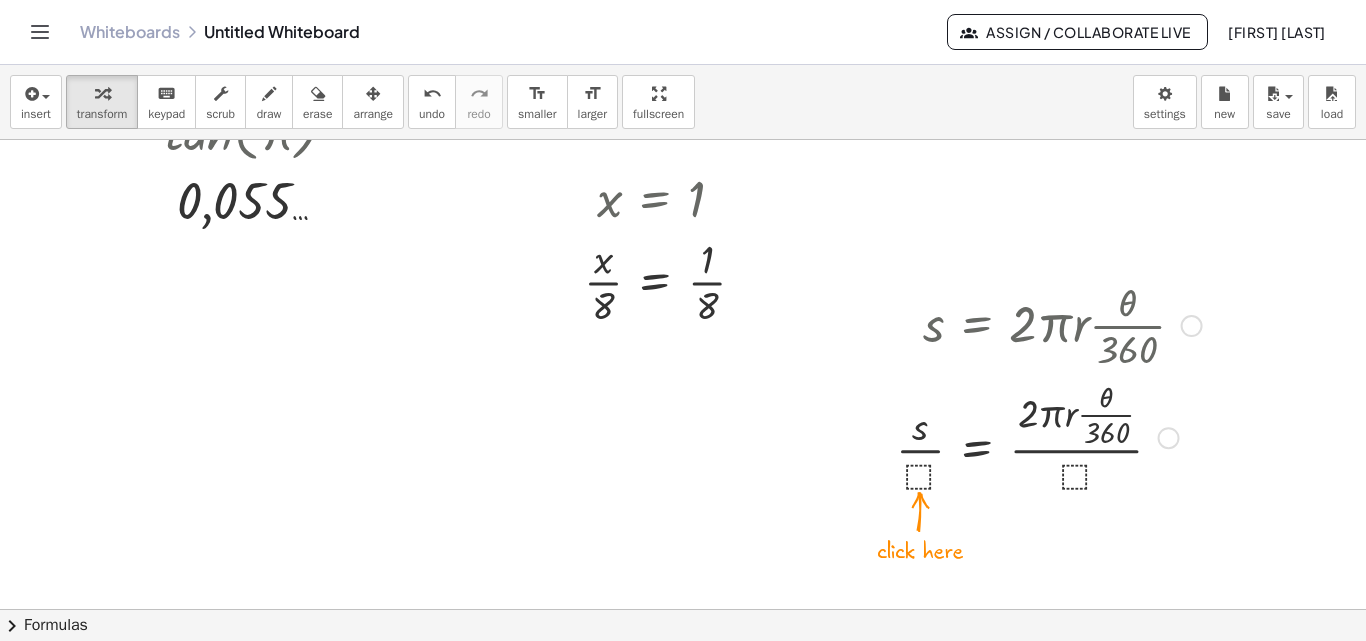 click at bounding box center (1049, 436) 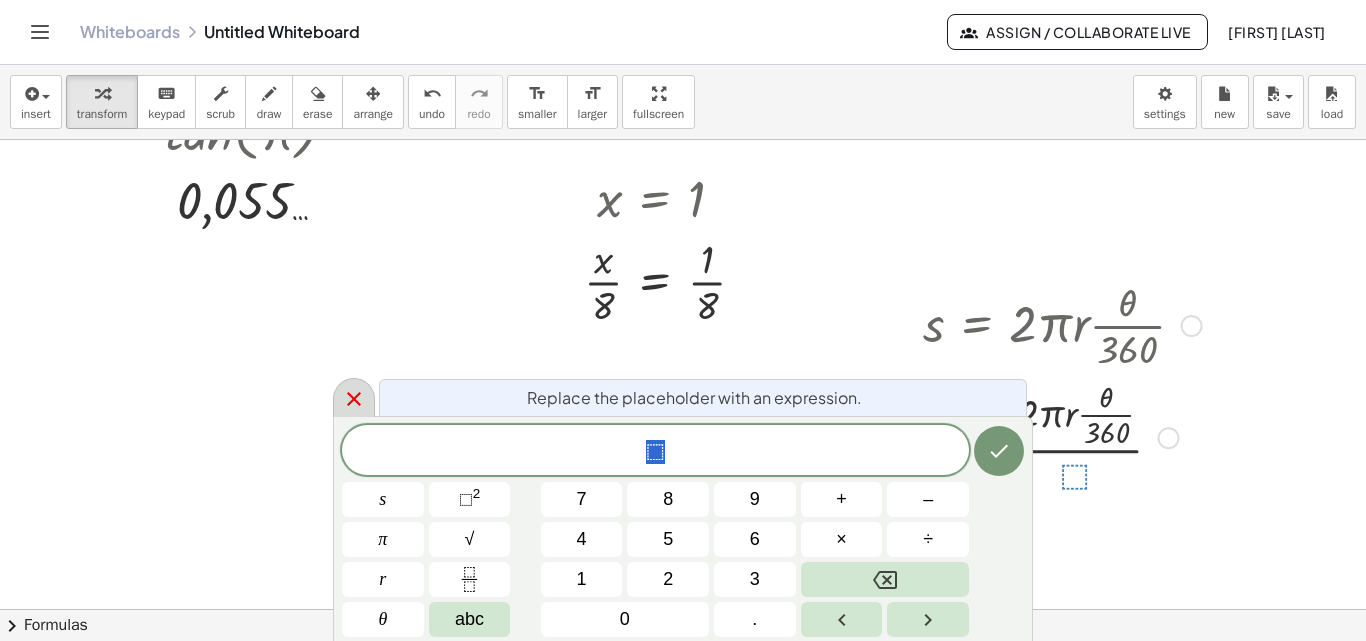 click 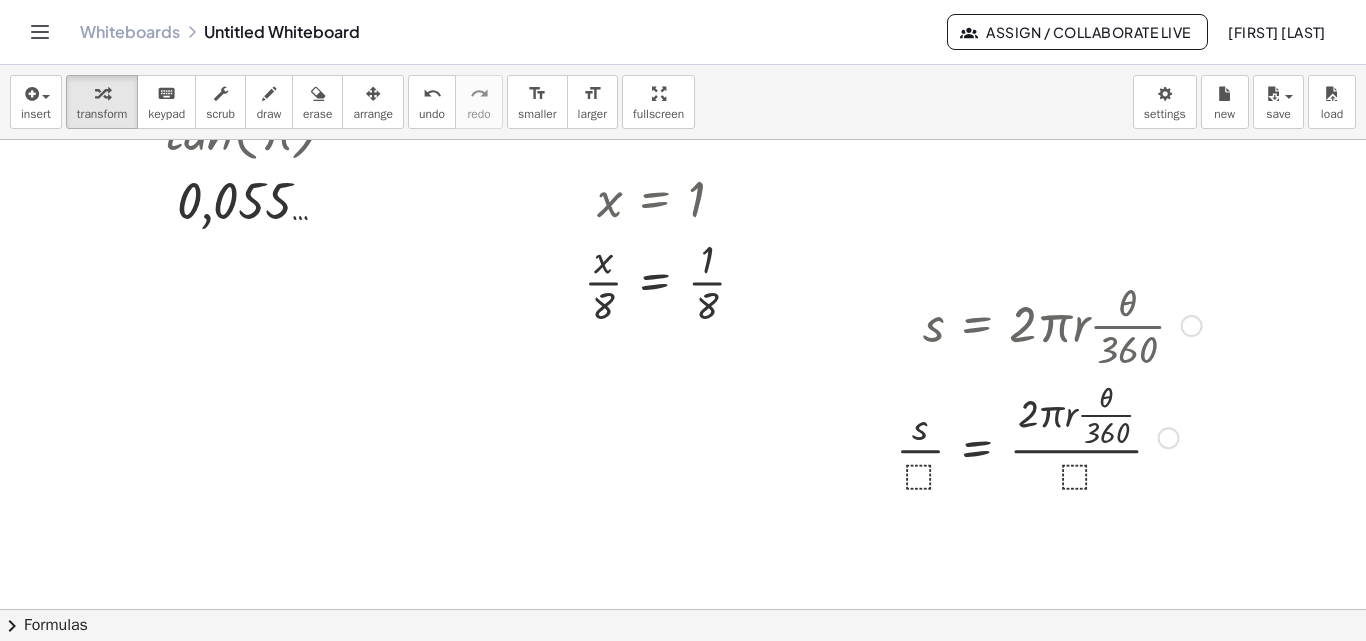 click at bounding box center (1049, 436) 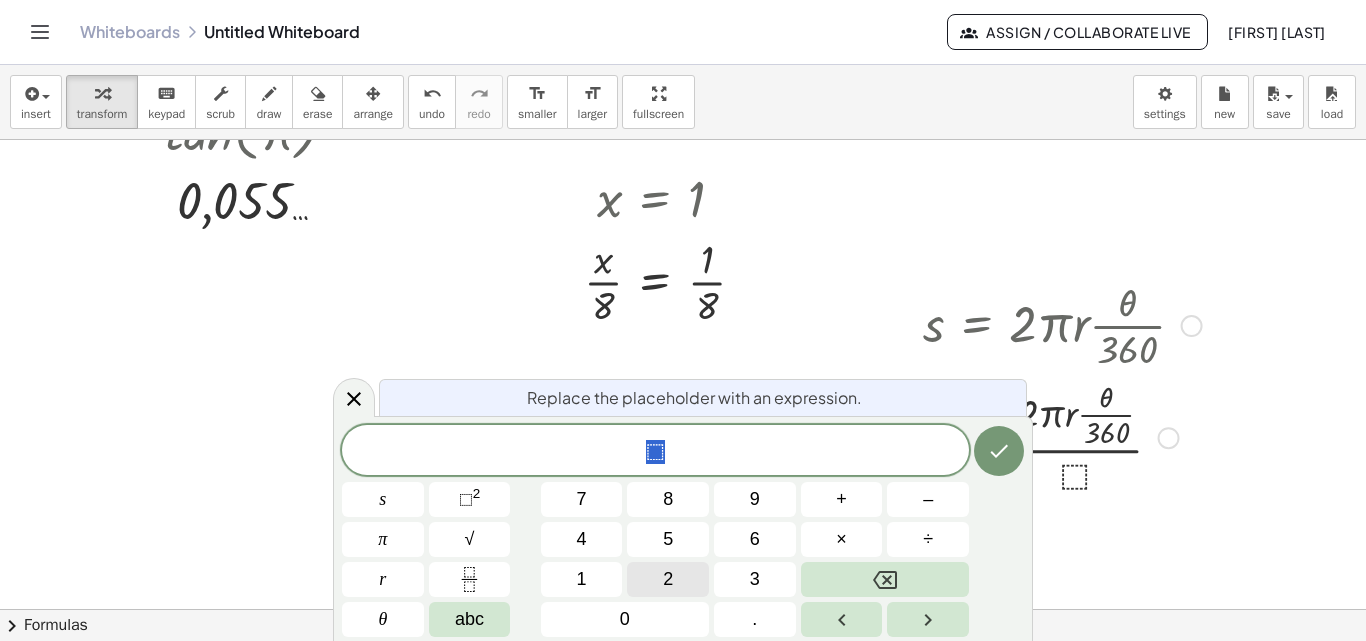 click on "2" at bounding box center [668, 579] 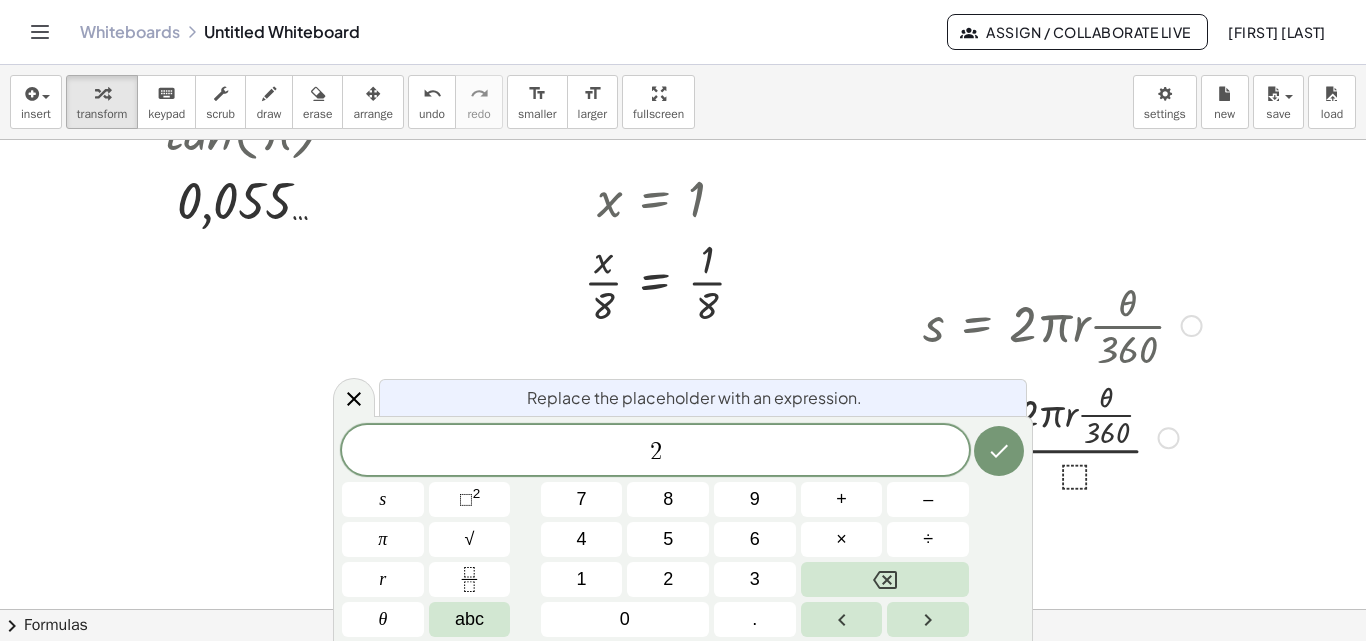 click at bounding box center (999, 451) 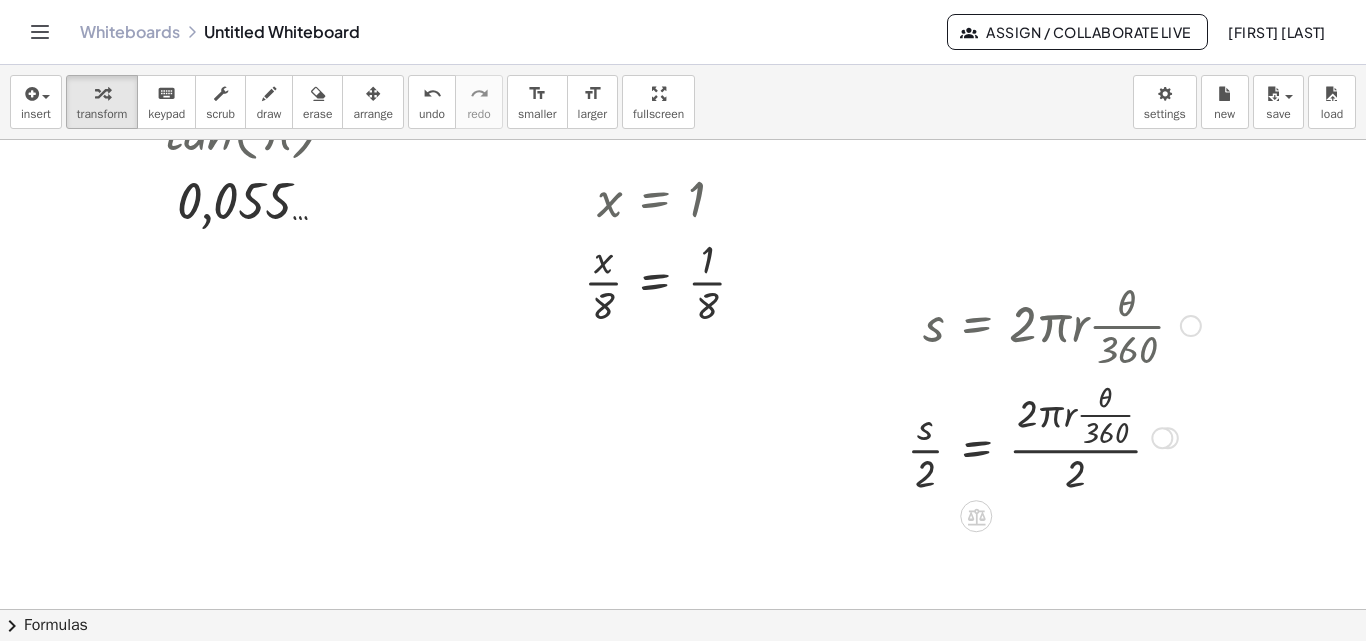 click at bounding box center [1054, 436] 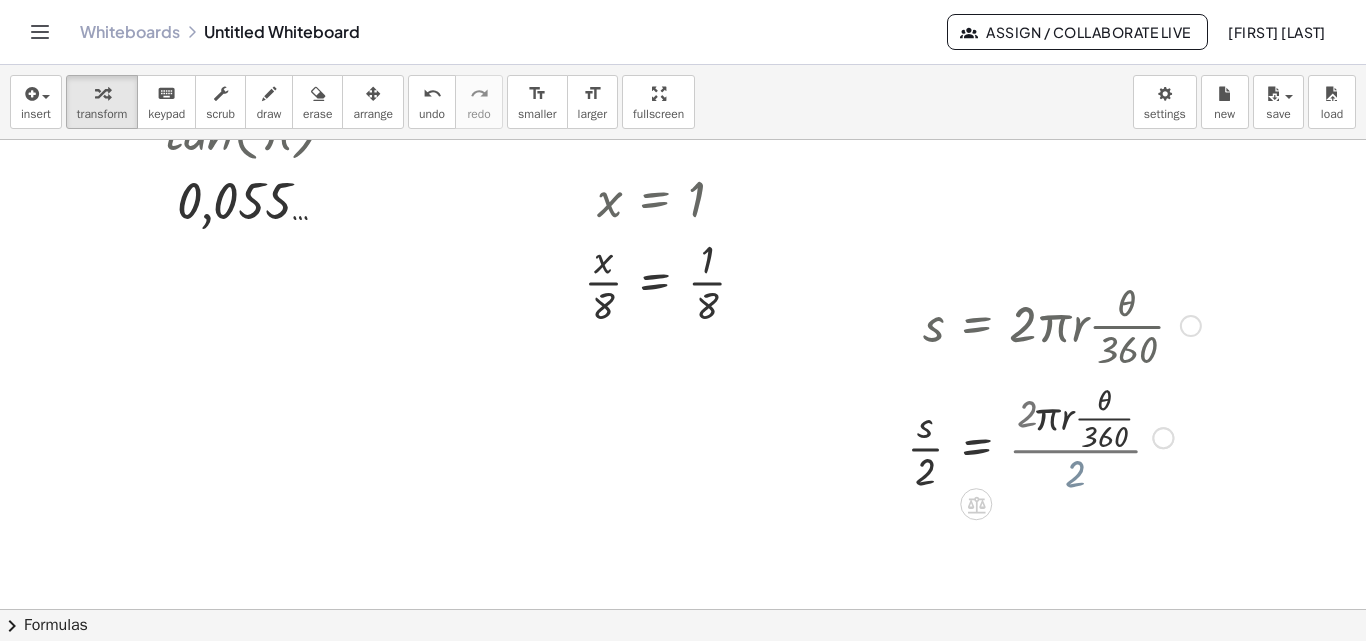 click at bounding box center (1054, 436) 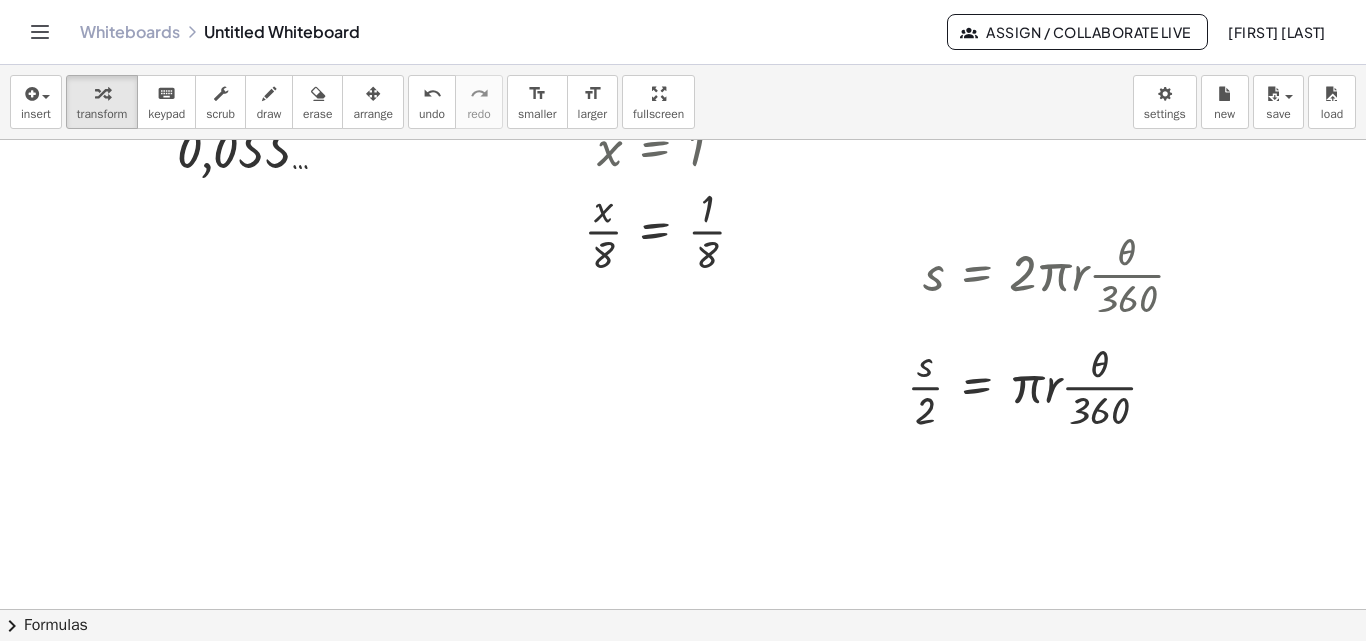 scroll, scrollTop: 300, scrollLeft: 0, axis: vertical 